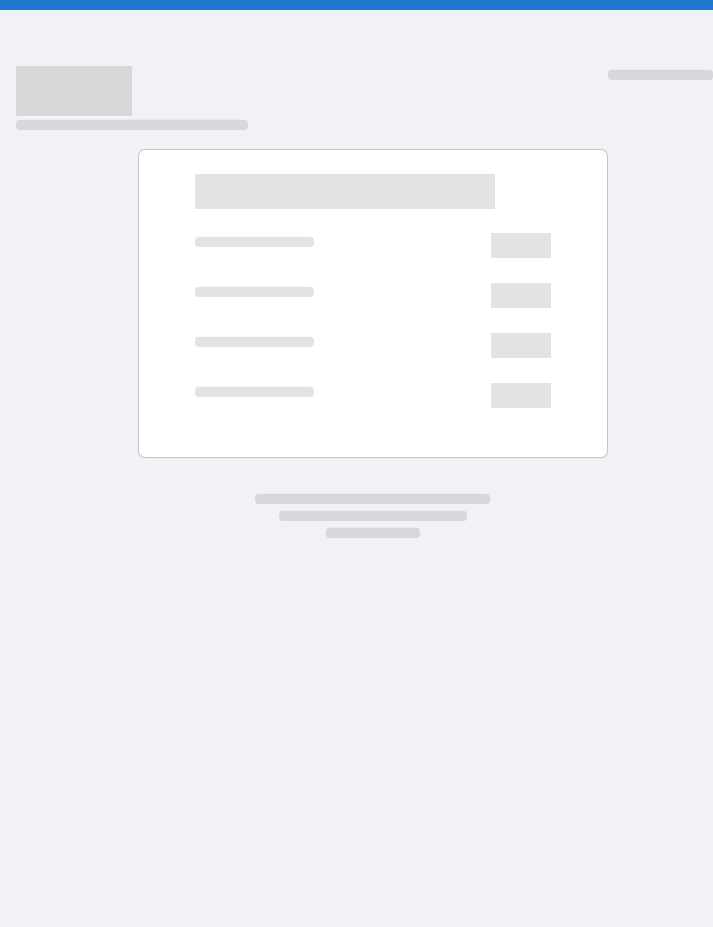 scroll, scrollTop: 0, scrollLeft: 0, axis: both 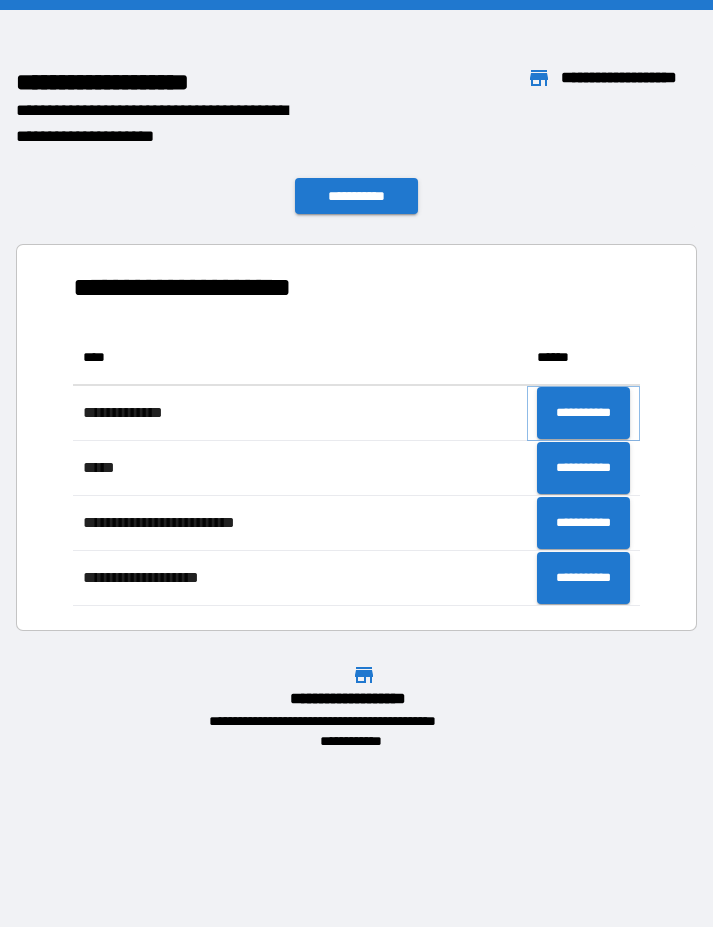 click on "**********" at bounding box center (583, 413) 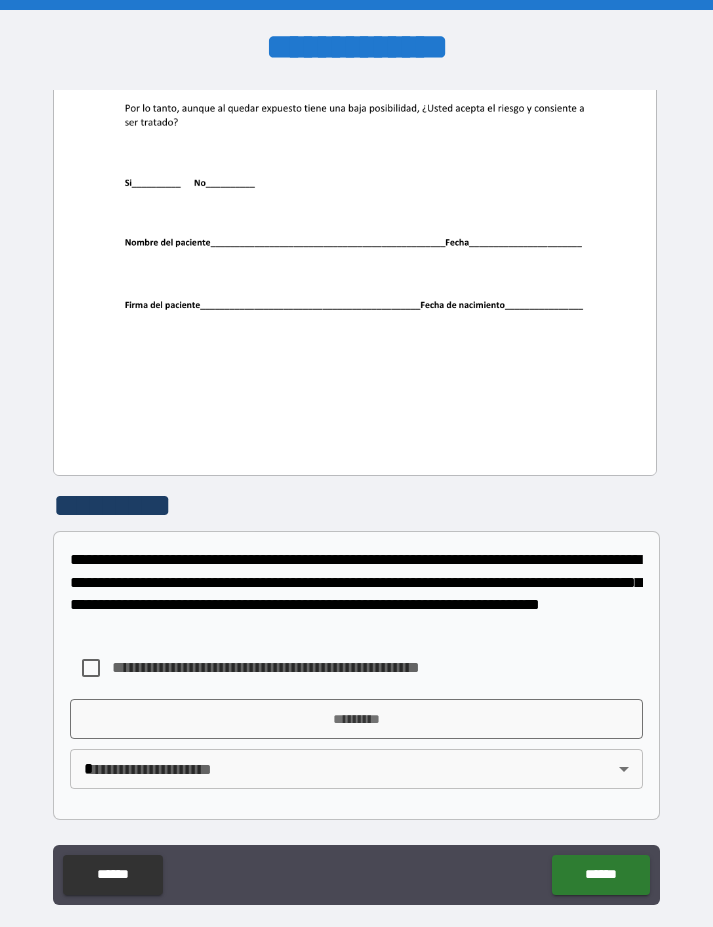scroll, scrollTop: 424, scrollLeft: 0, axis: vertical 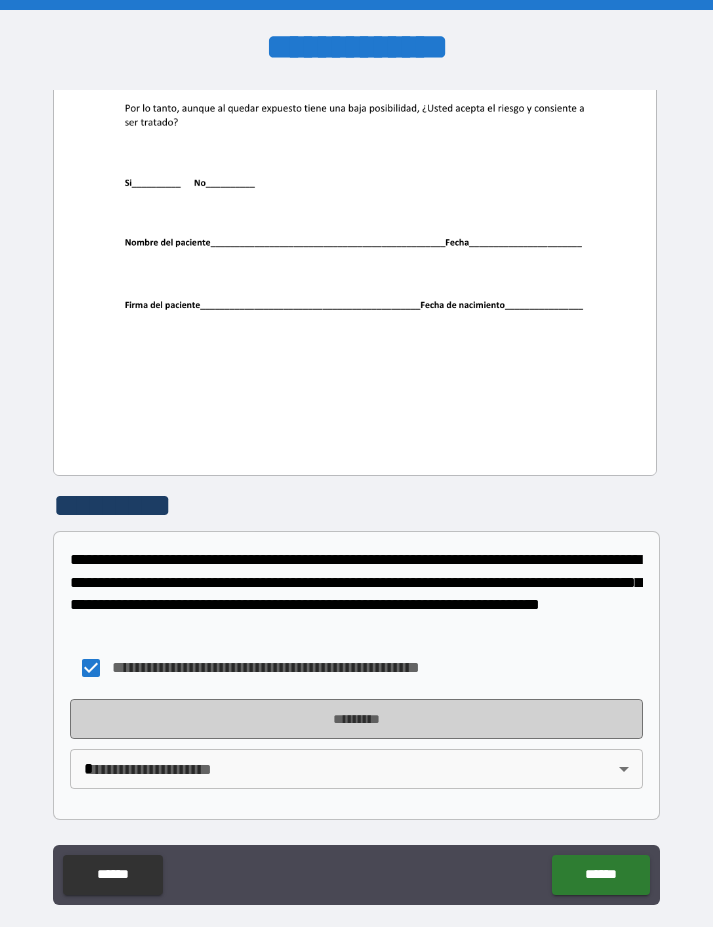 click on "*********" at bounding box center [357, 719] 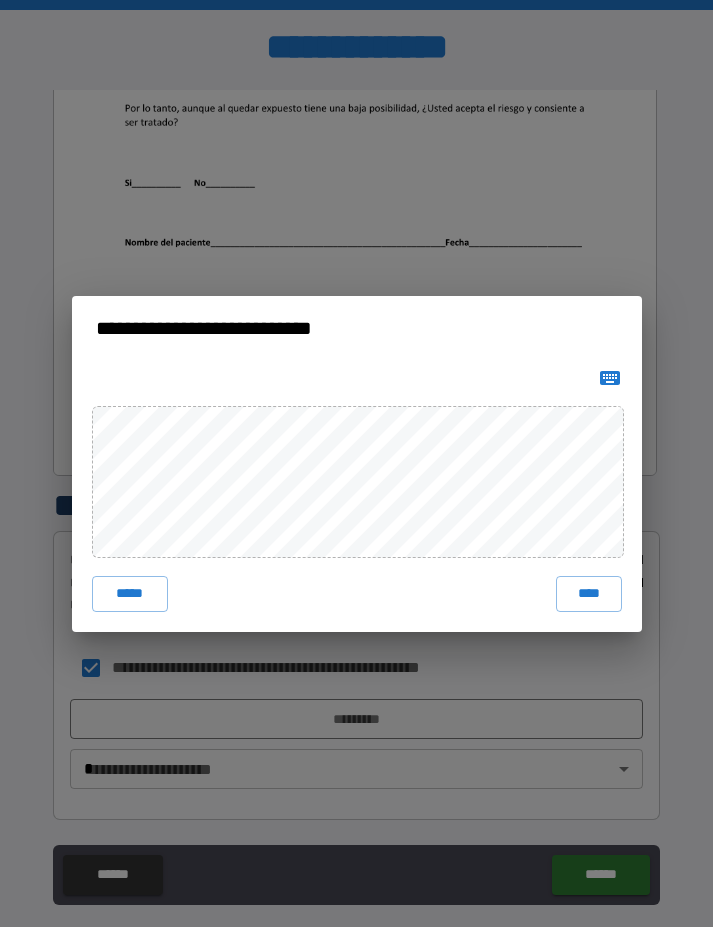 click on "****" at bounding box center [589, 594] 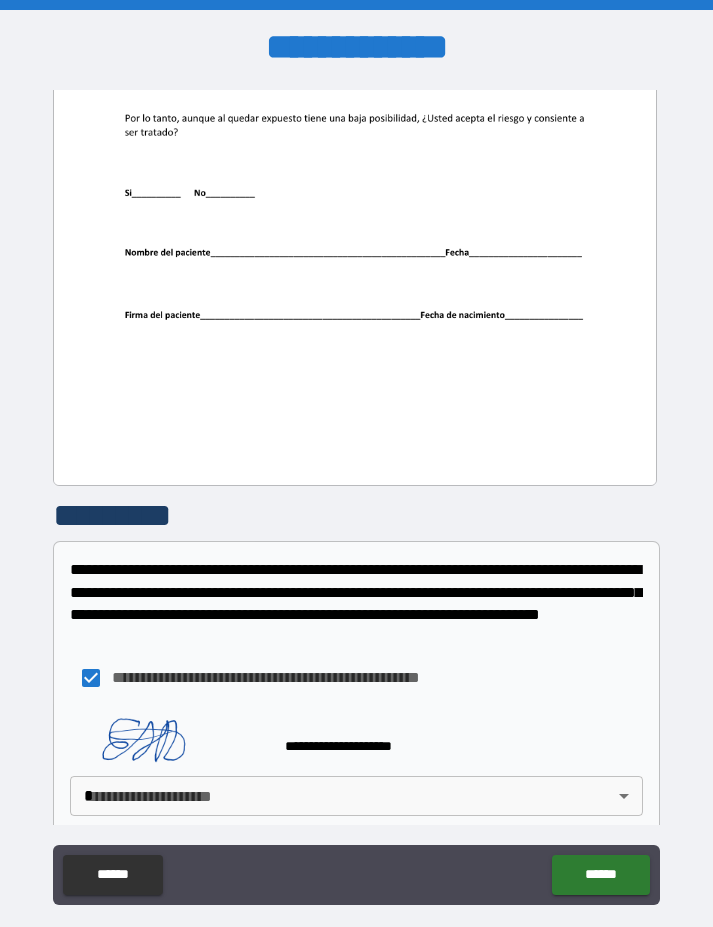 click on "**********" at bounding box center (356, 493) 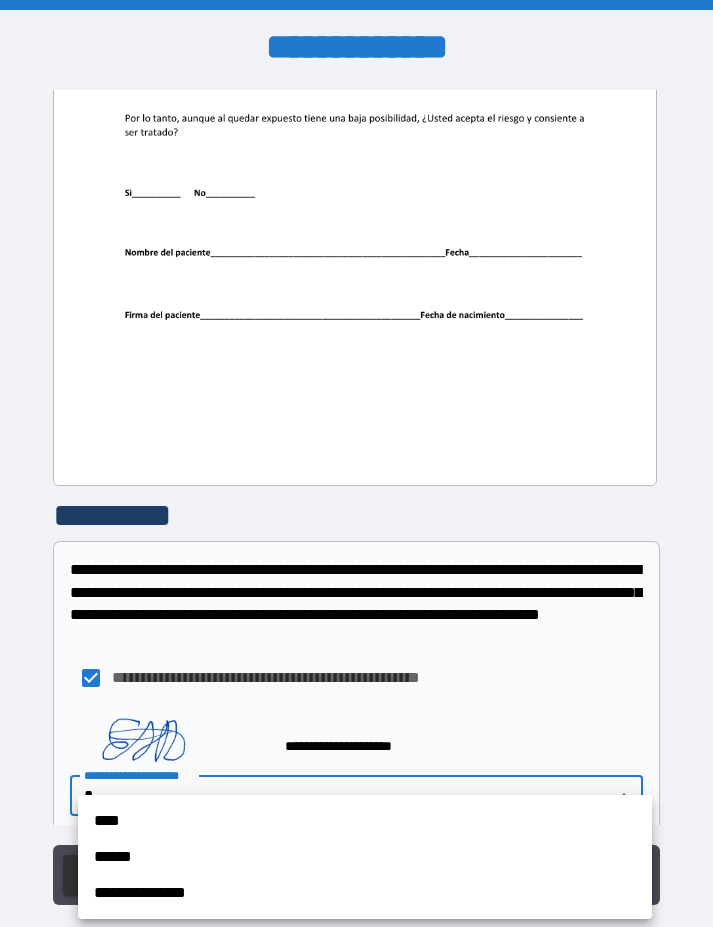 click on "****" at bounding box center [365, 821] 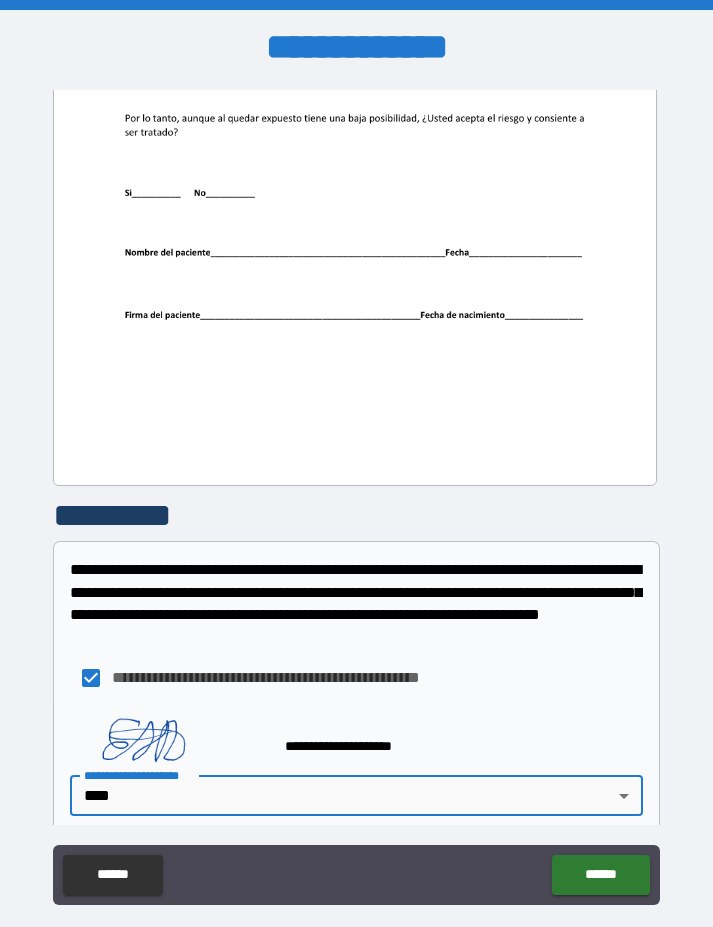 click on "******" at bounding box center [600, 875] 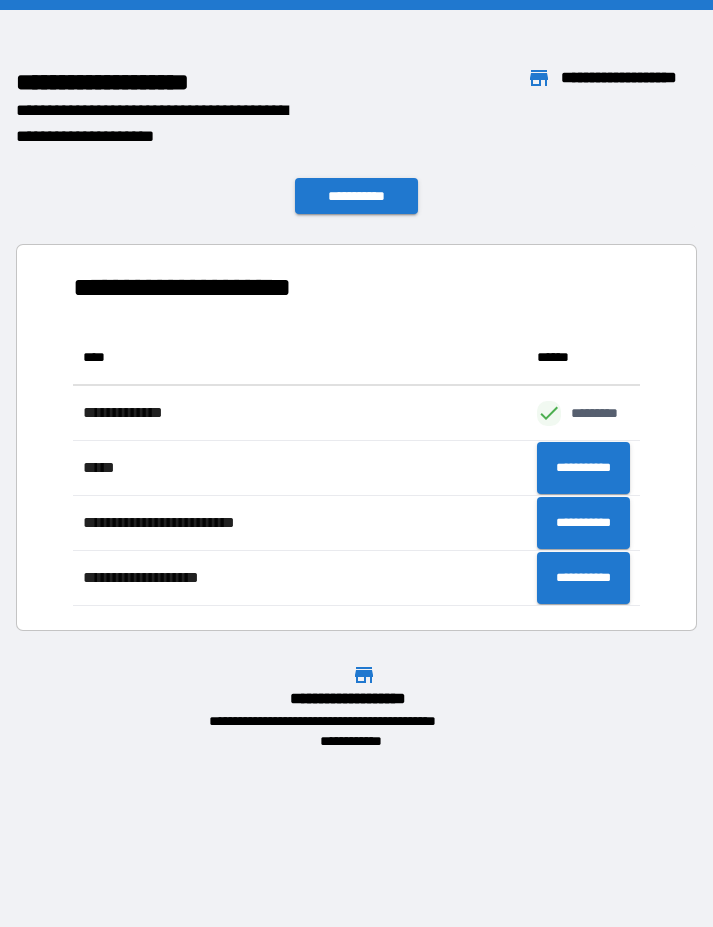 scroll, scrollTop: 1, scrollLeft: 1, axis: both 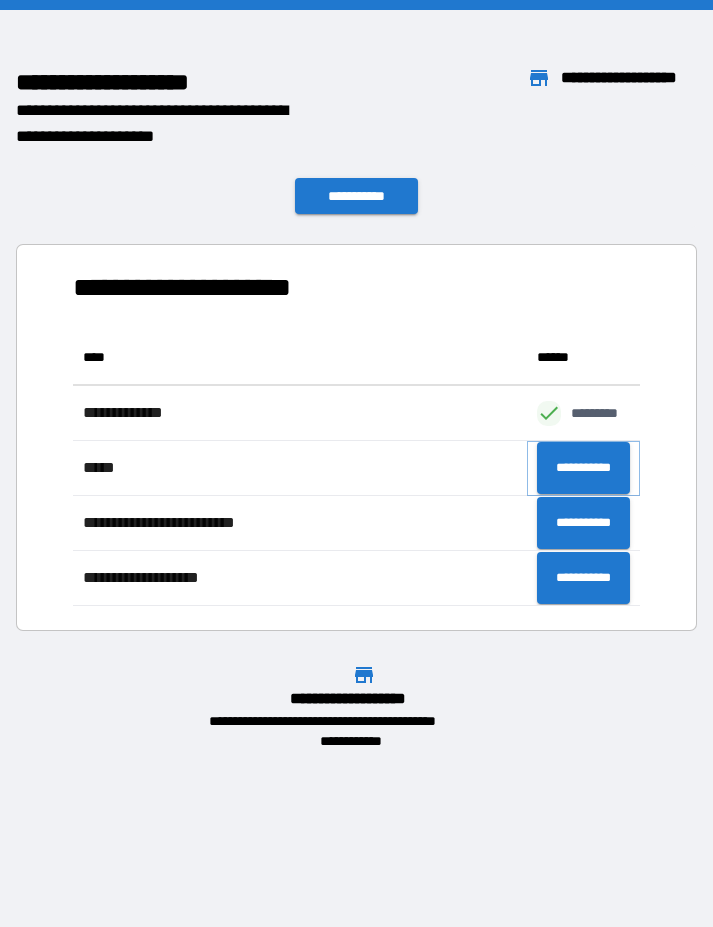 click on "**********" at bounding box center (583, 468) 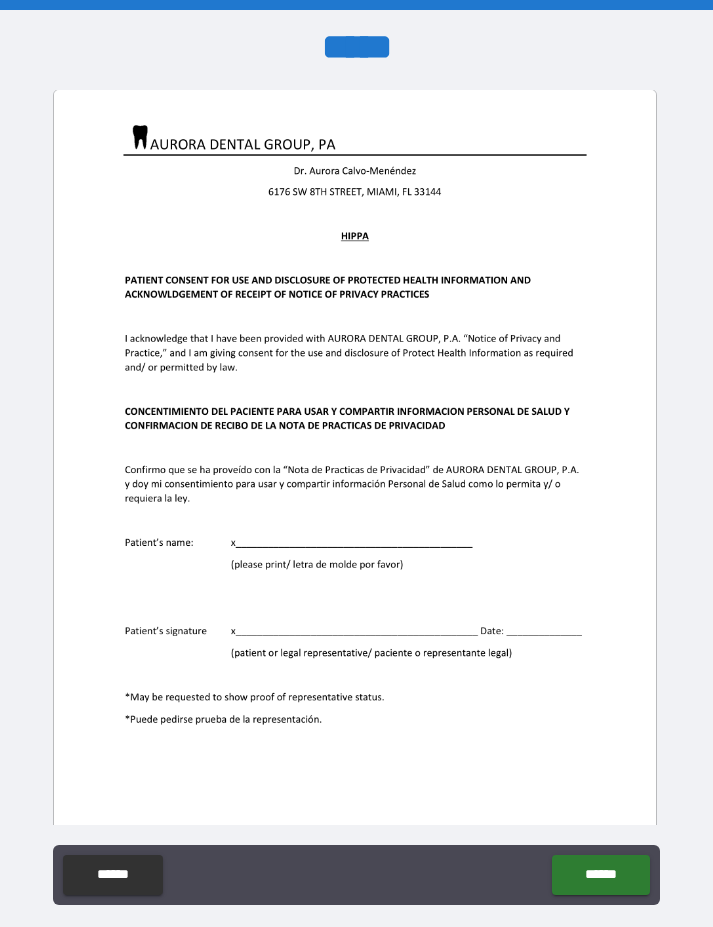 scroll, scrollTop: 33, scrollLeft: 0, axis: vertical 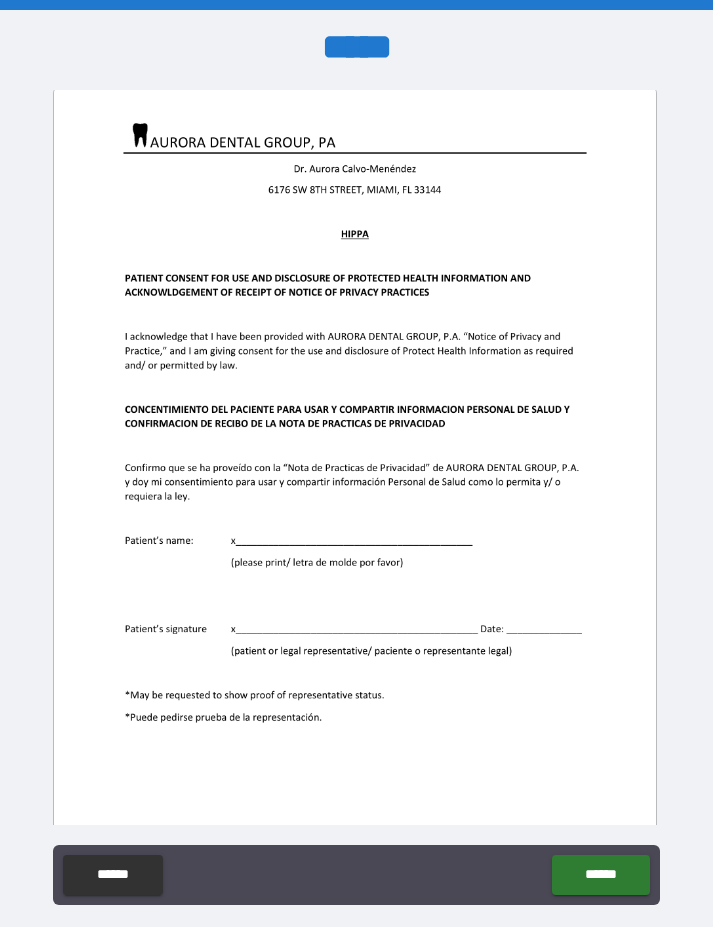 click at bounding box center (354, 477) 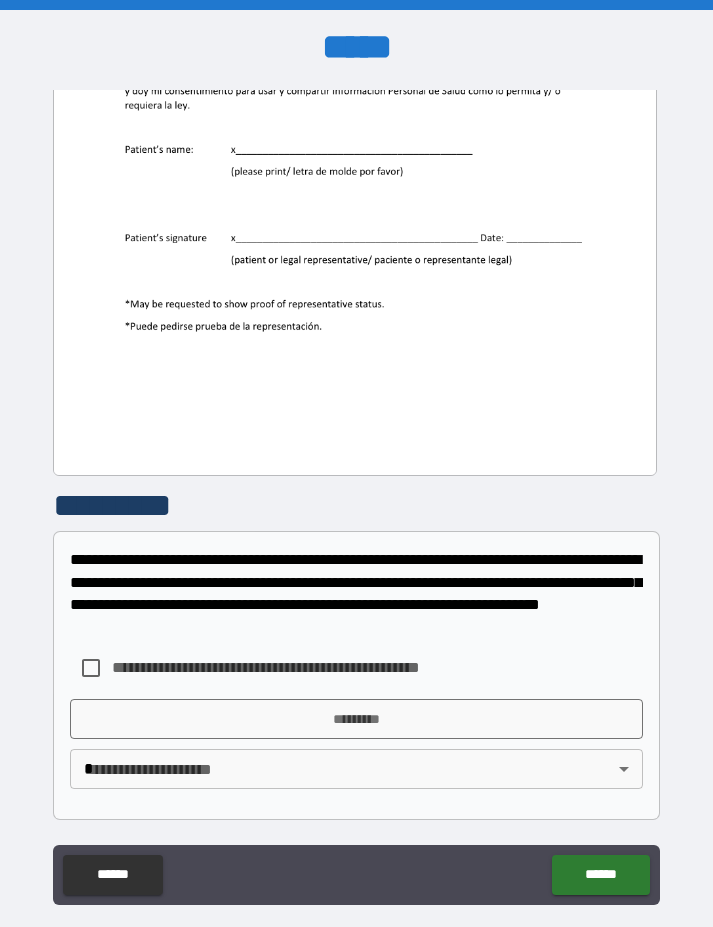 scroll, scrollTop: 424, scrollLeft: 0, axis: vertical 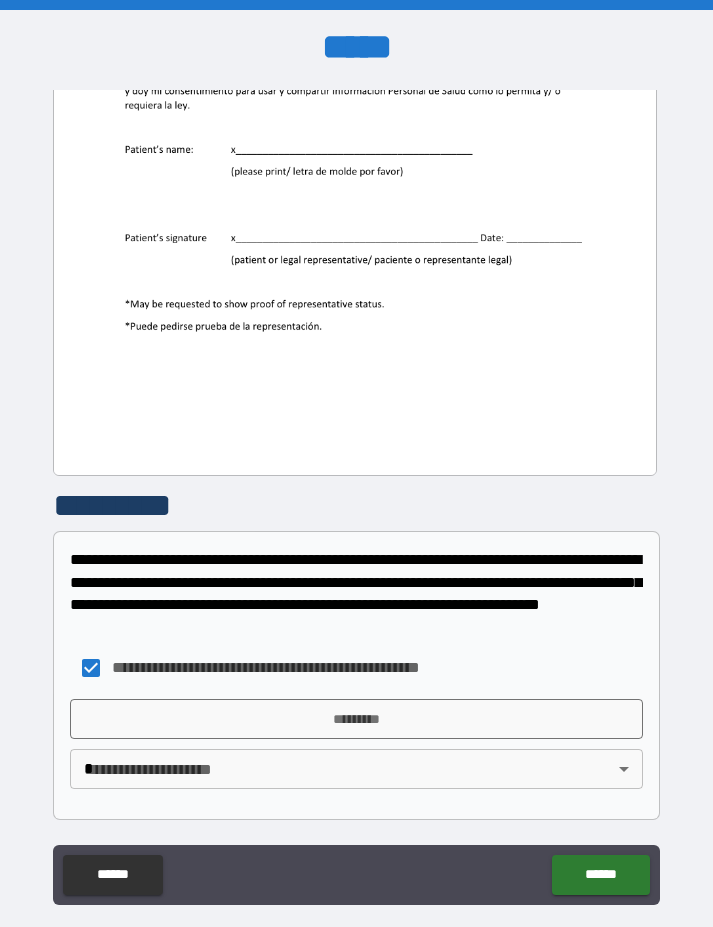 click on "*********" at bounding box center [357, 719] 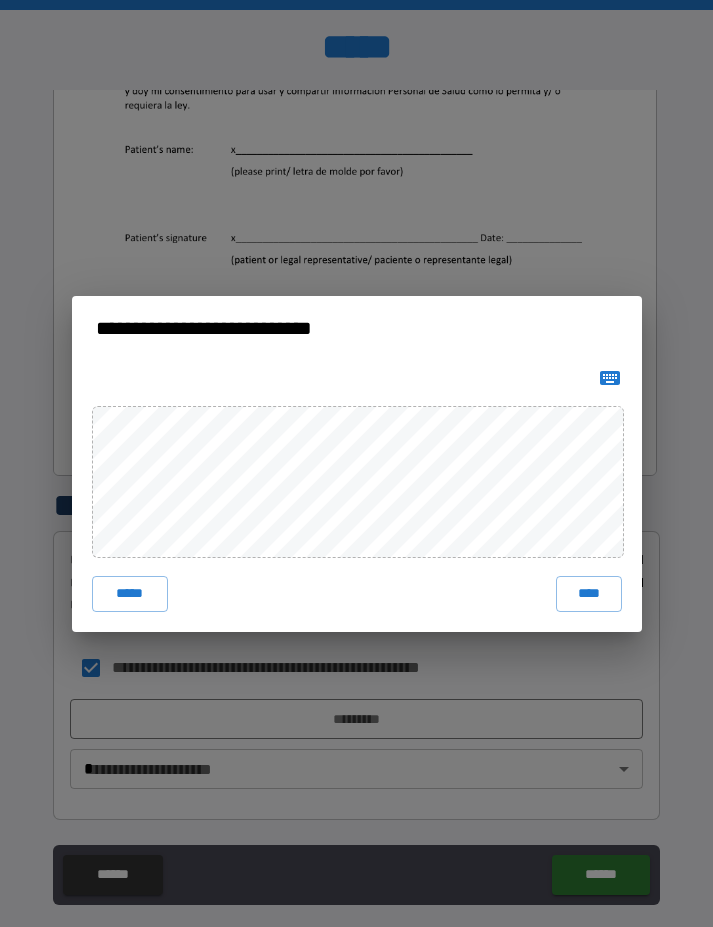 click on "**********" at bounding box center [356, 463] 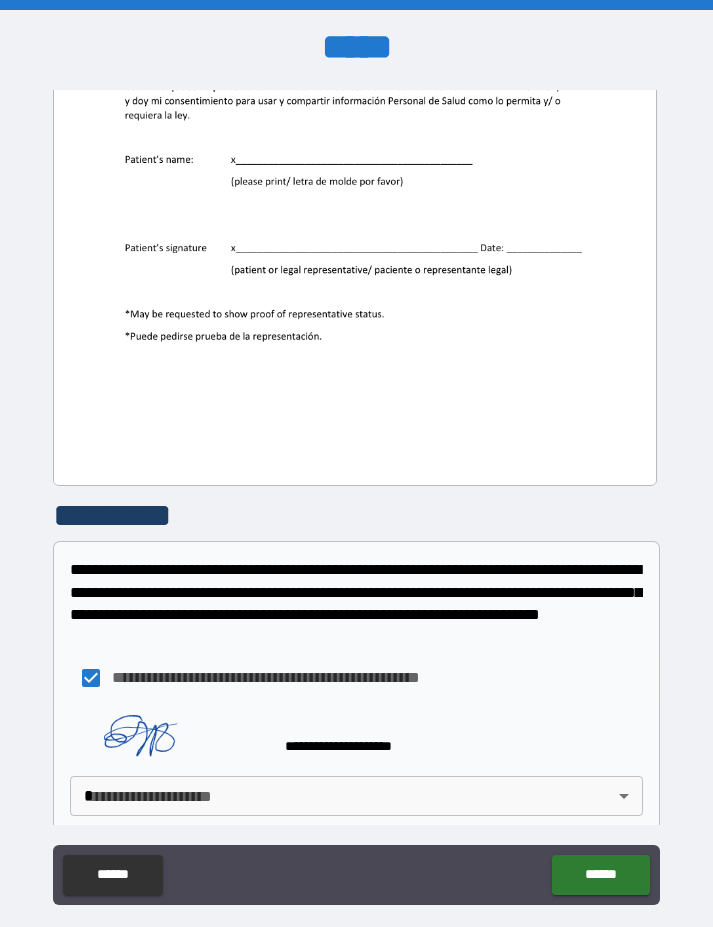 click on "**********" at bounding box center [357, 603] 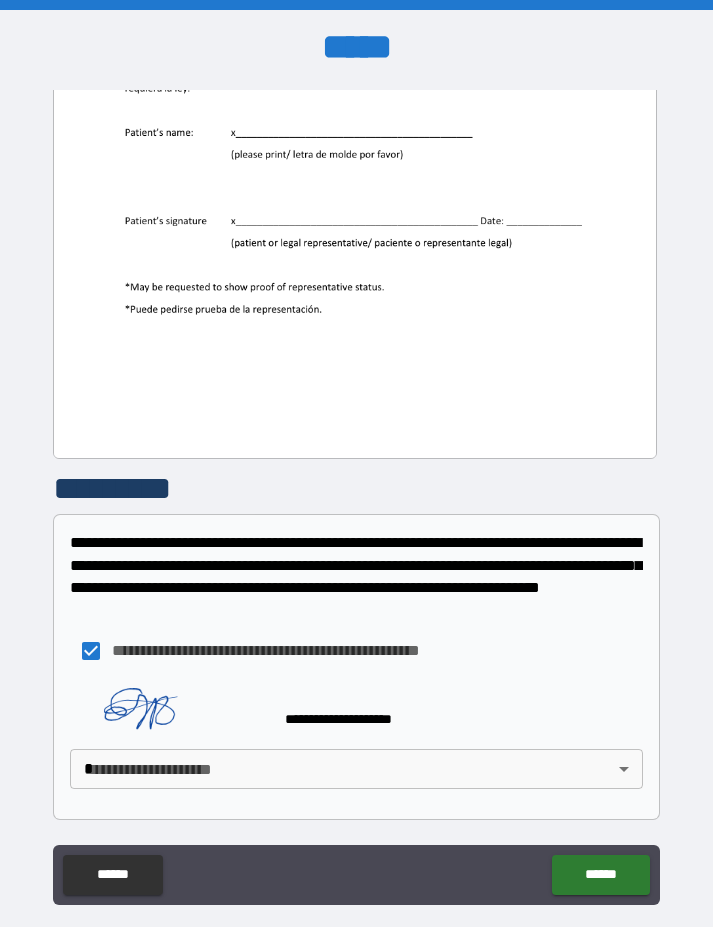 scroll, scrollTop: 441, scrollLeft: 0, axis: vertical 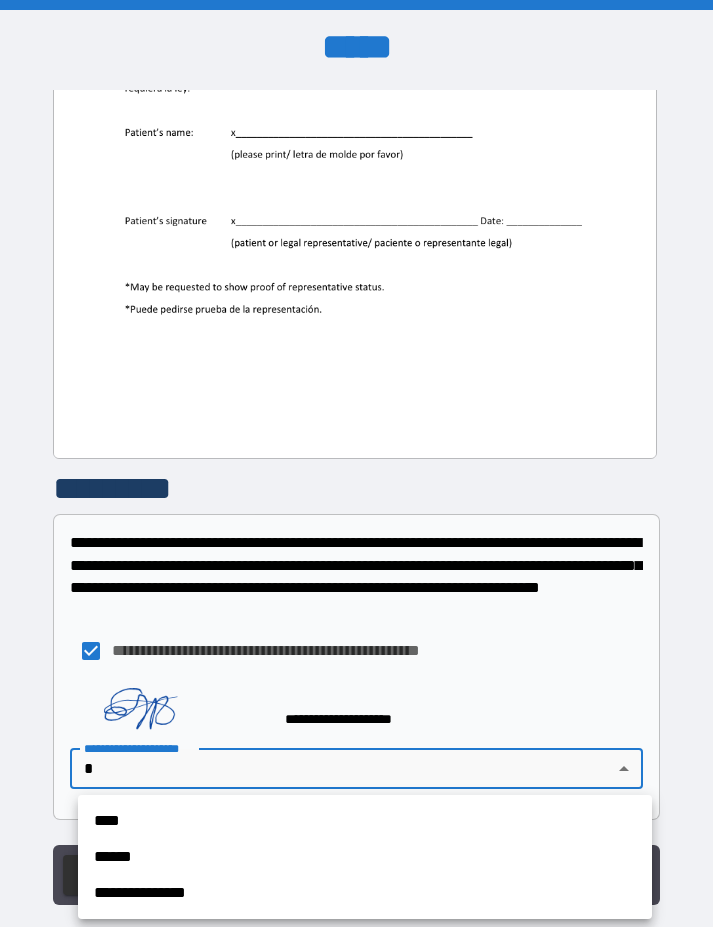 click on "****" at bounding box center [365, 821] 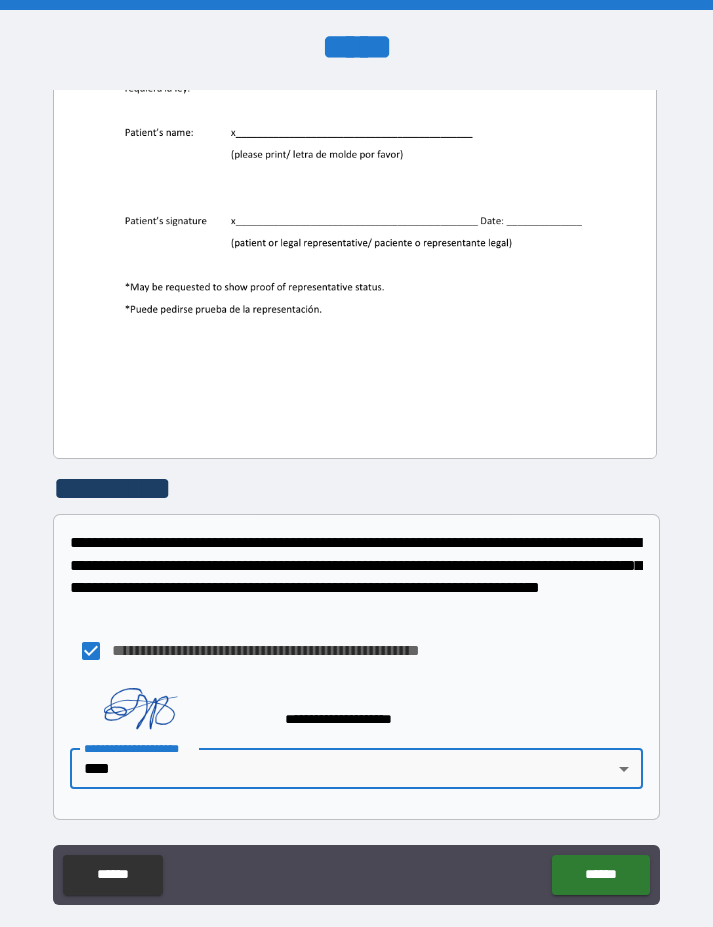 click on "******" at bounding box center (600, 875) 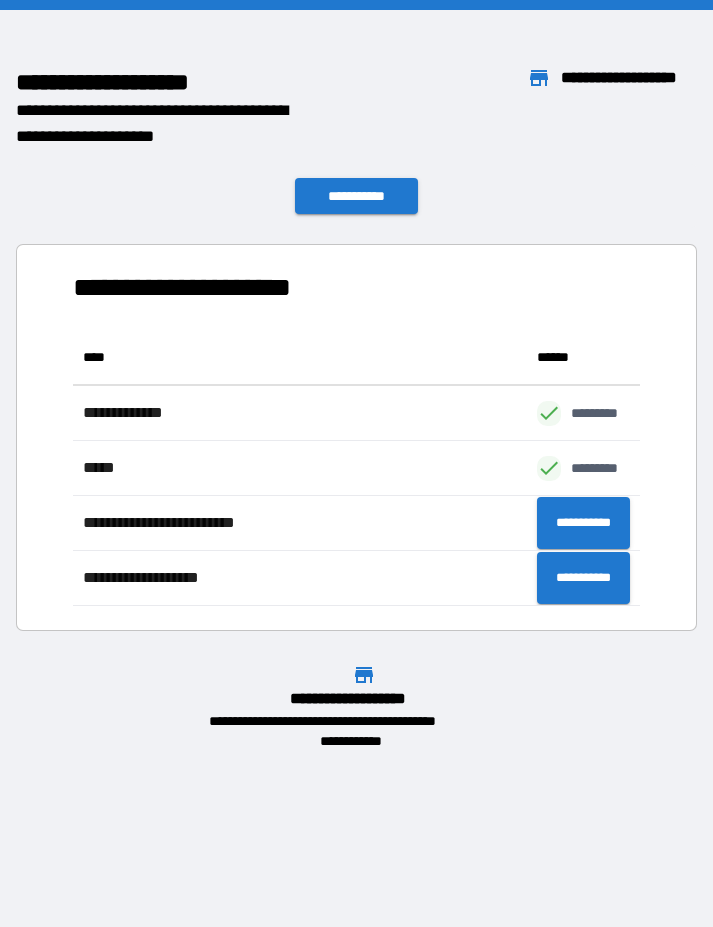 scroll, scrollTop: 276, scrollLeft: 567, axis: both 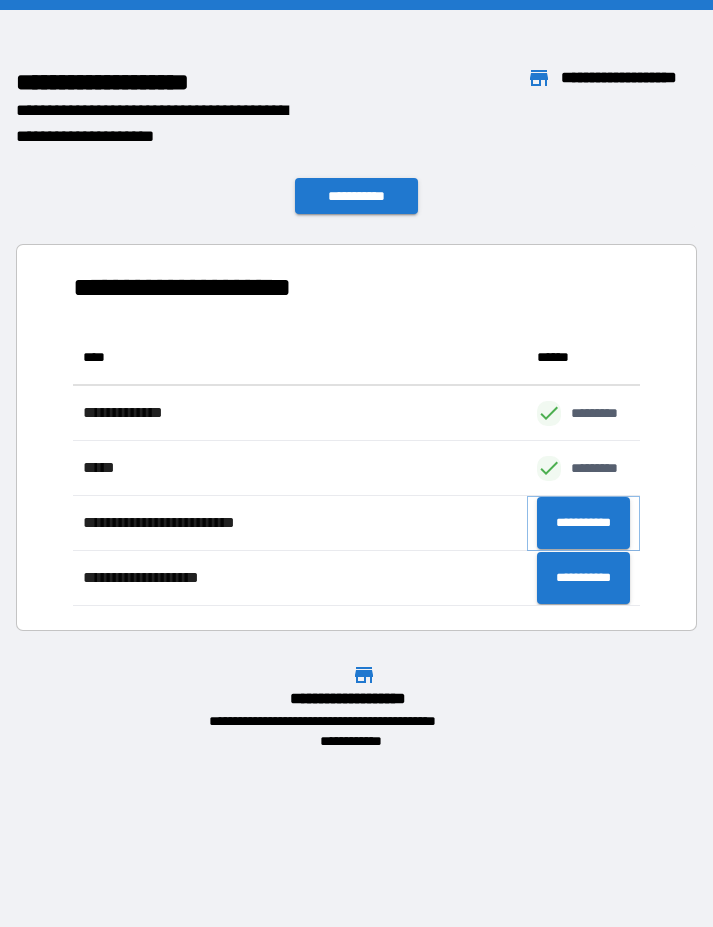 click on "**********" at bounding box center (583, 523) 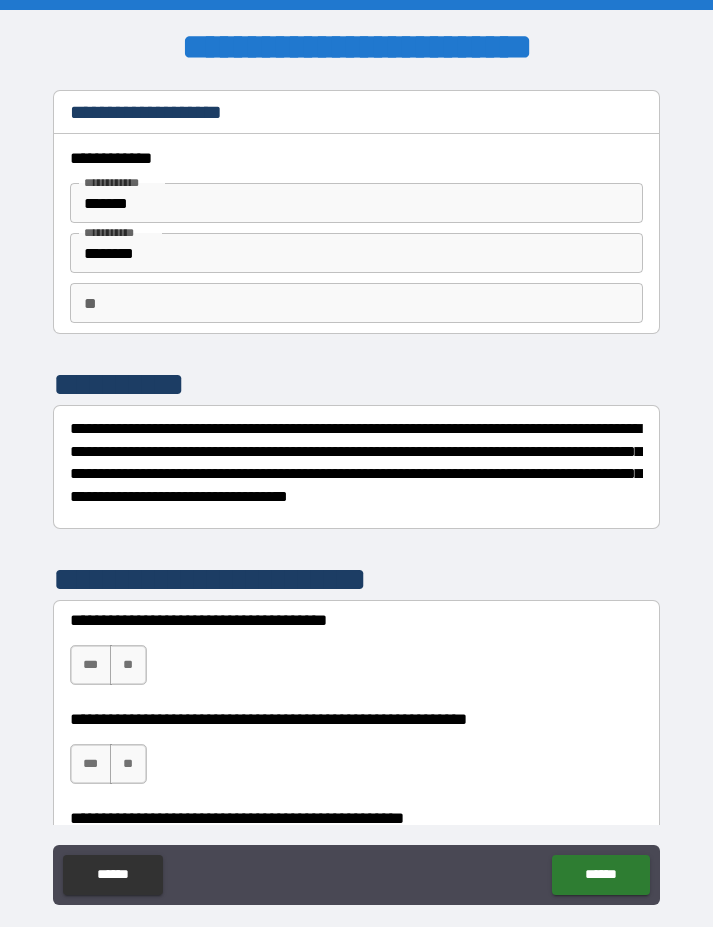 click on "**" at bounding box center [128, 665] 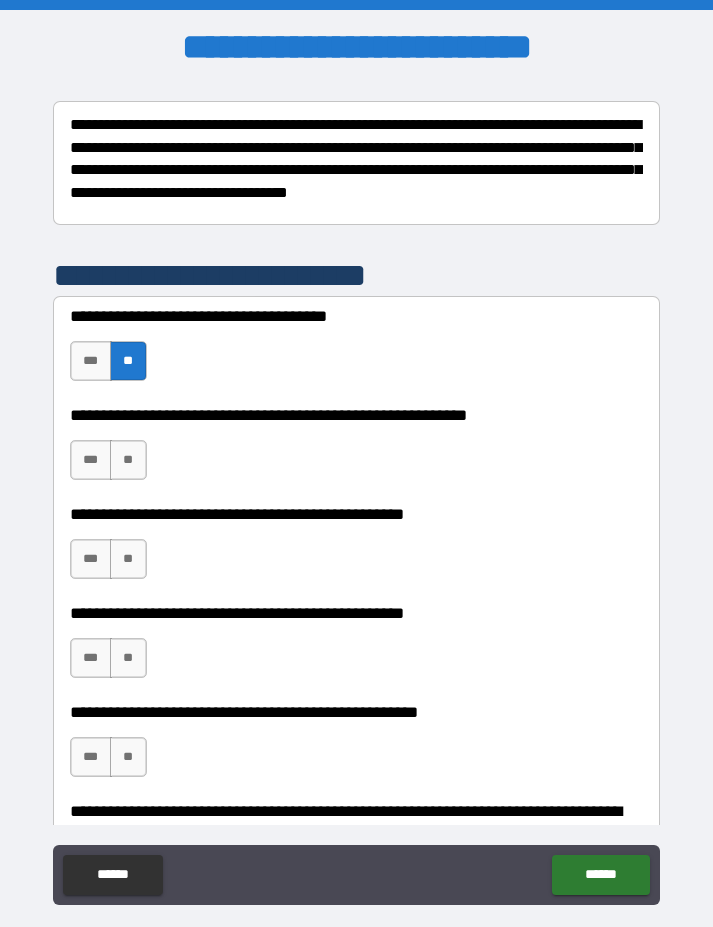 scroll, scrollTop: 305, scrollLeft: 0, axis: vertical 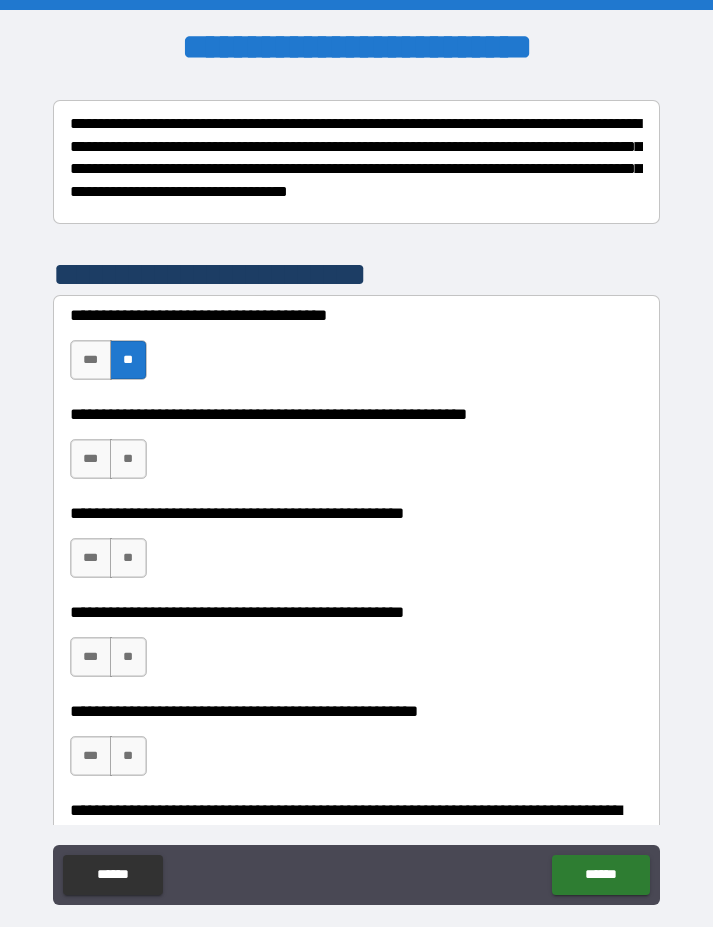click on "**" at bounding box center [128, 459] 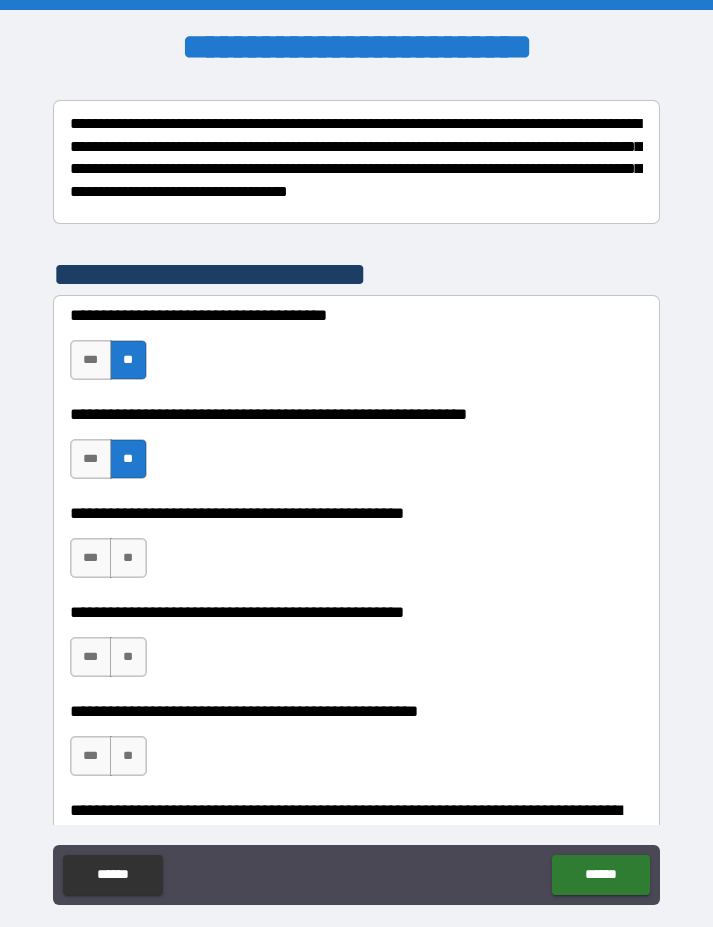 click on "**" at bounding box center (128, 558) 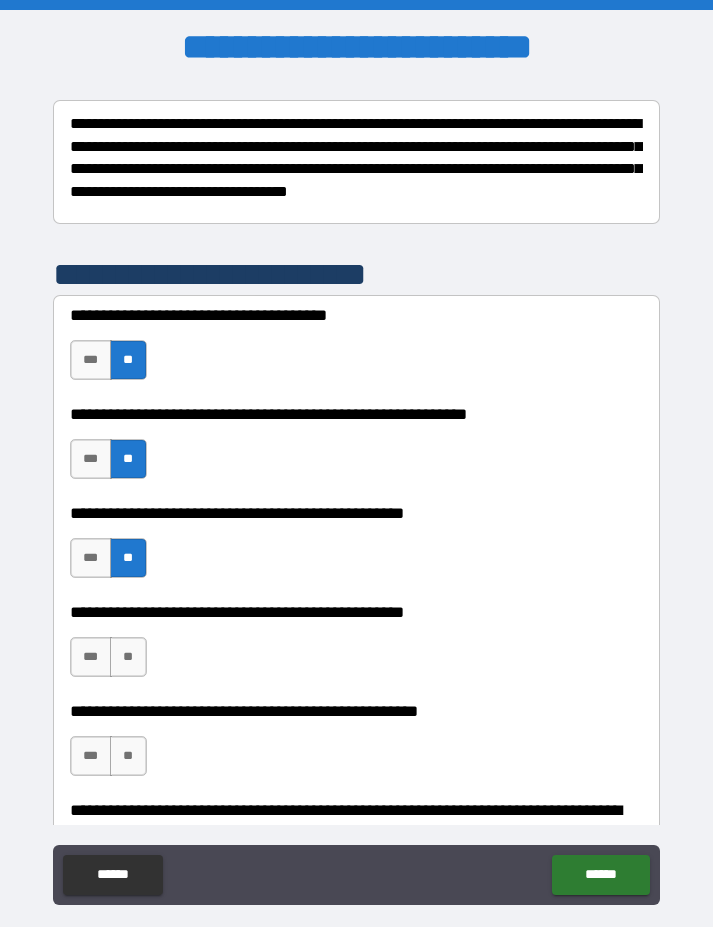 click on "**" at bounding box center (128, 657) 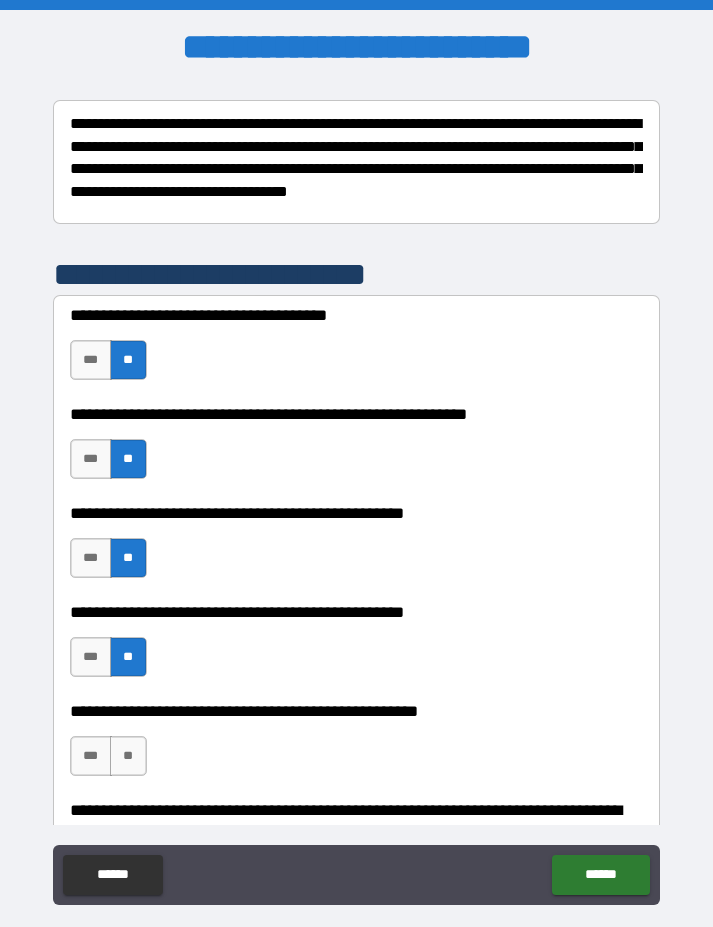 click on "**" at bounding box center (128, 756) 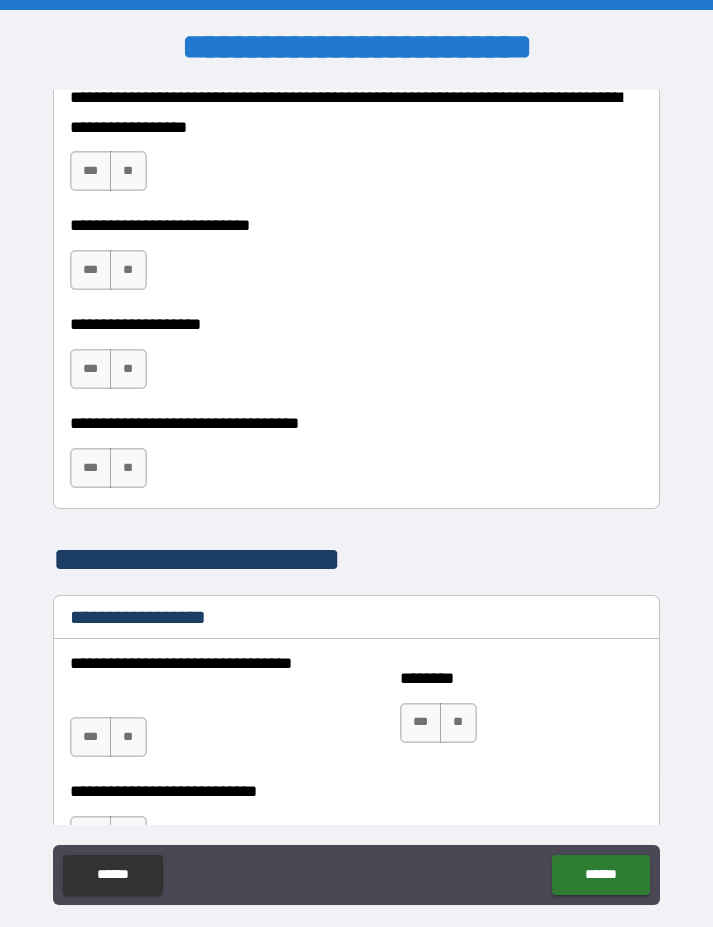 scroll, scrollTop: 1019, scrollLeft: 0, axis: vertical 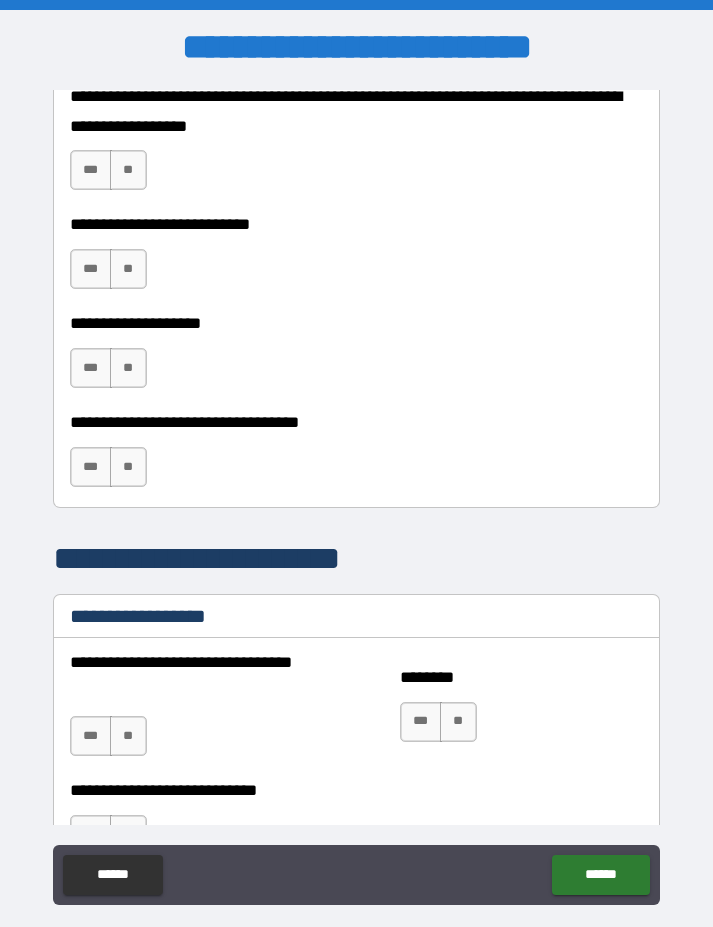 click on "**" at bounding box center [128, 170] 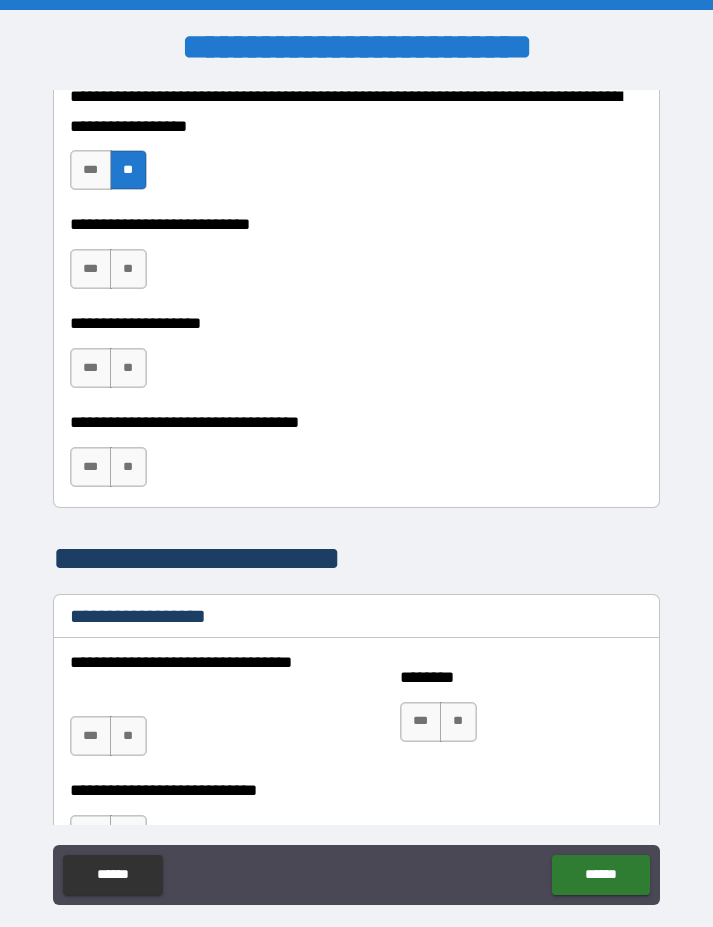 click on "**" at bounding box center (128, 269) 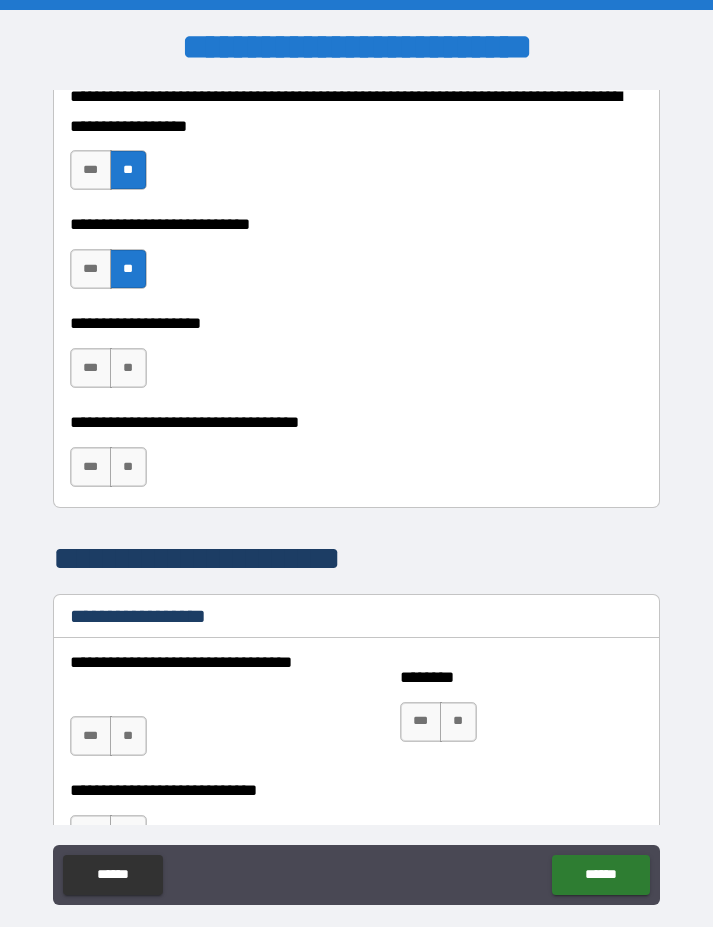 click on "**" at bounding box center (128, 368) 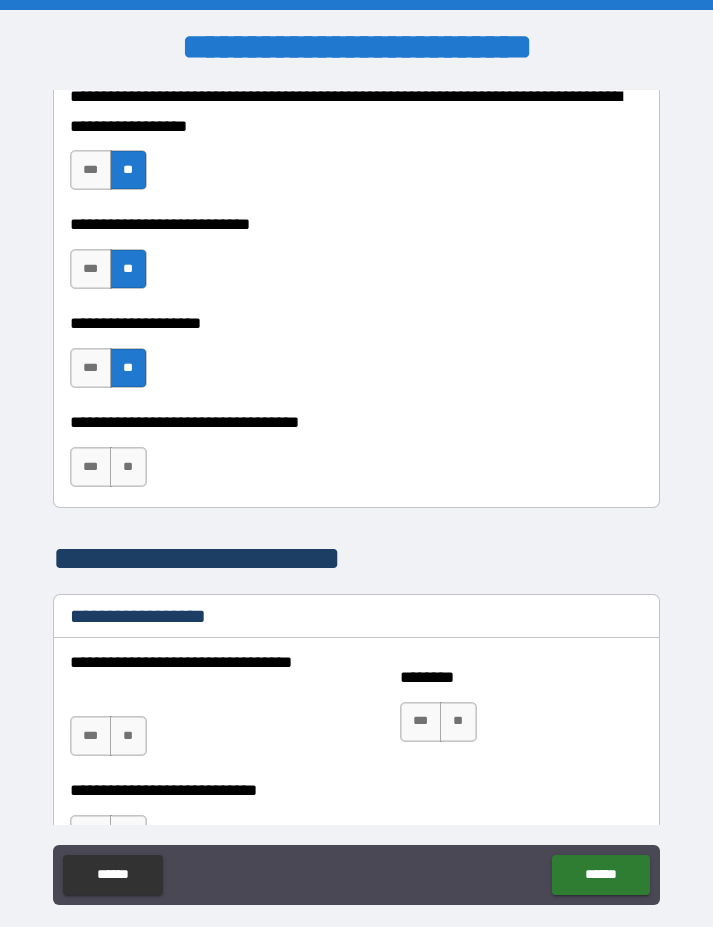click on "**" at bounding box center (128, 467) 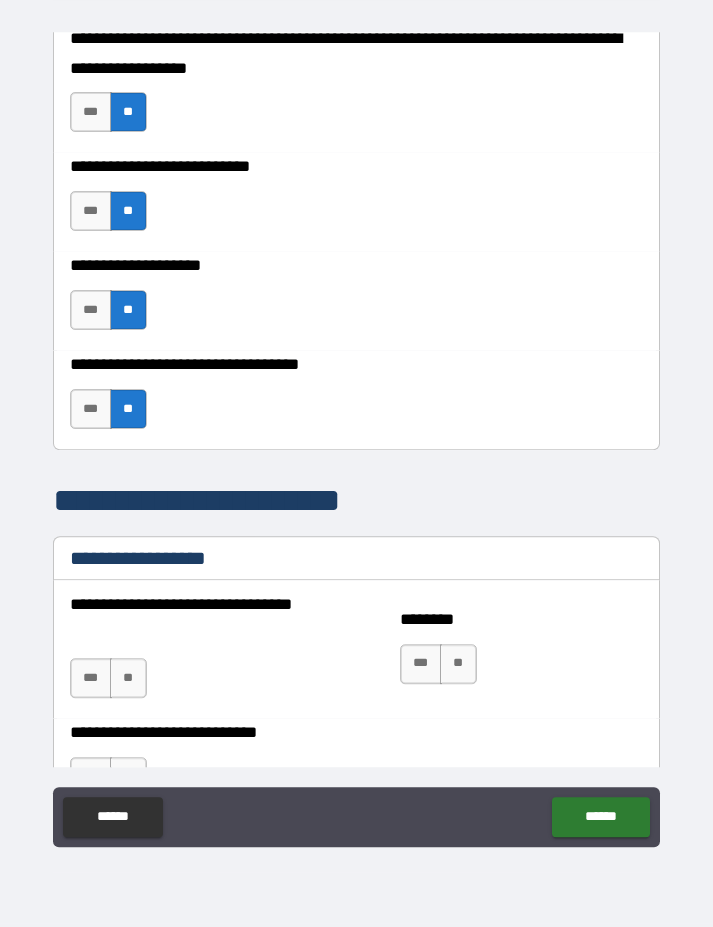 scroll, scrollTop: 58, scrollLeft: 0, axis: vertical 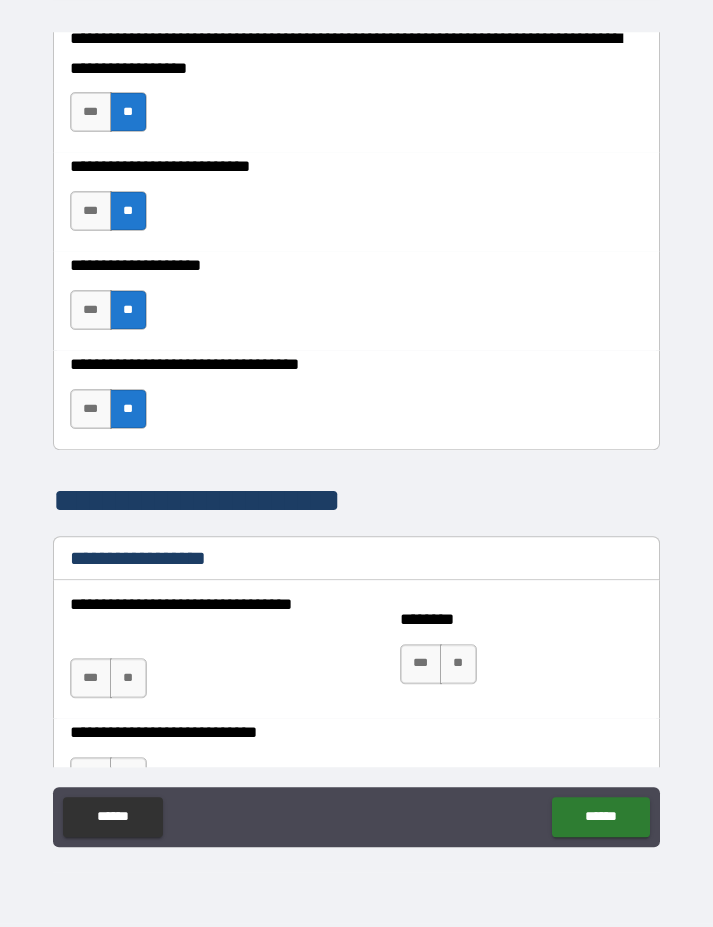 click on "**" at bounding box center [128, 678] 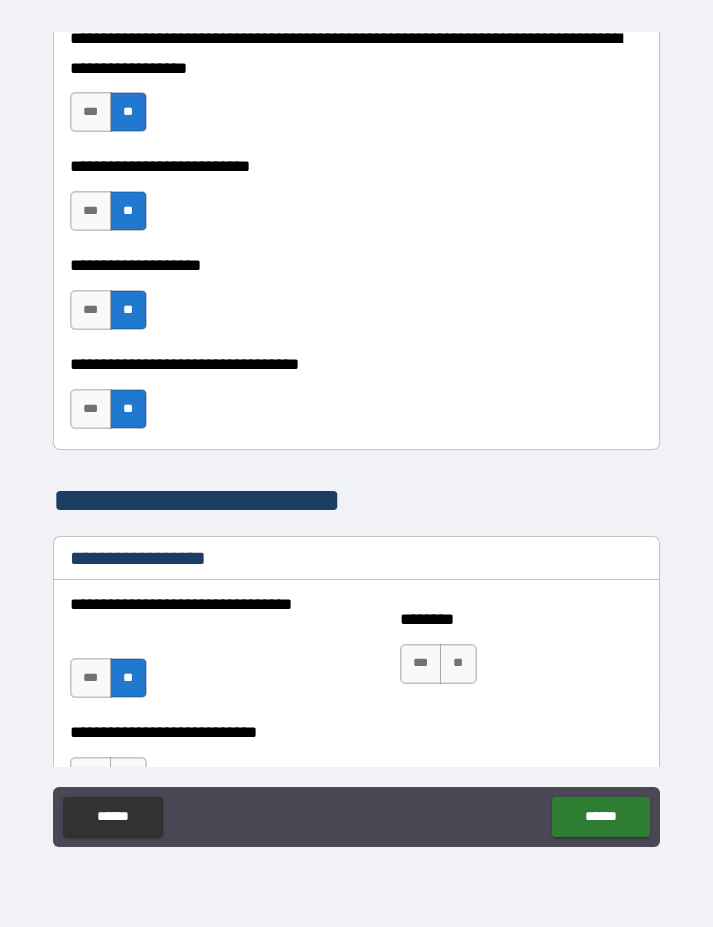 click on "**" at bounding box center [458, 664] 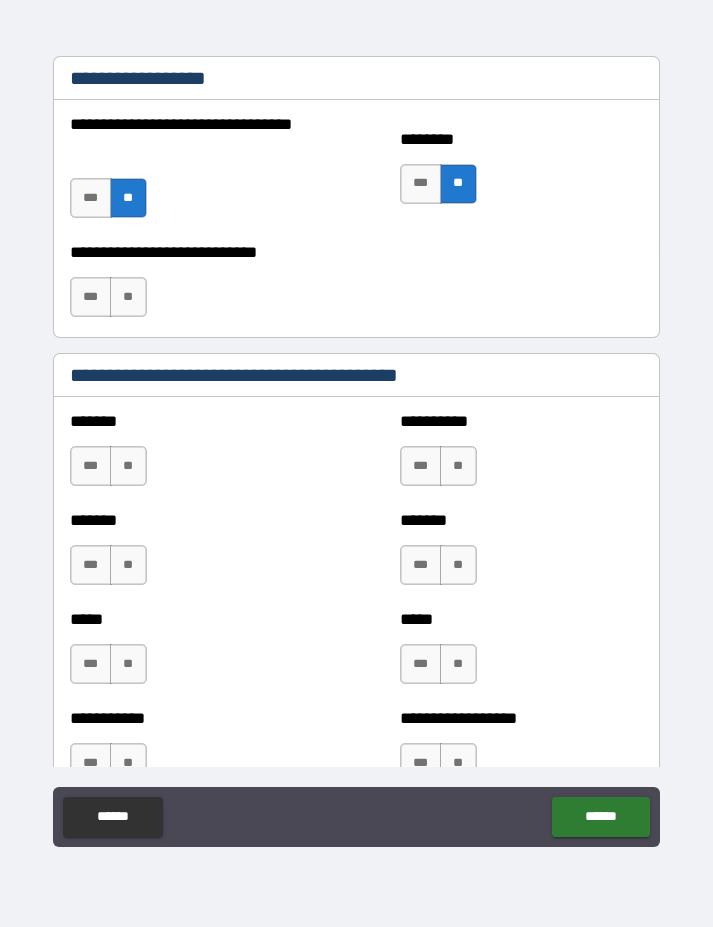 scroll, scrollTop: 1500, scrollLeft: 0, axis: vertical 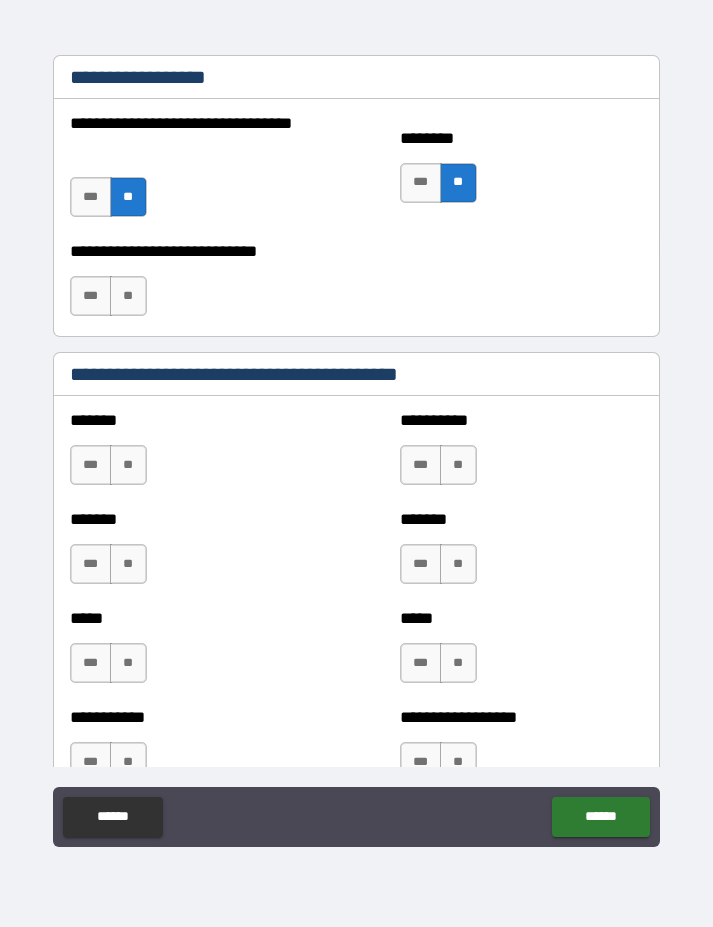 click on "**" at bounding box center (128, 296) 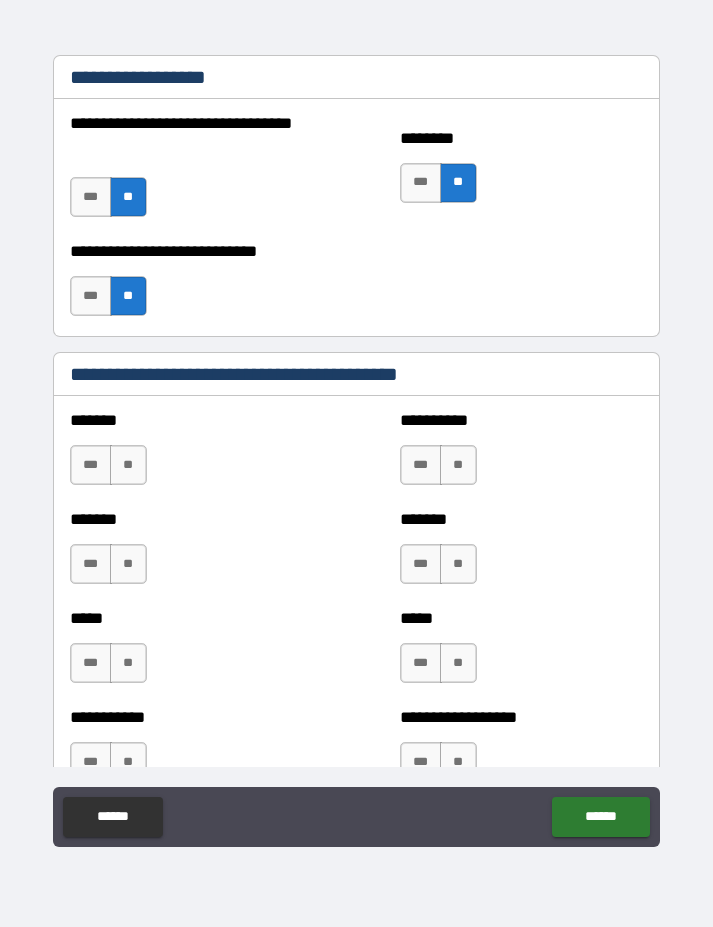 click on "**" at bounding box center [128, 465] 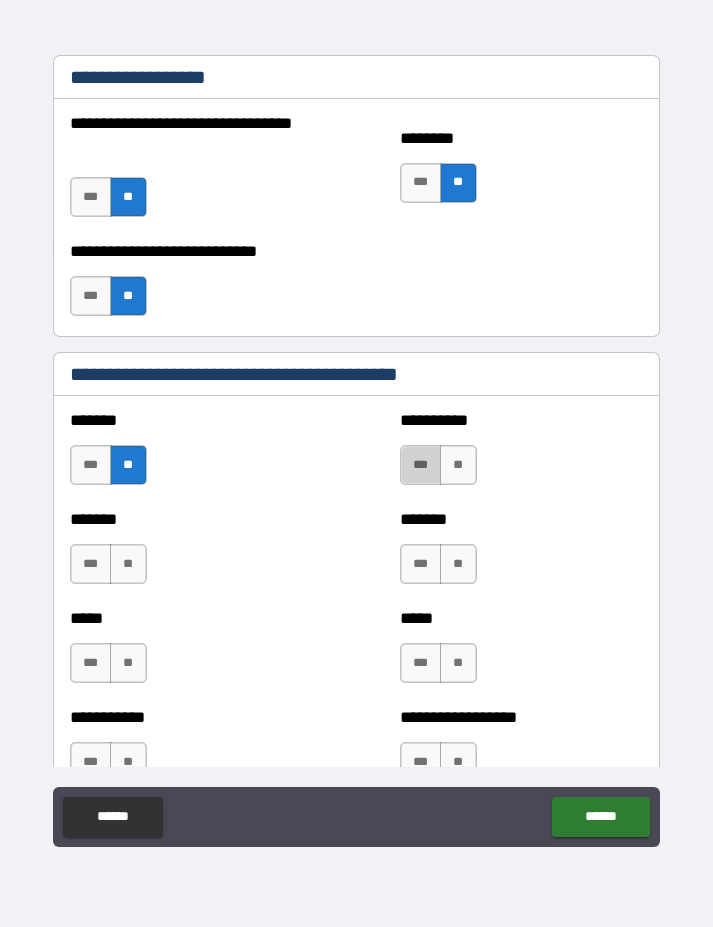 click on "***" at bounding box center (421, 465) 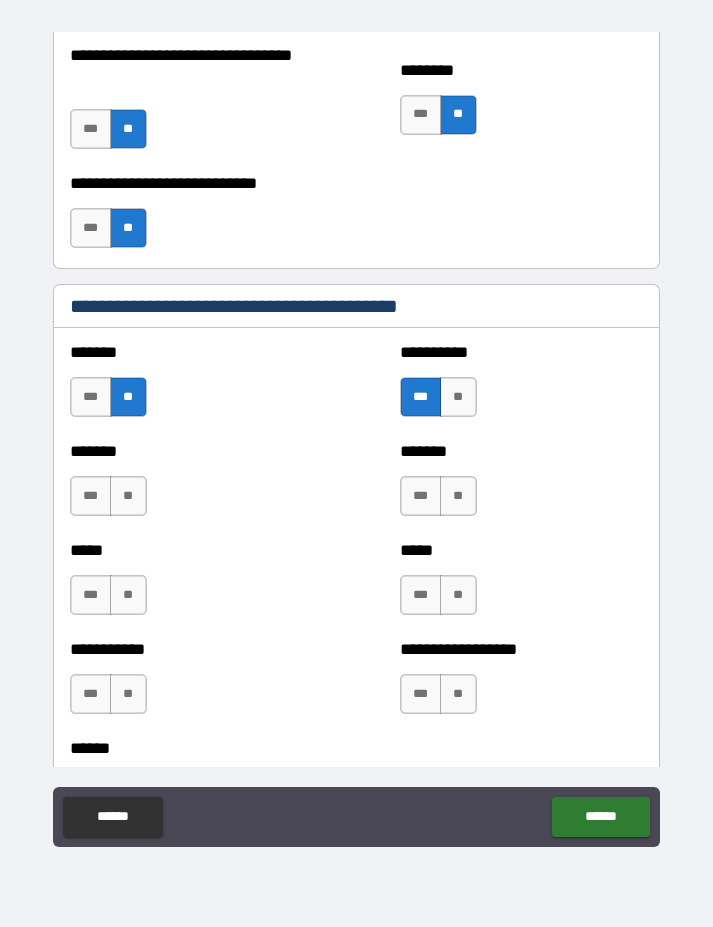 scroll, scrollTop: 1600, scrollLeft: 0, axis: vertical 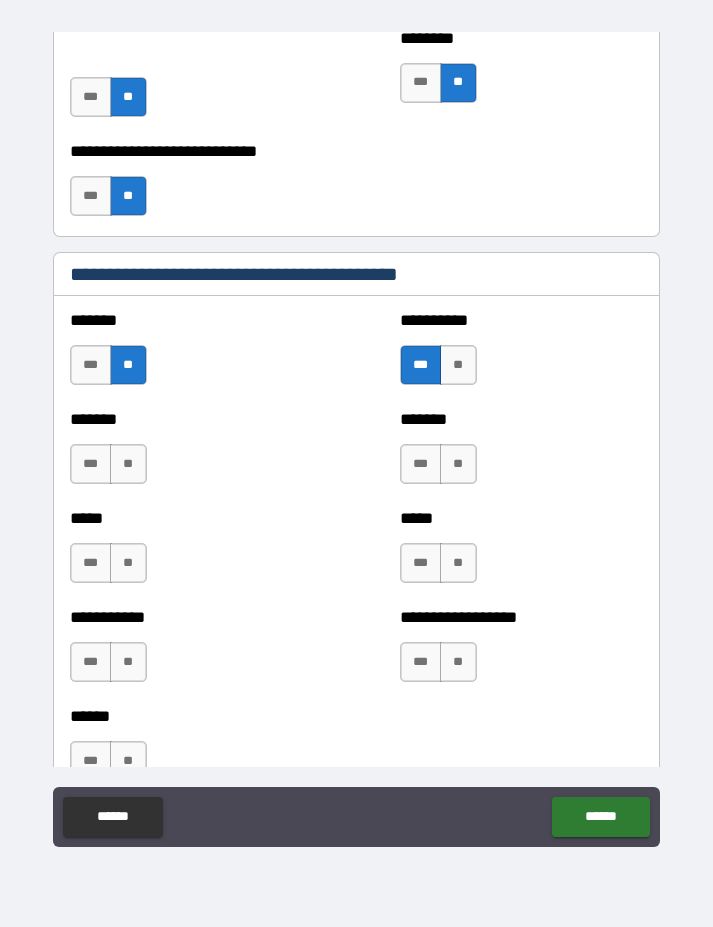 click on "**" at bounding box center (128, 464) 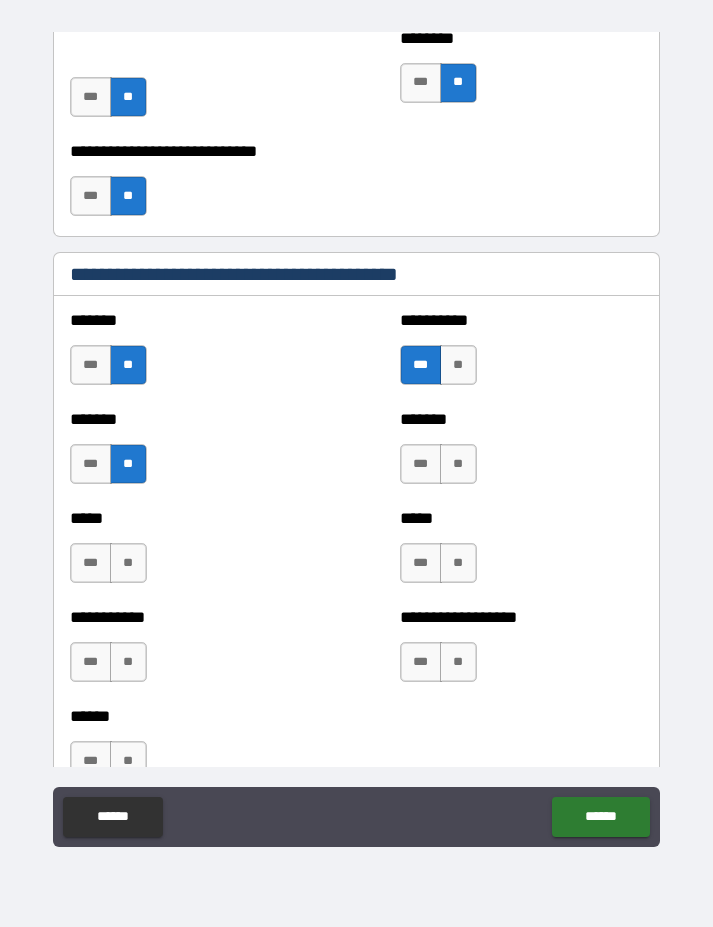 click on "**" at bounding box center [128, 563] 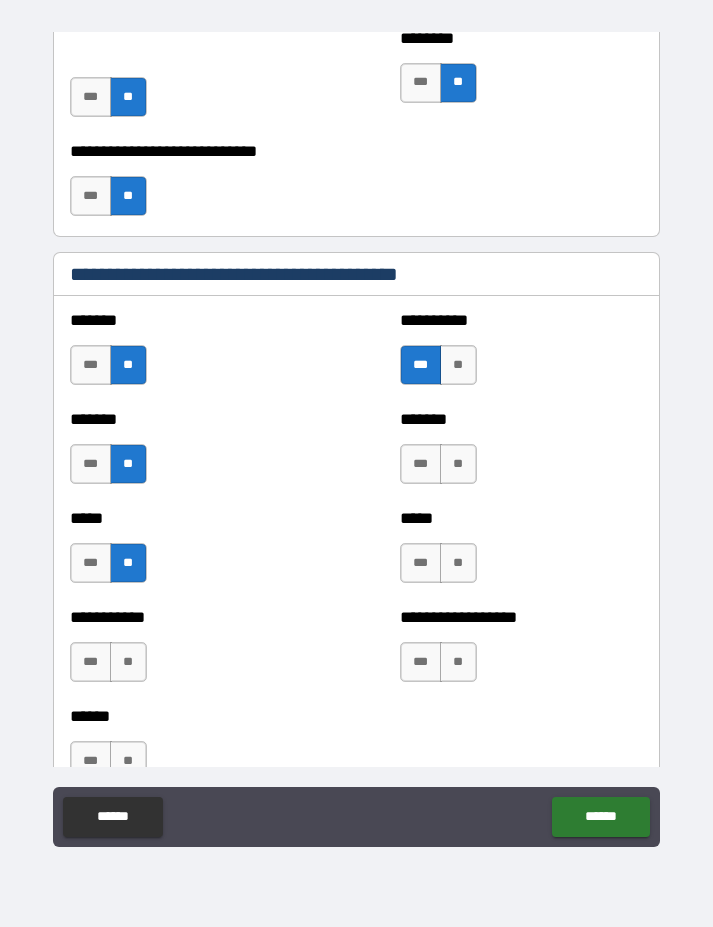 click on "**" at bounding box center [128, 662] 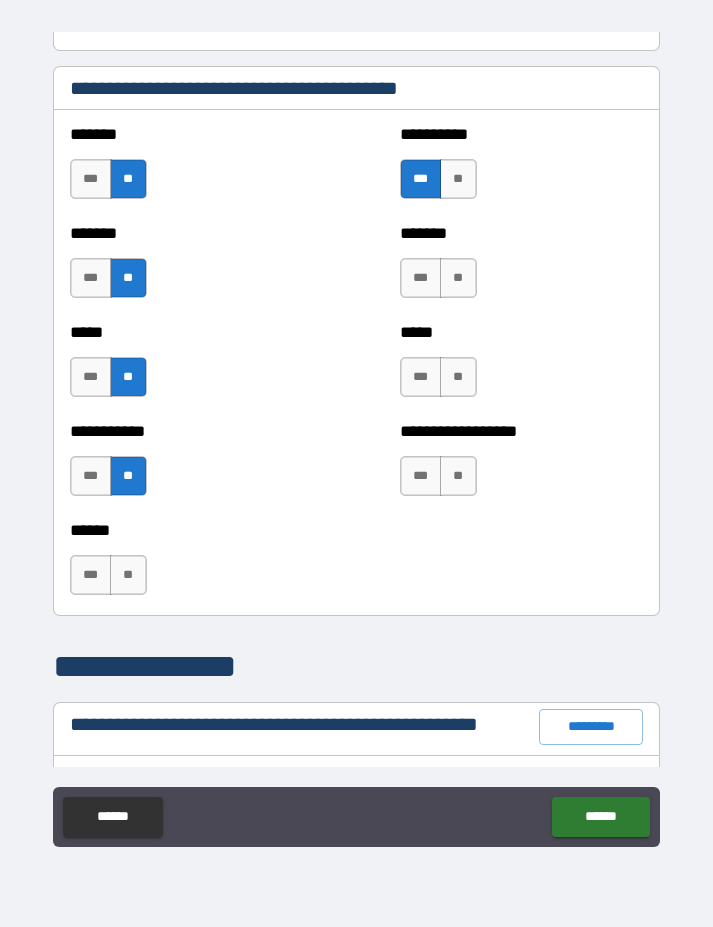 scroll, scrollTop: 1791, scrollLeft: 0, axis: vertical 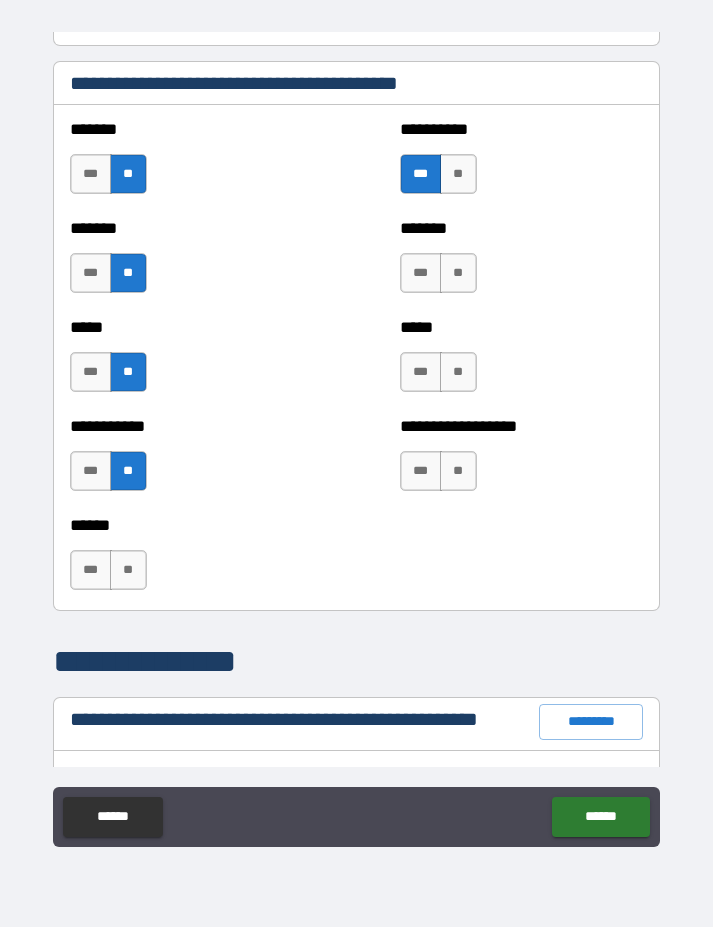 click on "**" at bounding box center (458, 273) 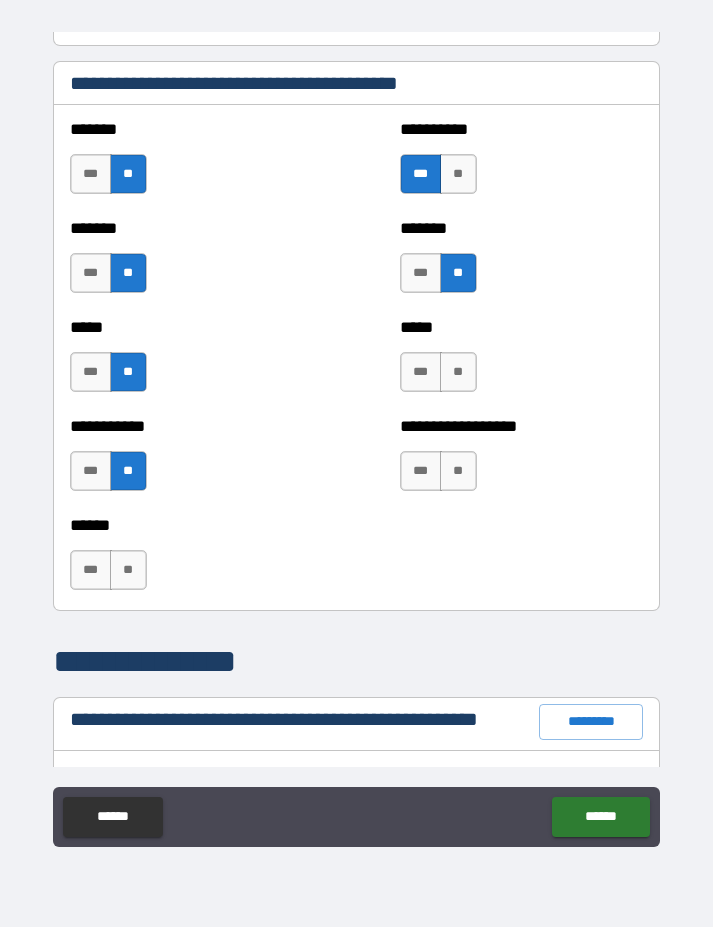 click on "**" at bounding box center (458, 372) 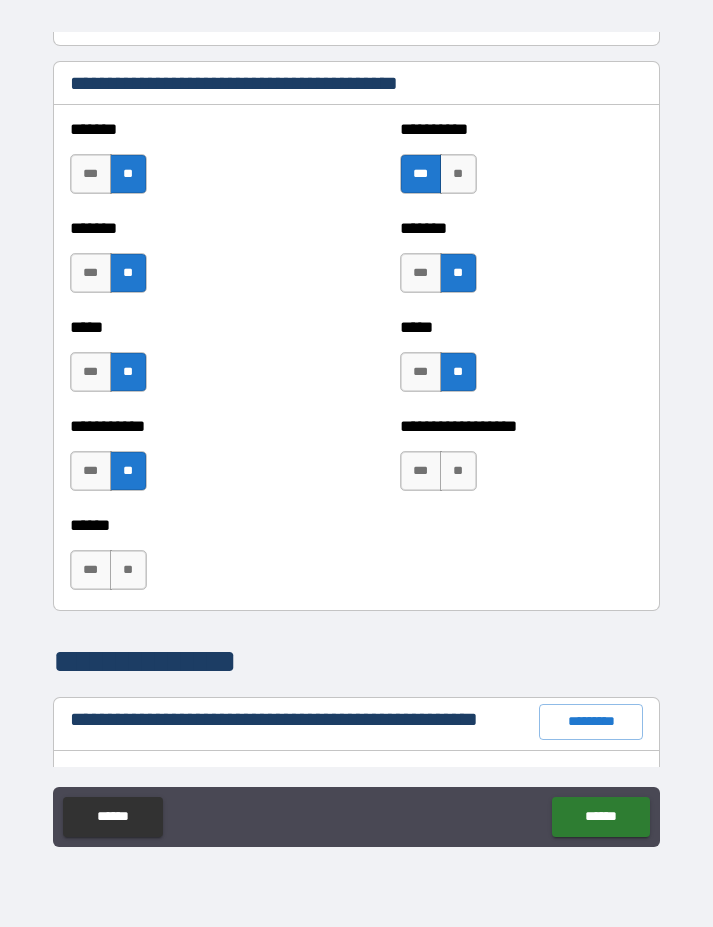 click on "**" at bounding box center [458, 471] 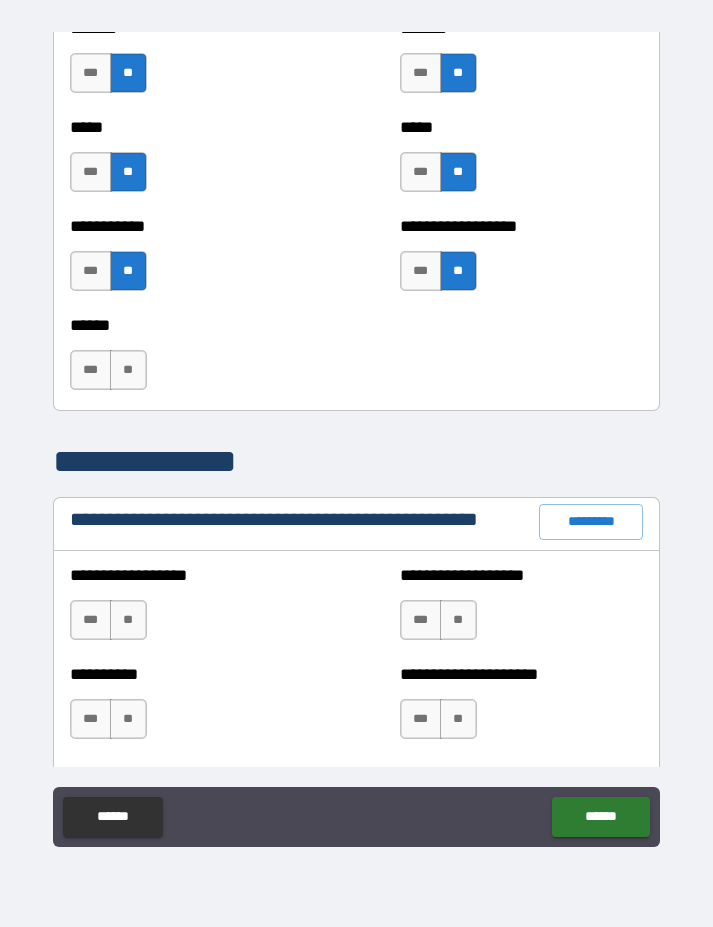 scroll, scrollTop: 1990, scrollLeft: 0, axis: vertical 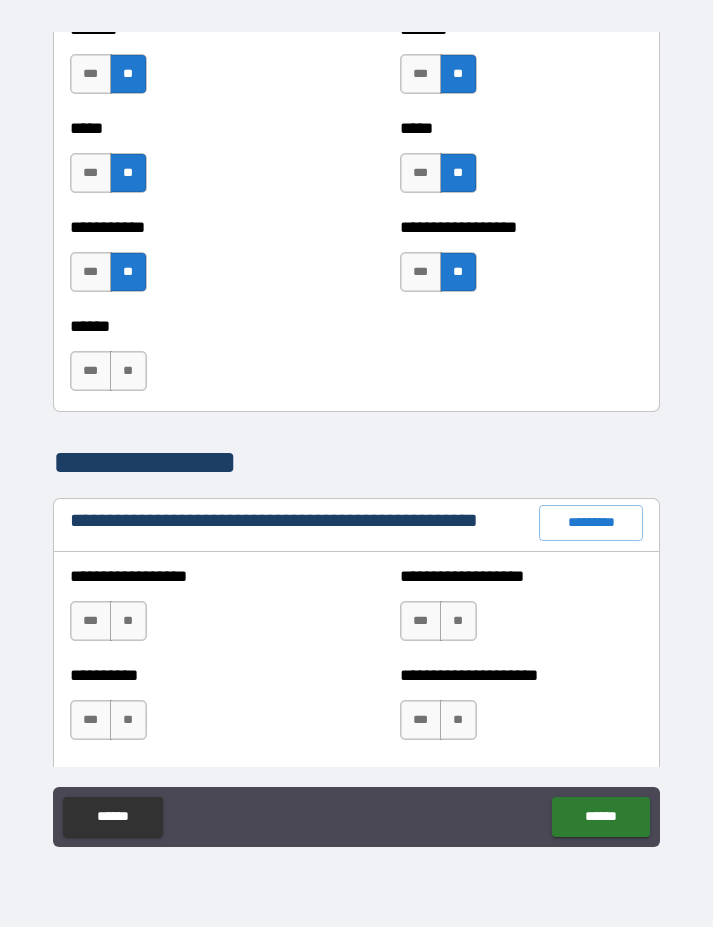 click on "**" at bounding box center [128, 371] 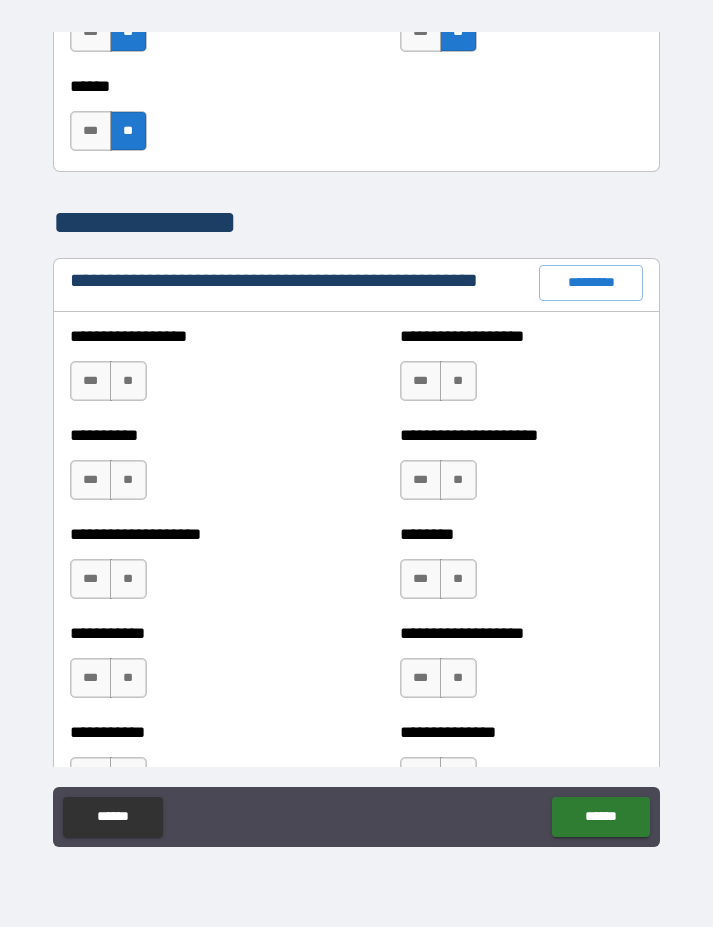 scroll, scrollTop: 2249, scrollLeft: 0, axis: vertical 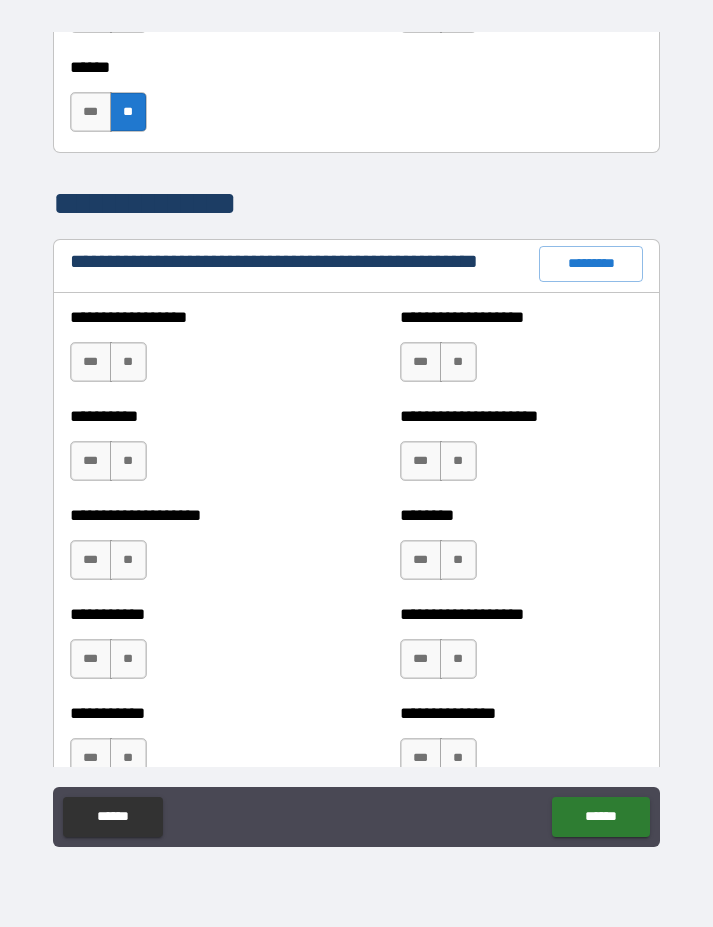 click on "**" at bounding box center (128, 362) 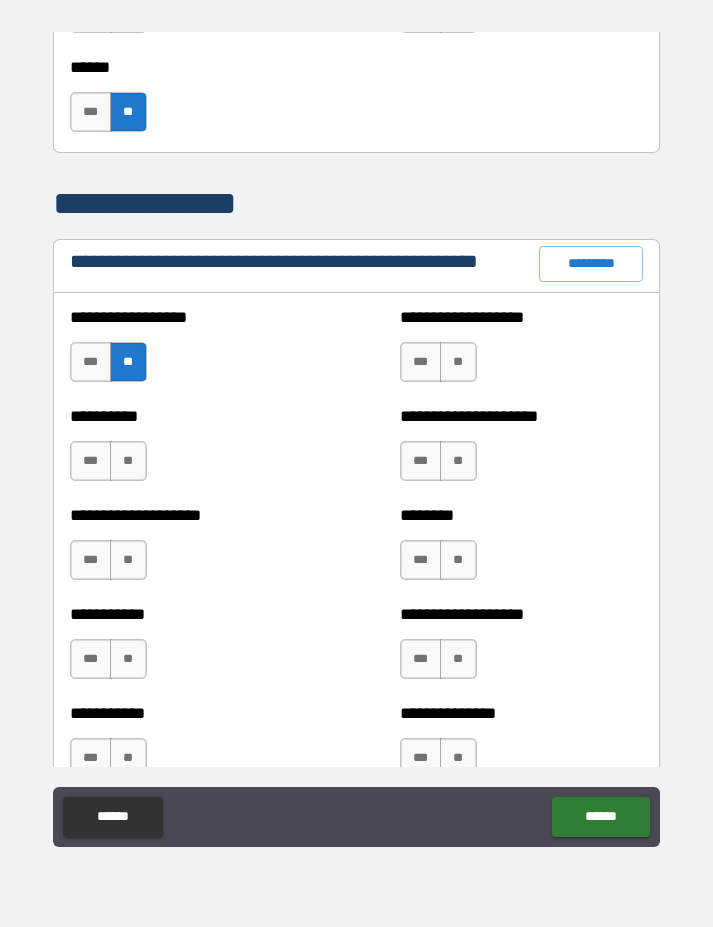 click on "**" at bounding box center (128, 461) 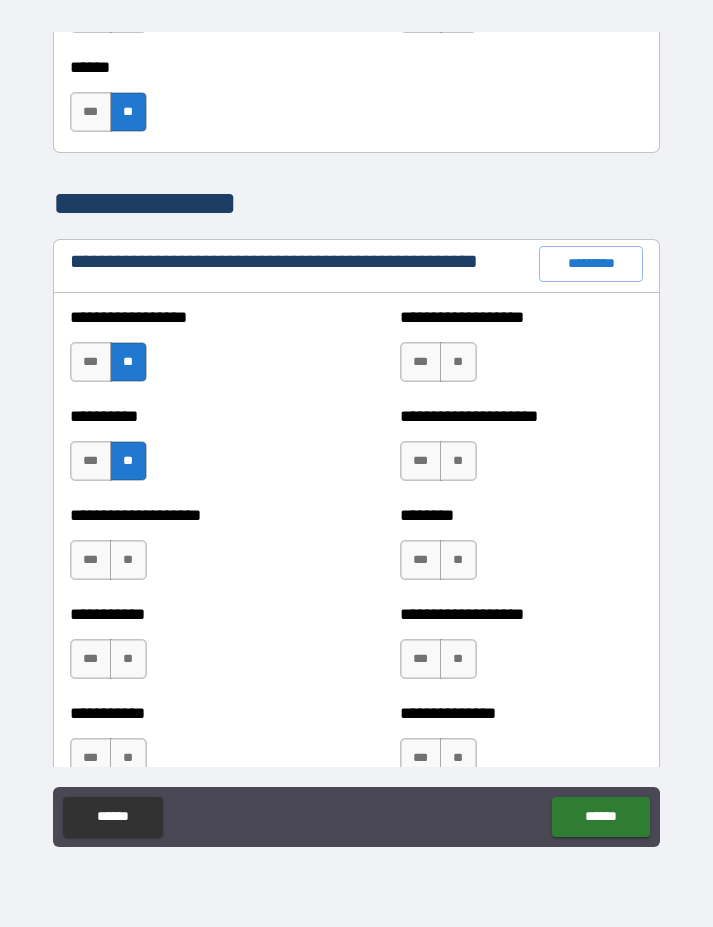 click on "**" at bounding box center [128, 560] 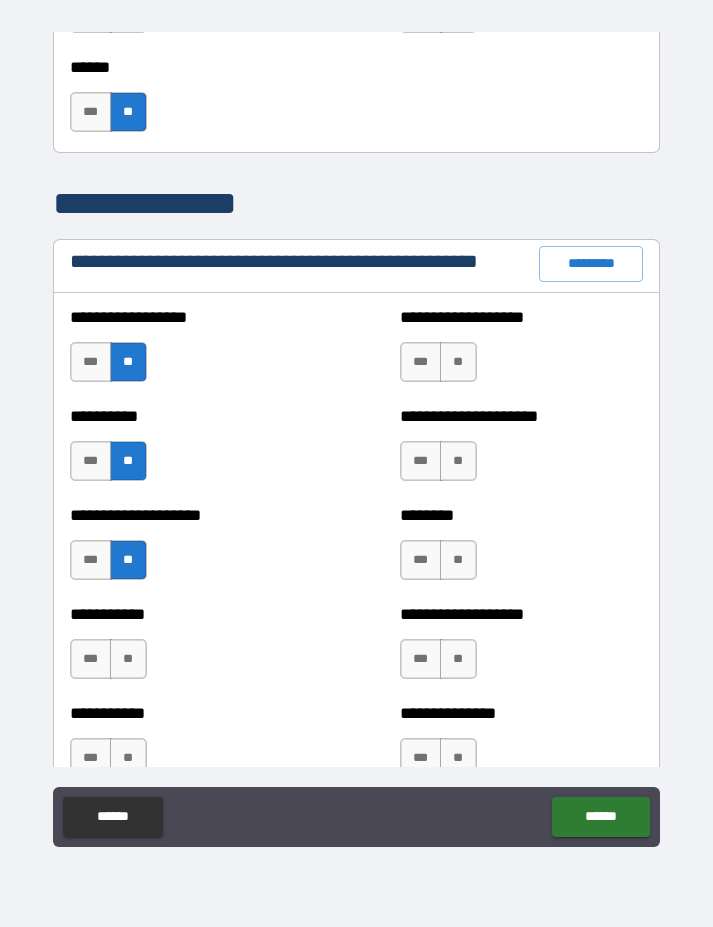 click on "**" at bounding box center [128, 659] 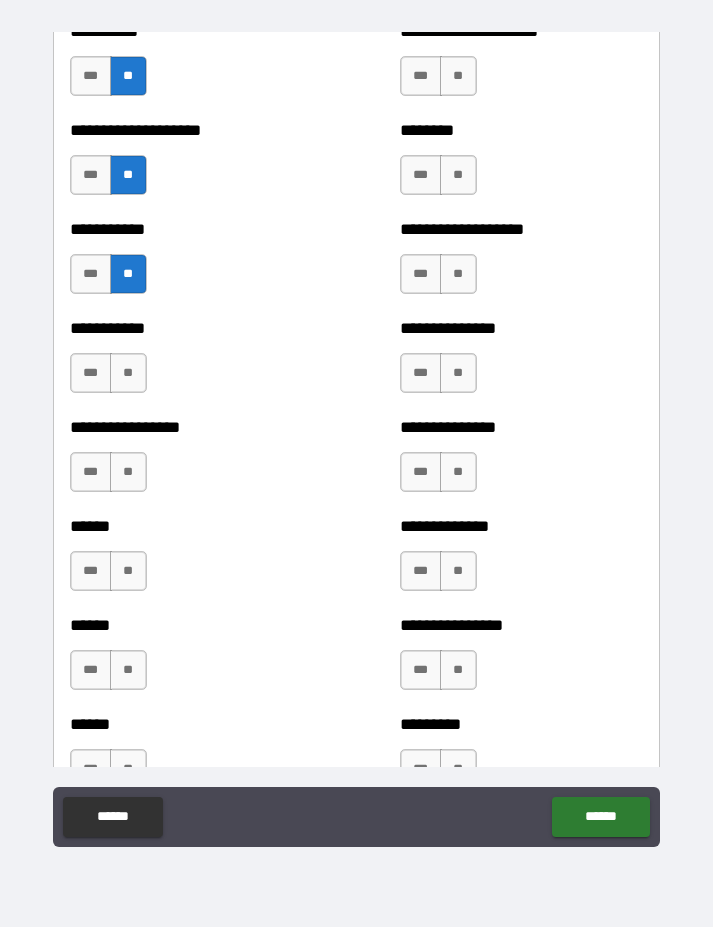 scroll, scrollTop: 2605, scrollLeft: 0, axis: vertical 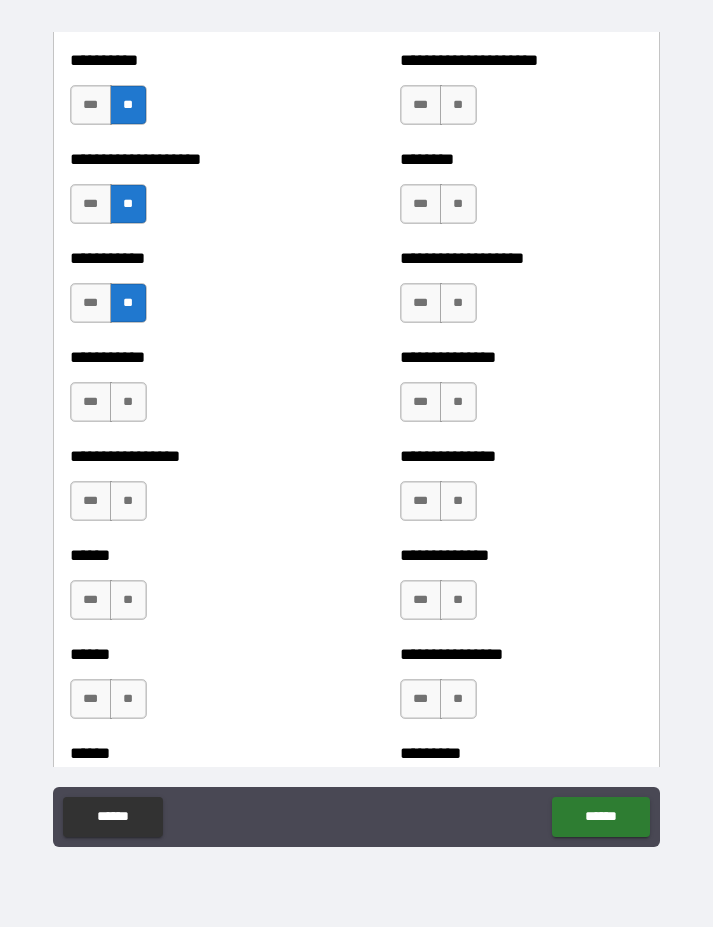 click on "**" at bounding box center (128, 402) 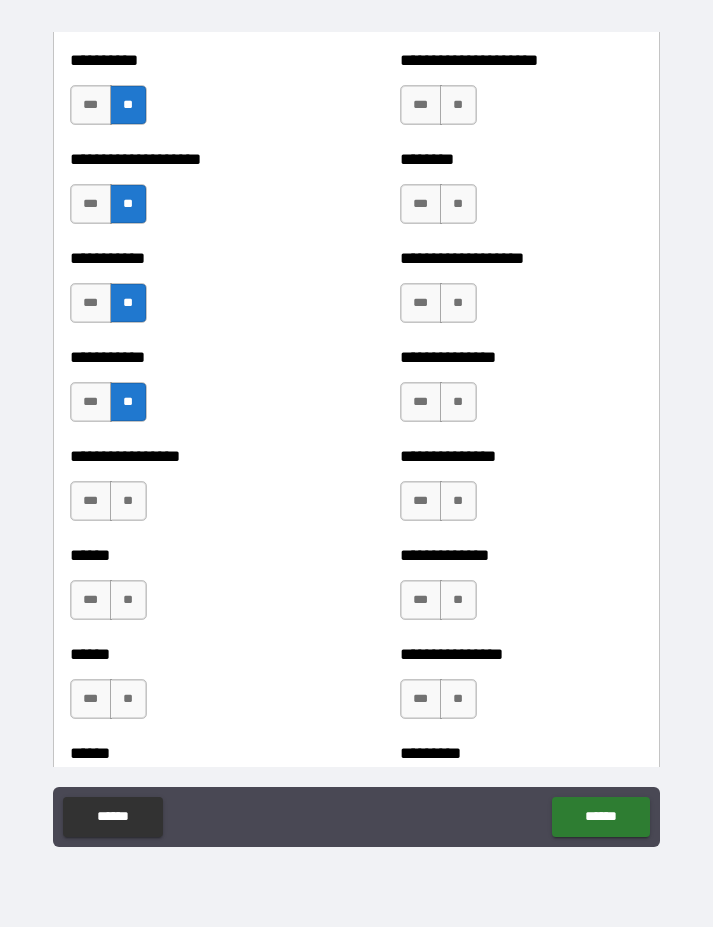 click on "**" at bounding box center (128, 501) 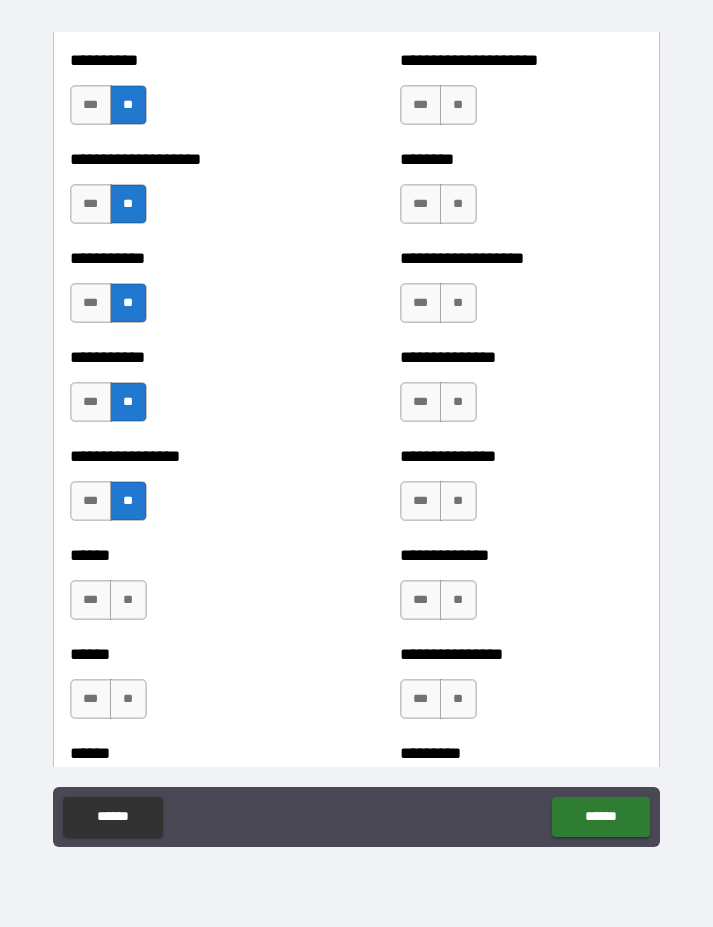 click on "**" at bounding box center (128, 600) 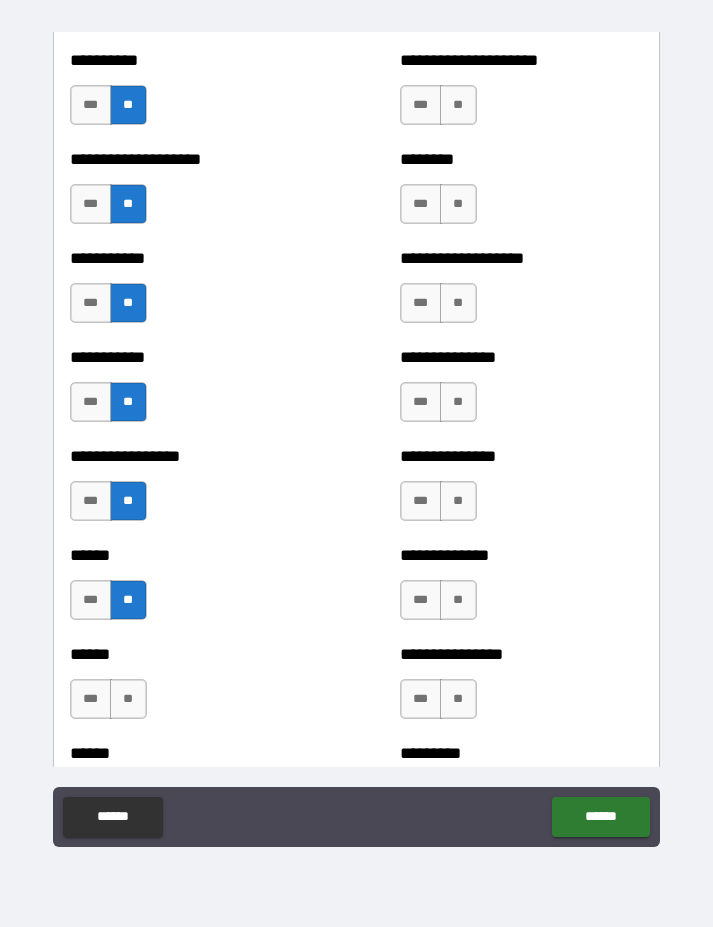 click on "**" at bounding box center (128, 699) 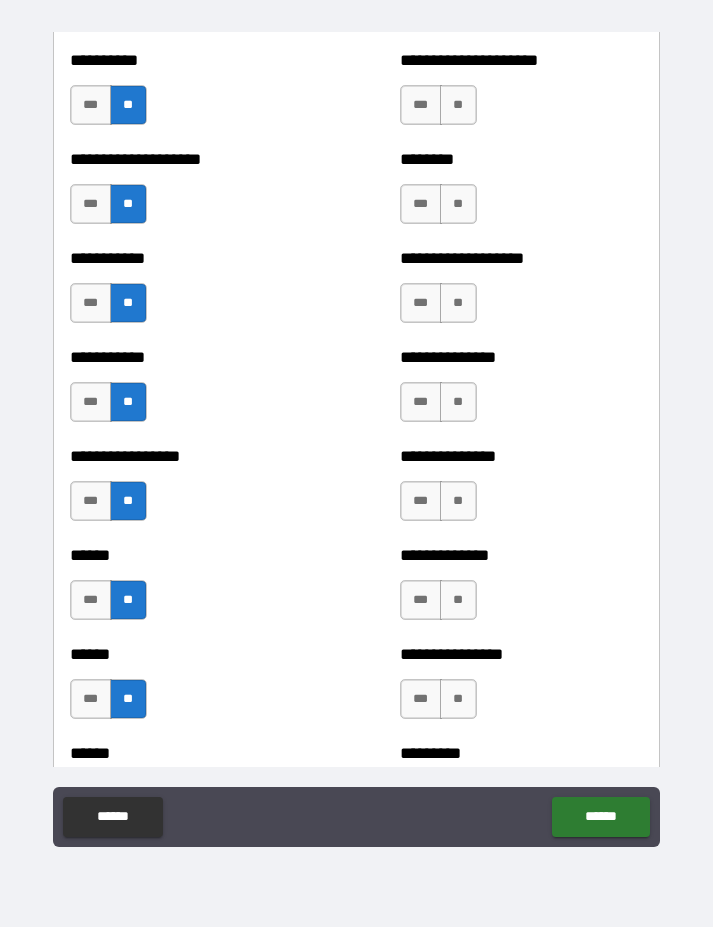 click on "**" at bounding box center (458, 105) 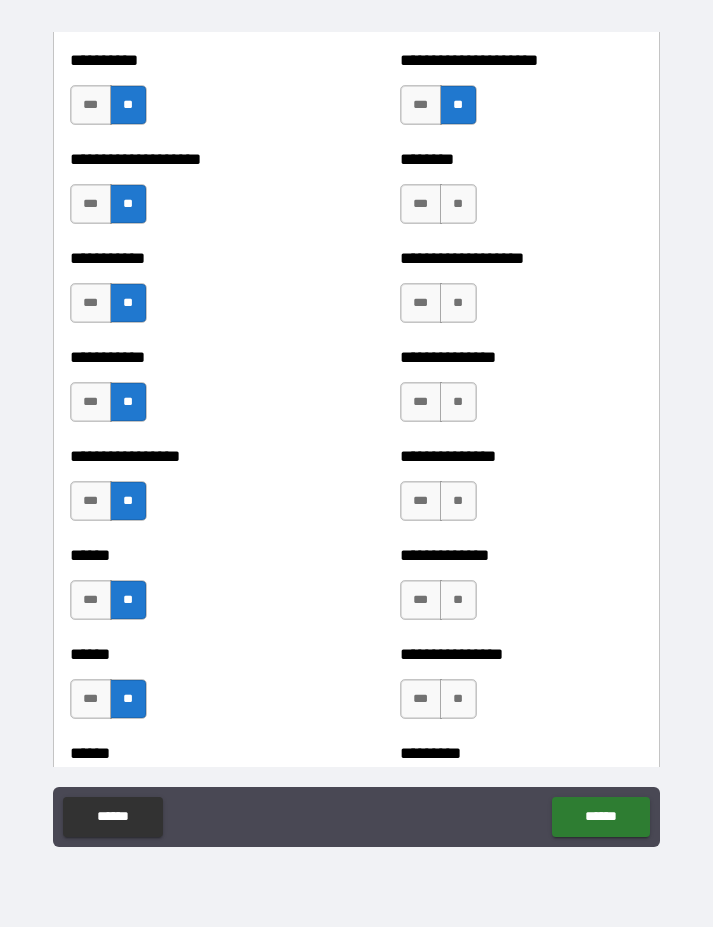 click on "**" at bounding box center (458, 204) 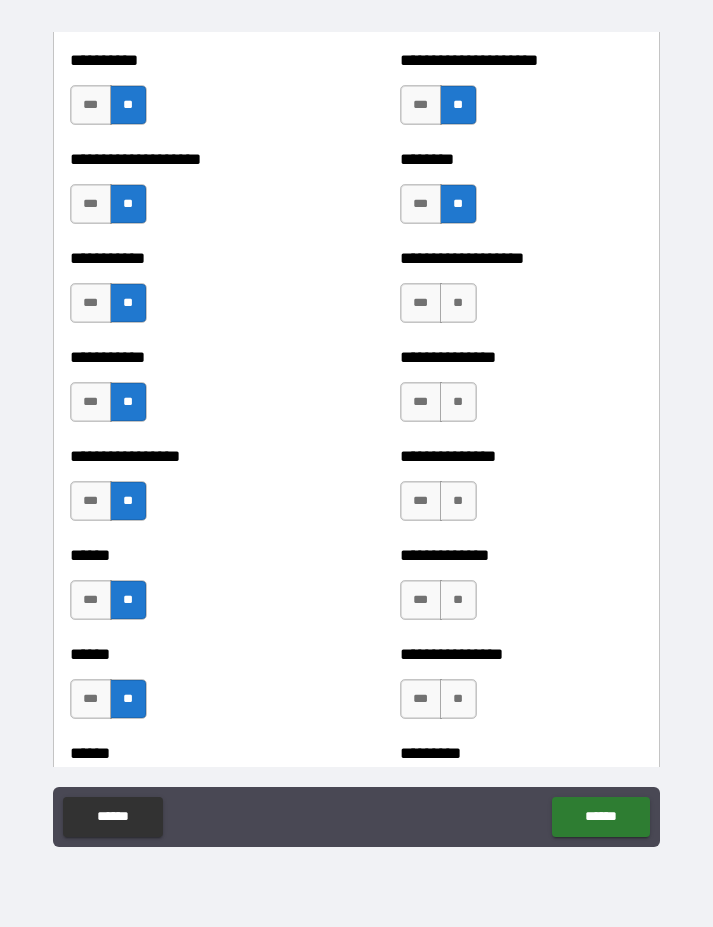 click on "**" at bounding box center (458, 303) 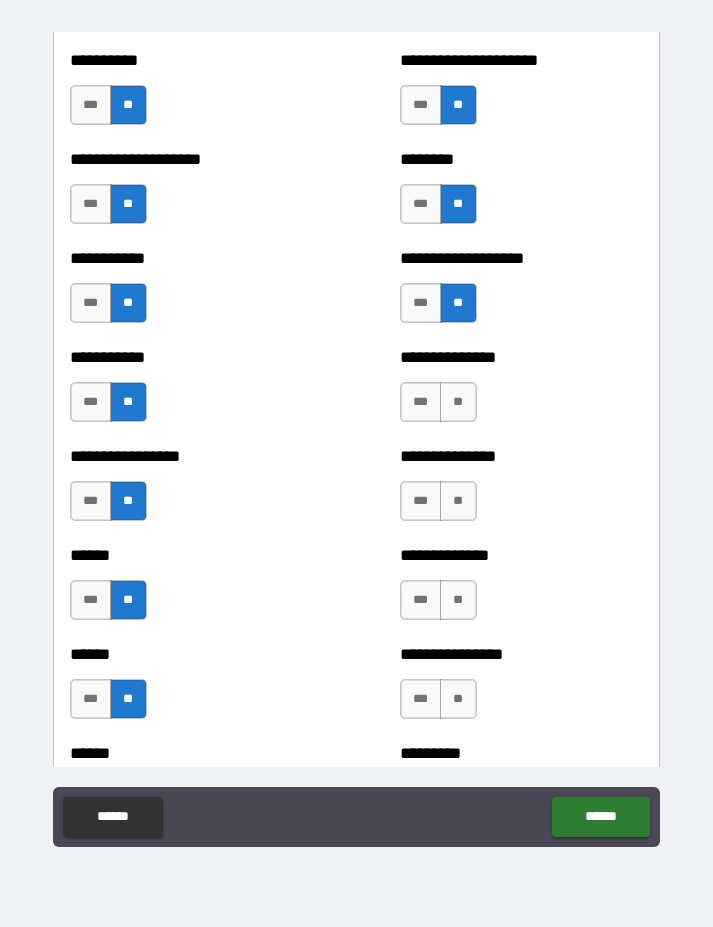 click on "**" at bounding box center (458, 402) 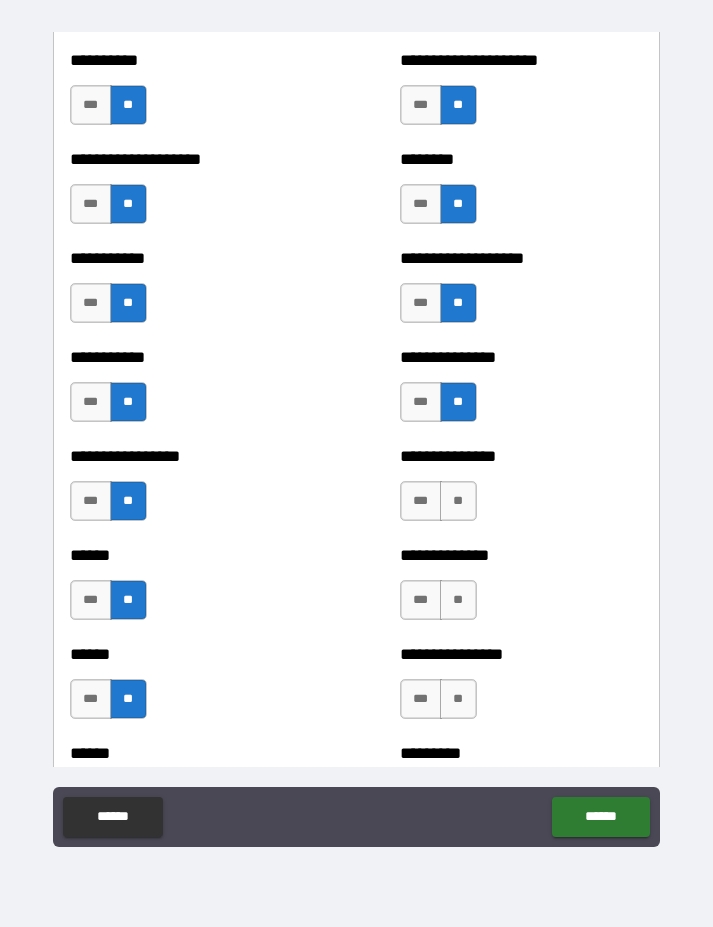 click on "**" at bounding box center (458, 501) 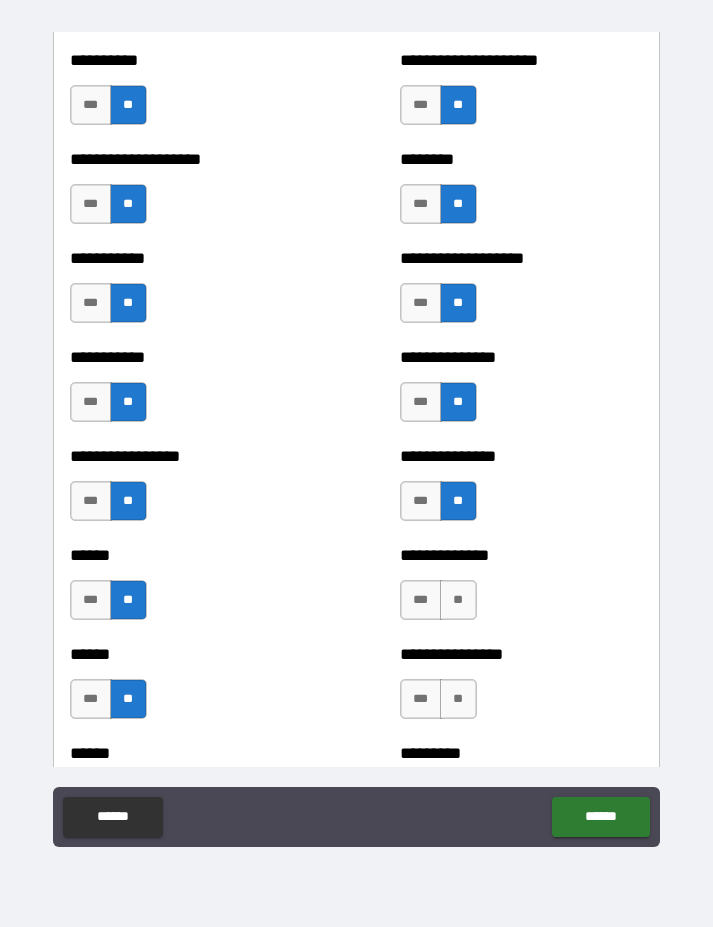 click on "**" at bounding box center [458, 600] 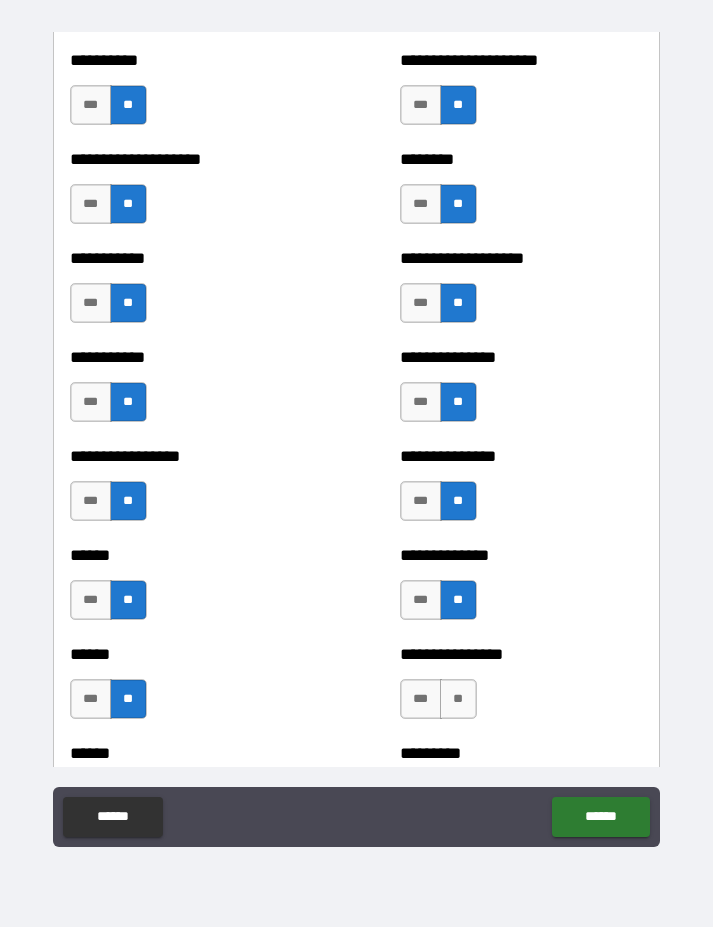 click on "**" at bounding box center [458, 699] 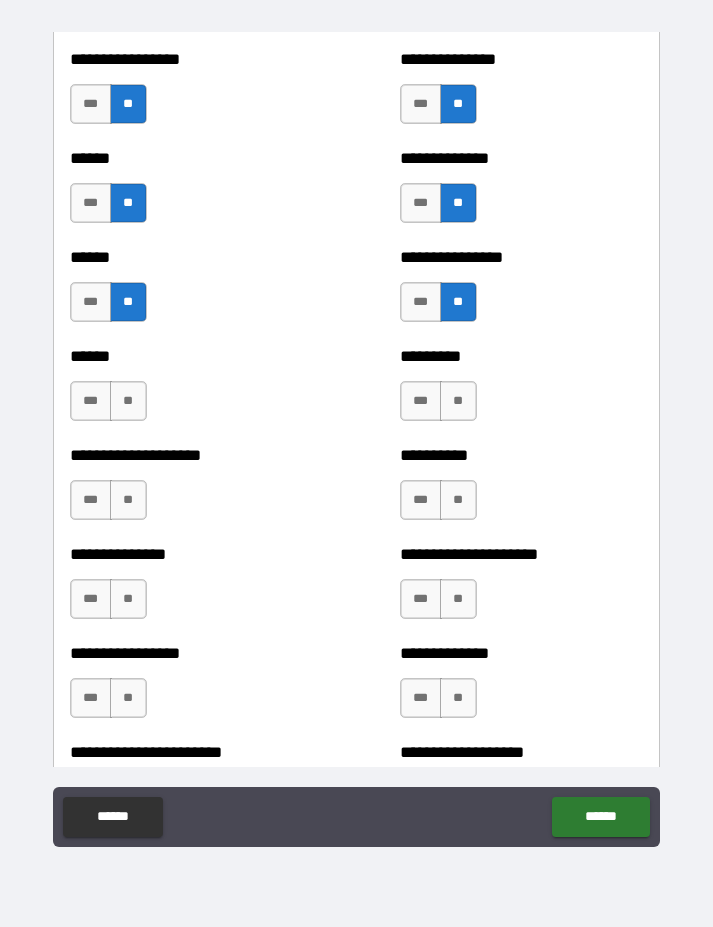 scroll, scrollTop: 3004, scrollLeft: 0, axis: vertical 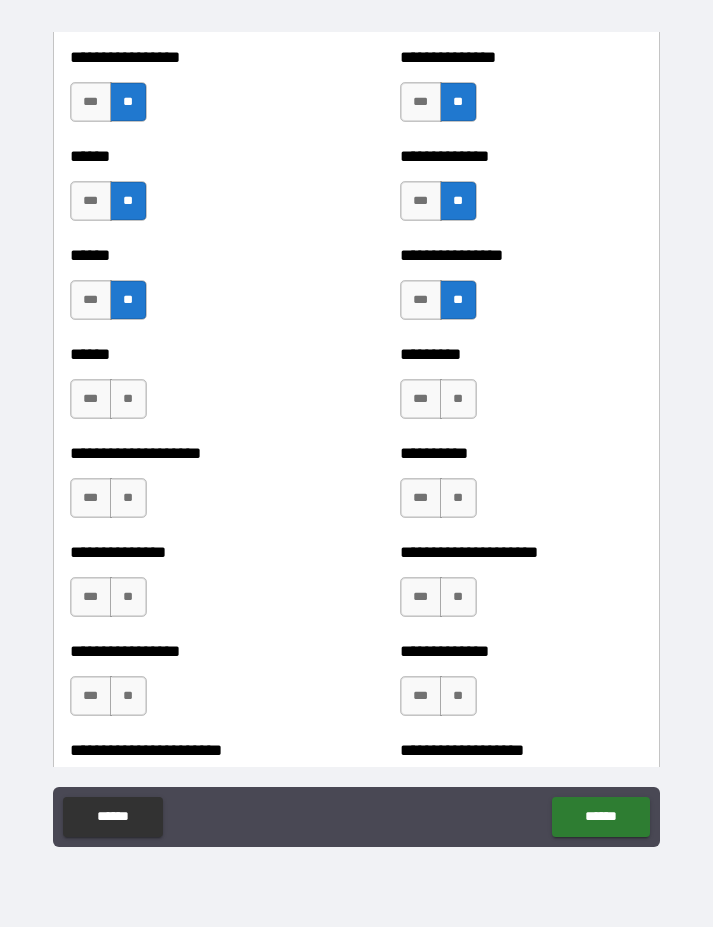 click on "**" at bounding box center (128, 399) 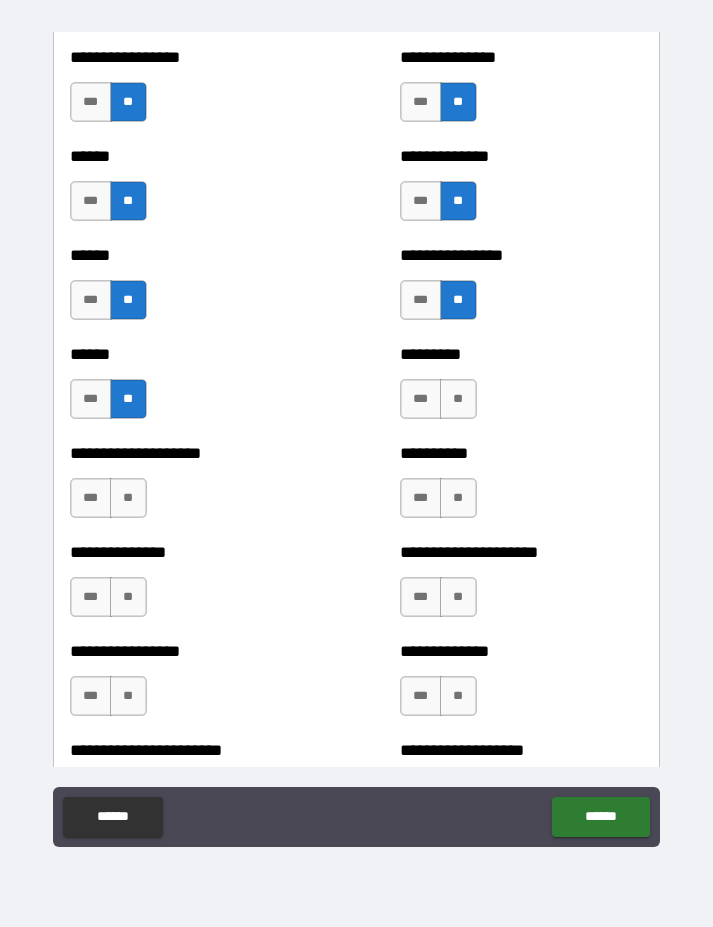 click on "**" at bounding box center (128, 498) 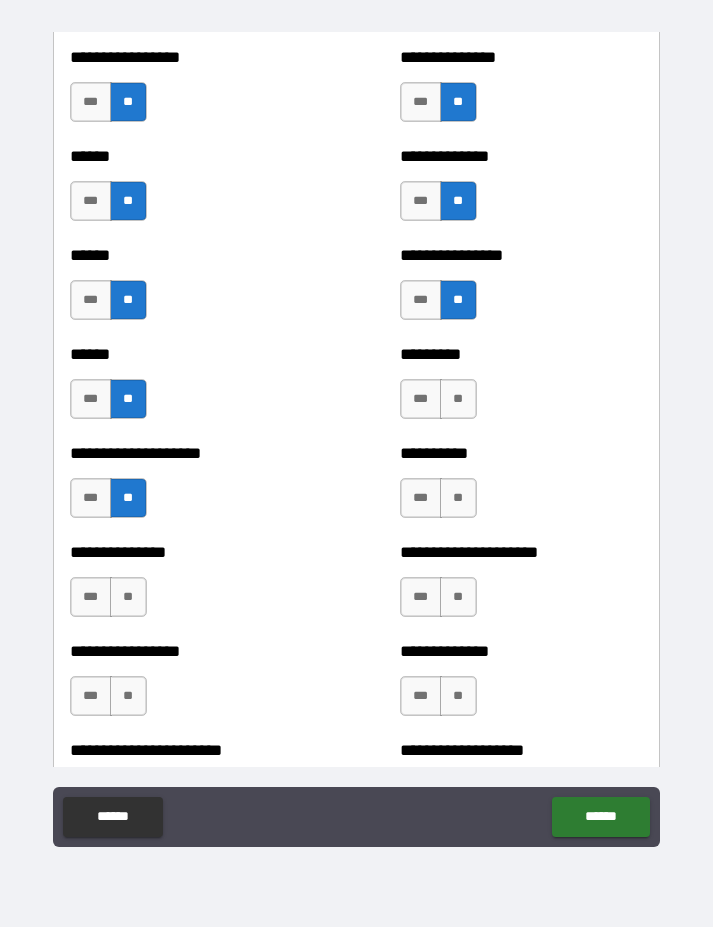 click on "**" at bounding box center (128, 597) 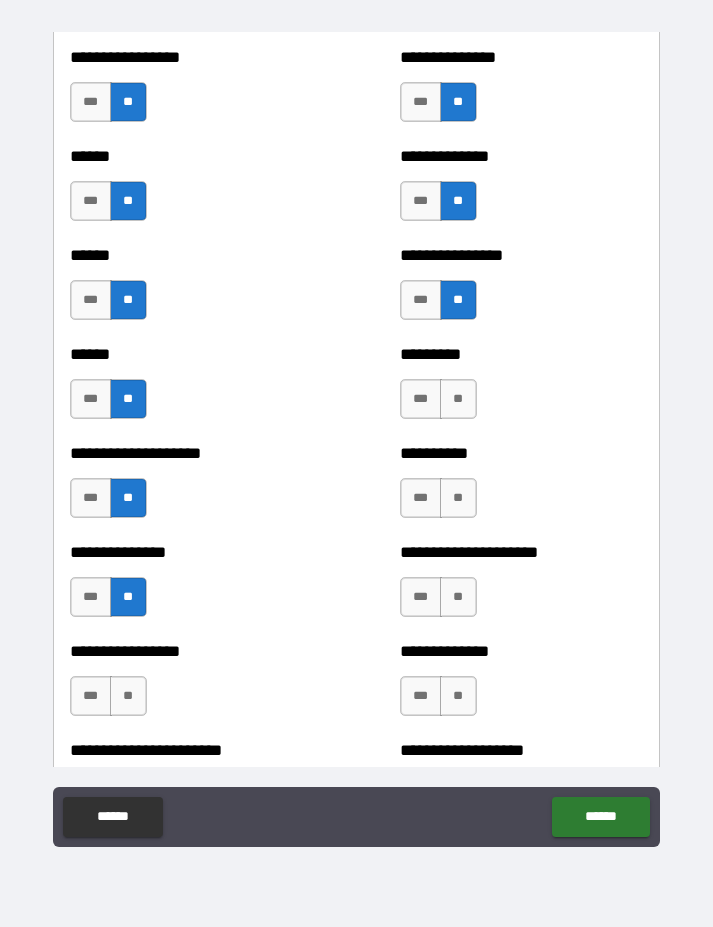 click on "**" at bounding box center [128, 696] 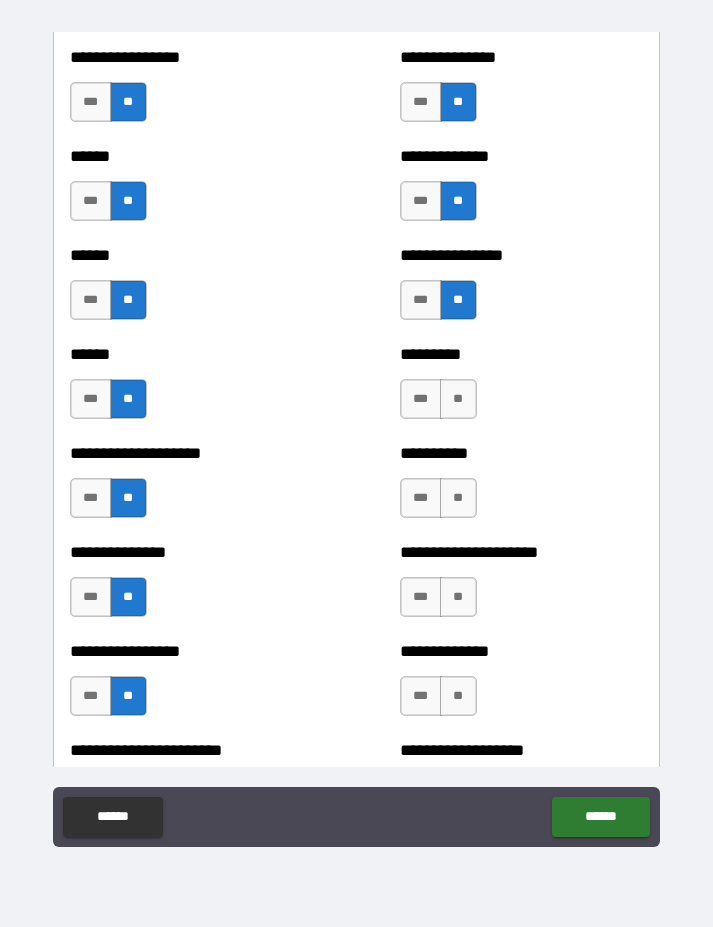 click on "**" at bounding box center (458, 696) 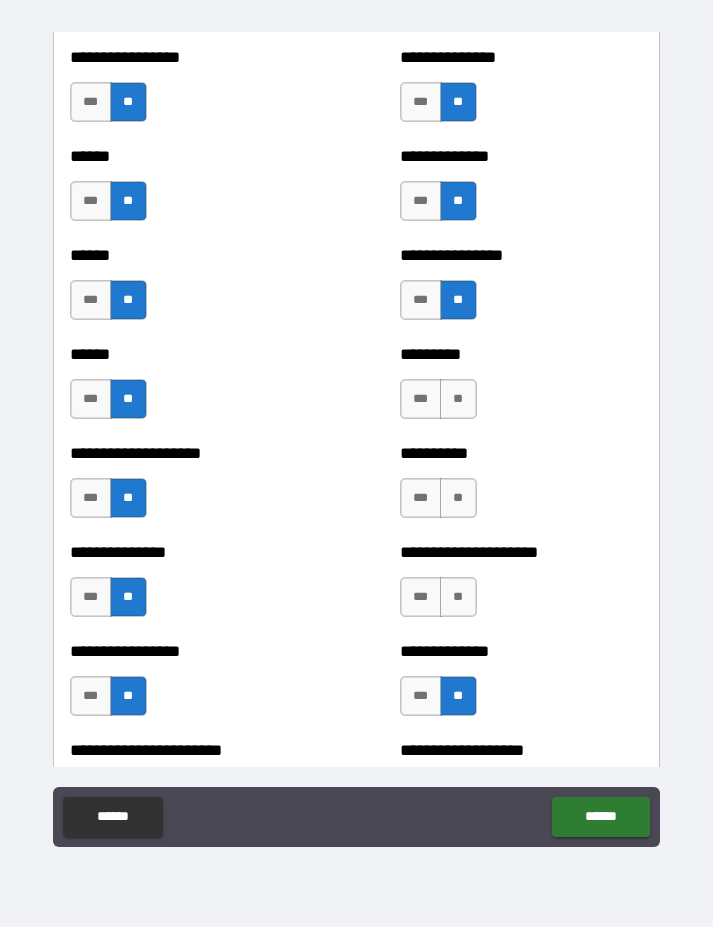 click on "**" at bounding box center (458, 597) 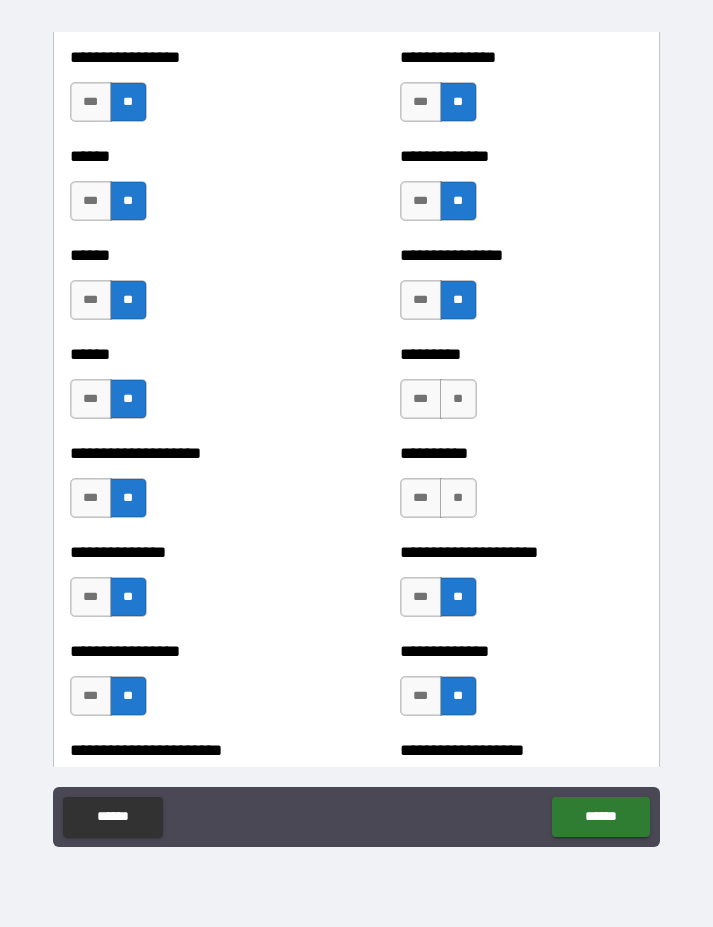 click on "**" at bounding box center [458, 498] 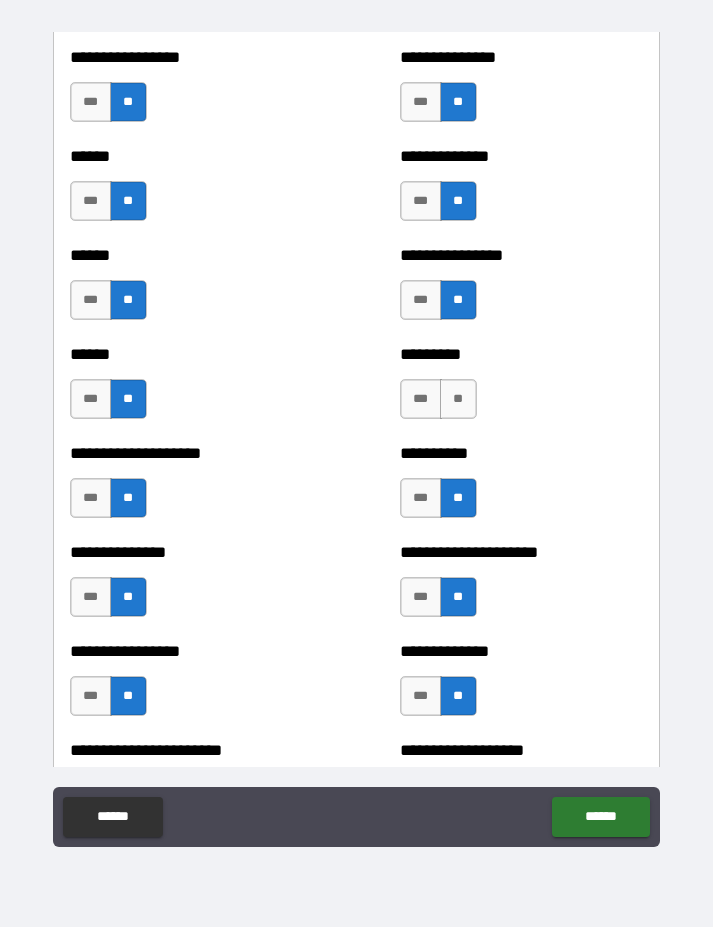 click on "**" at bounding box center (458, 399) 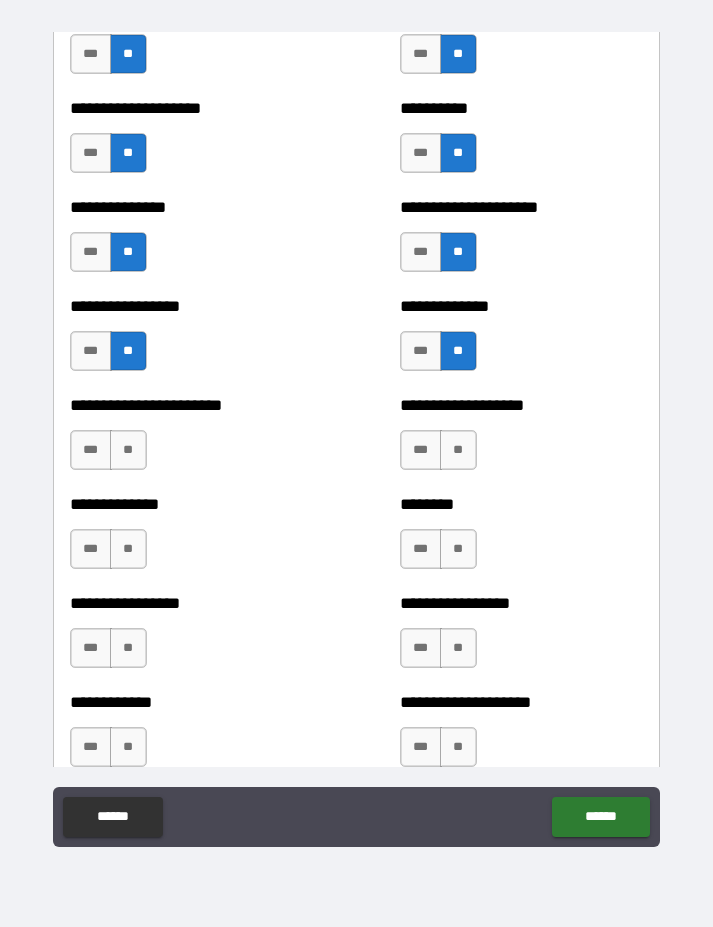 scroll, scrollTop: 3368, scrollLeft: 0, axis: vertical 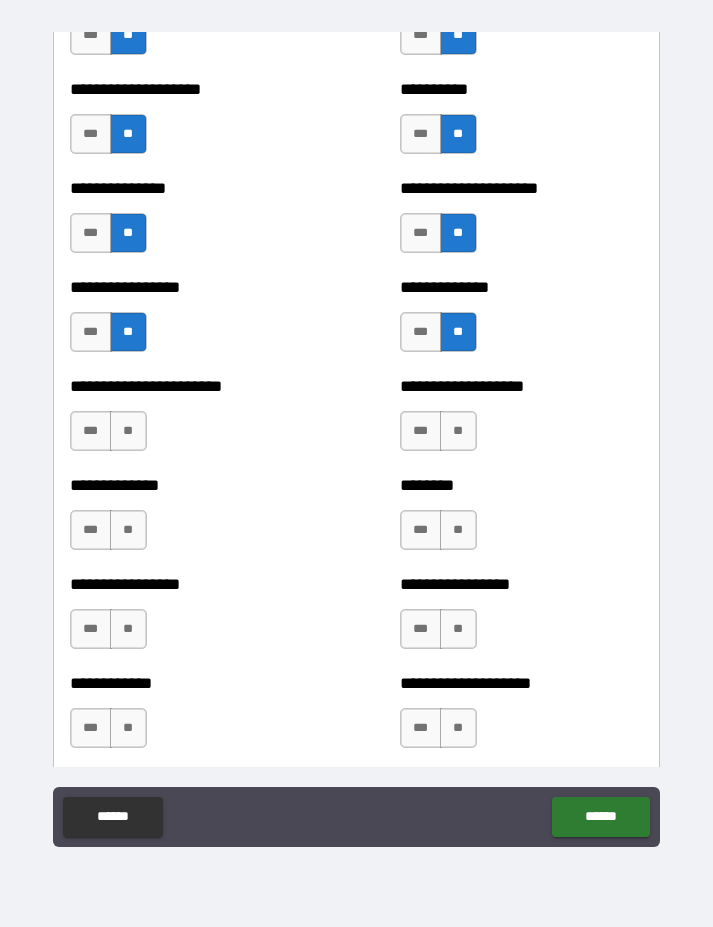click on "**" at bounding box center [128, 431] 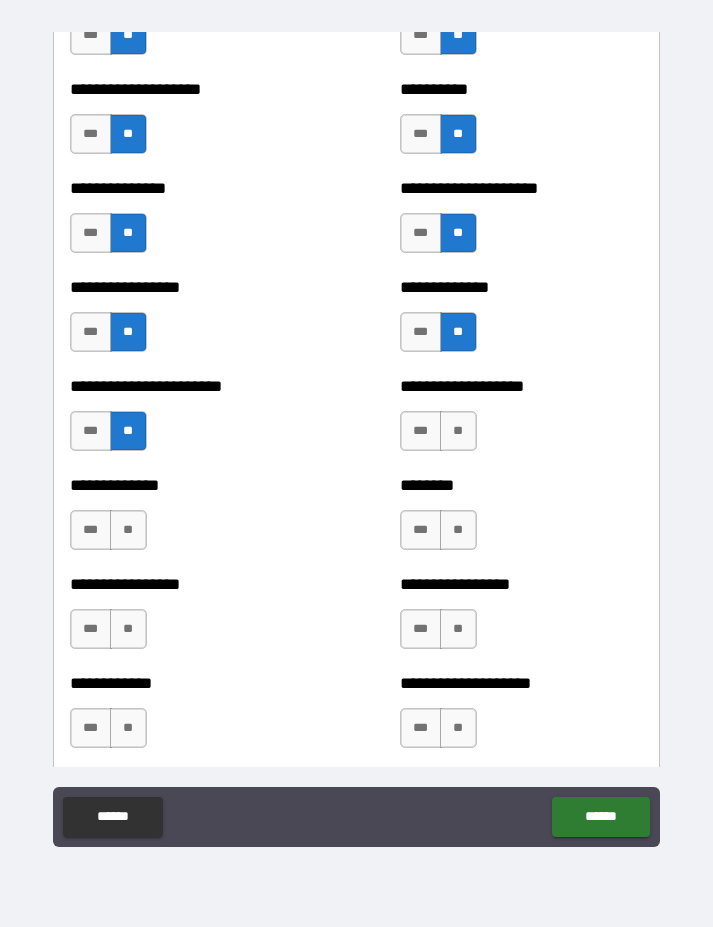 click on "**" at bounding box center (128, 530) 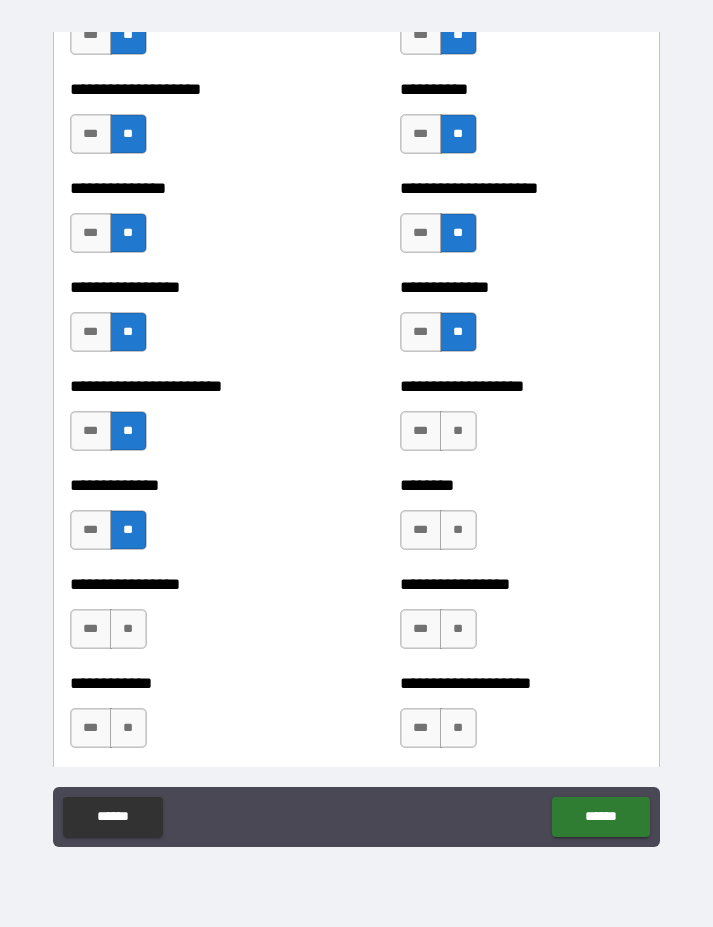 click on "**" at bounding box center [128, 629] 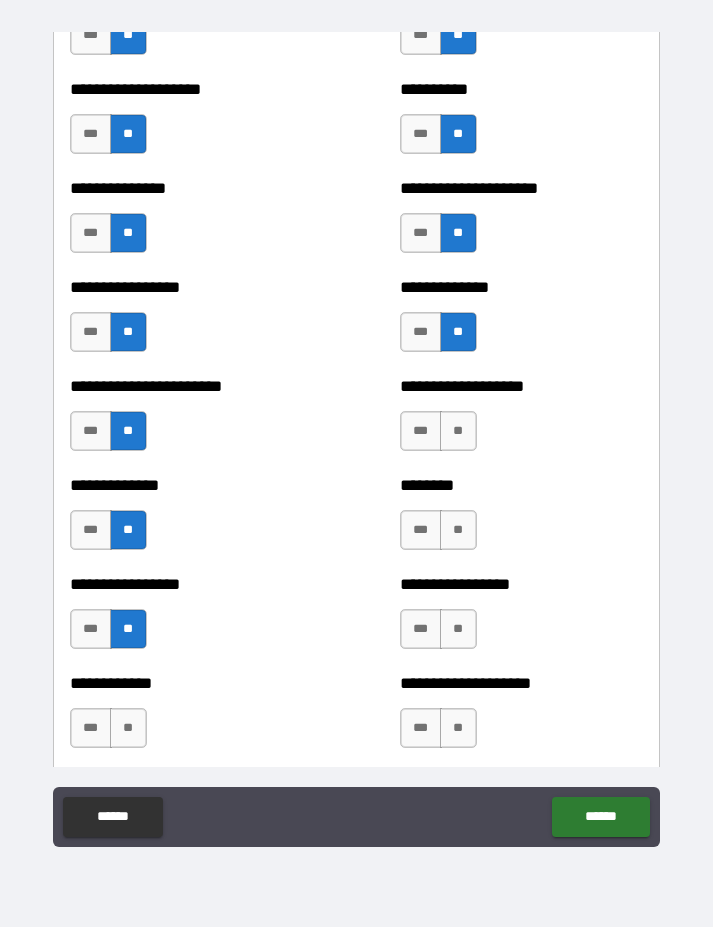 scroll, scrollTop: 3517, scrollLeft: 0, axis: vertical 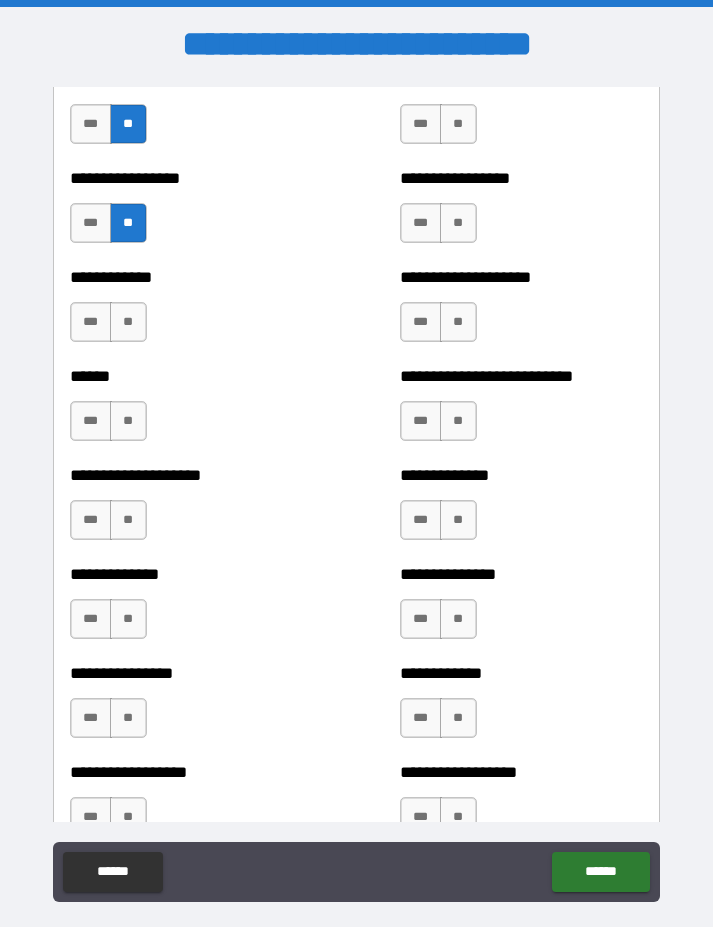 click on "**" at bounding box center [128, 322] 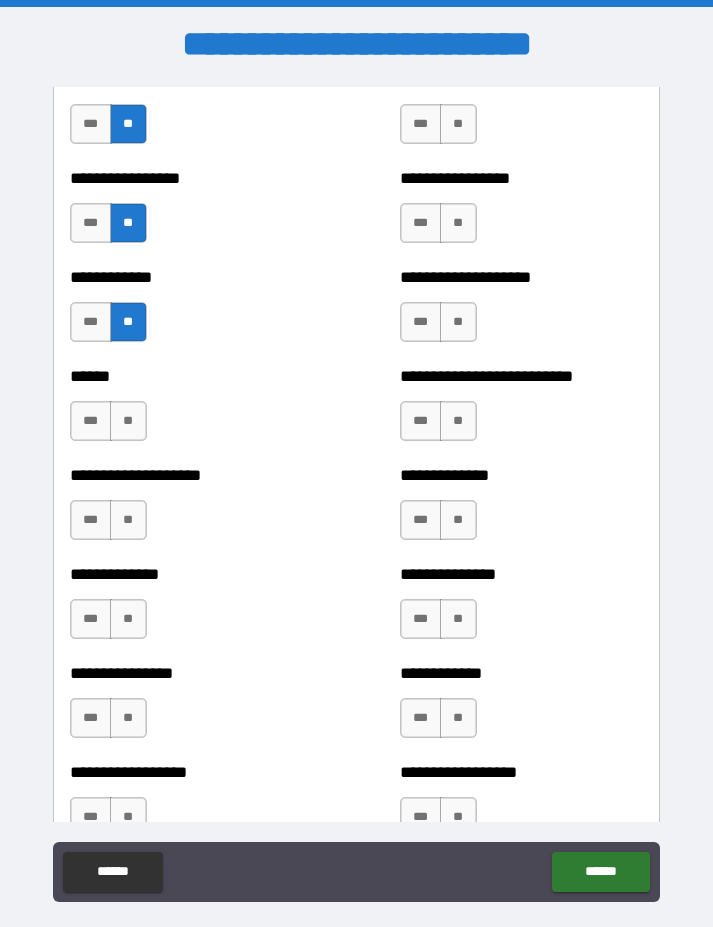 click on "**" at bounding box center [128, 421] 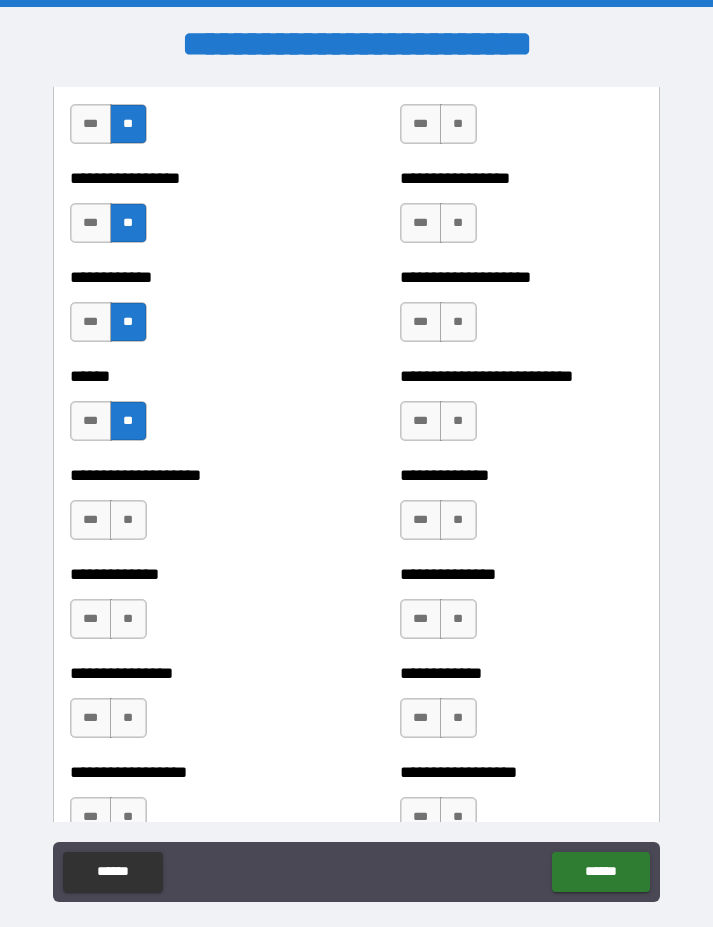 click on "**" at bounding box center (128, 520) 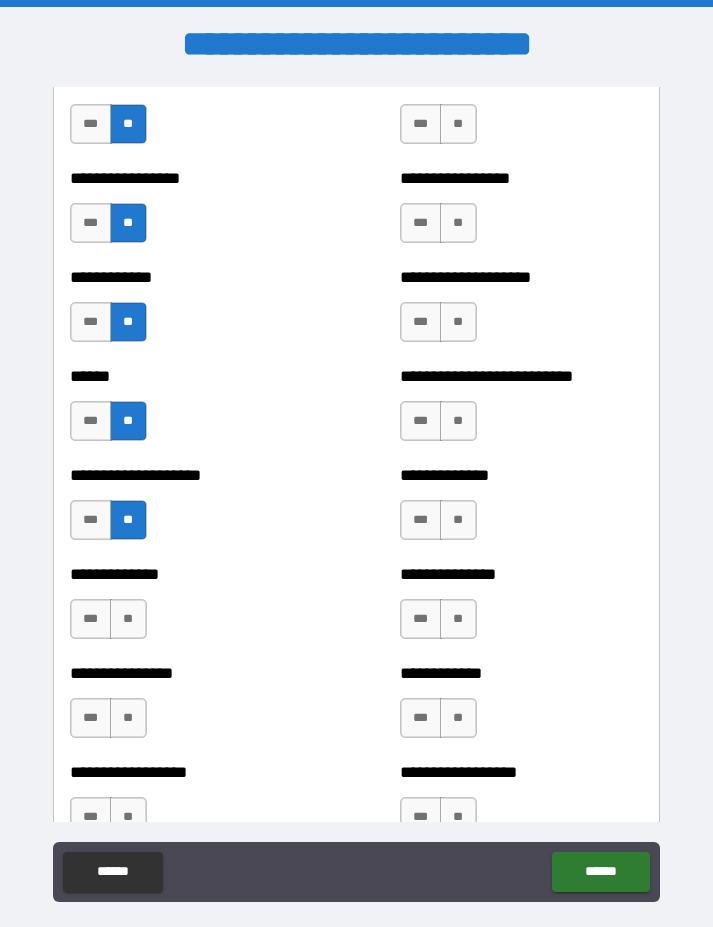 click on "**" at bounding box center (128, 619) 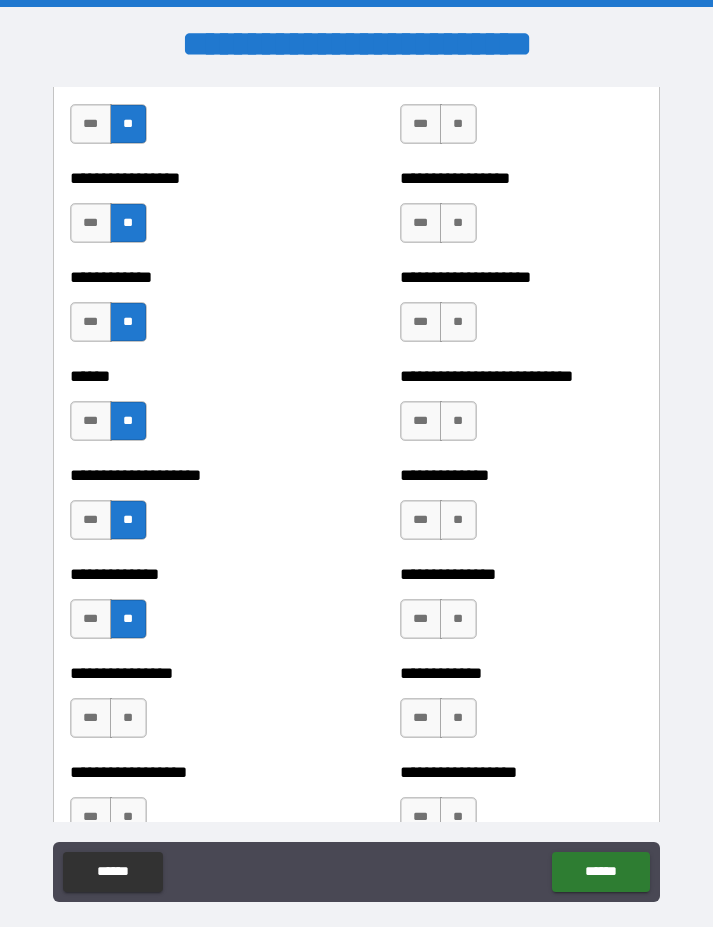 click on "**" at bounding box center (128, 718) 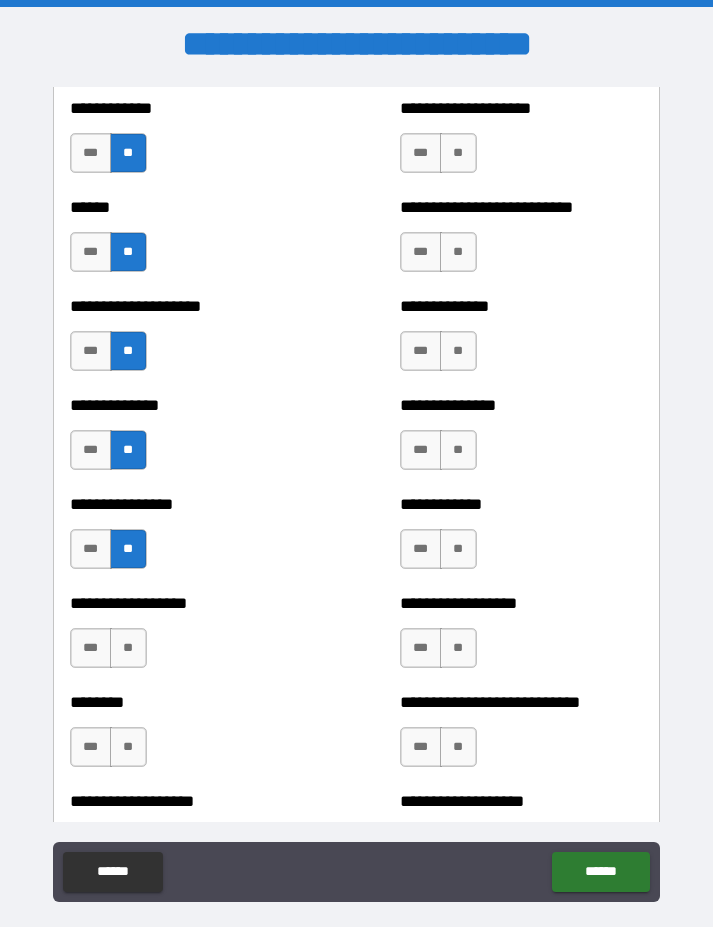 scroll, scrollTop: 4000, scrollLeft: 0, axis: vertical 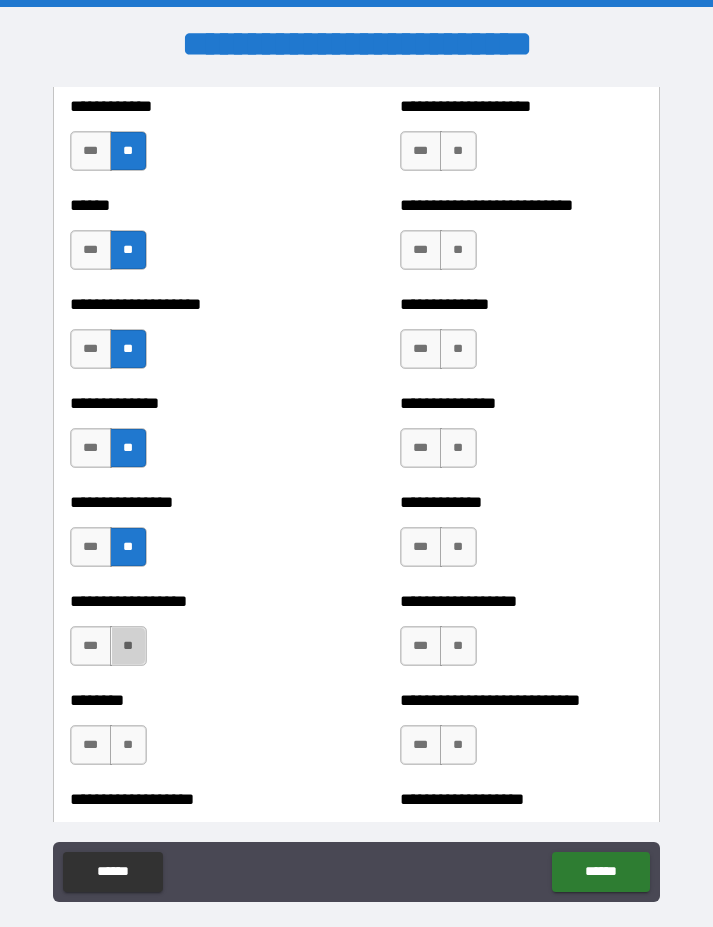 click on "**" at bounding box center (128, 646) 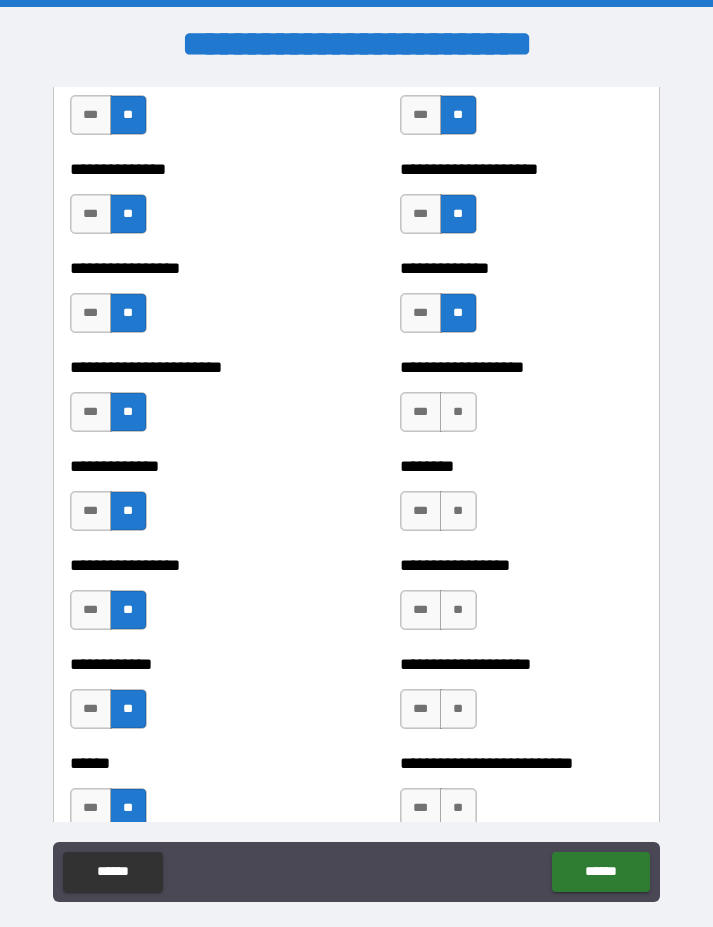 scroll, scrollTop: 3441, scrollLeft: 0, axis: vertical 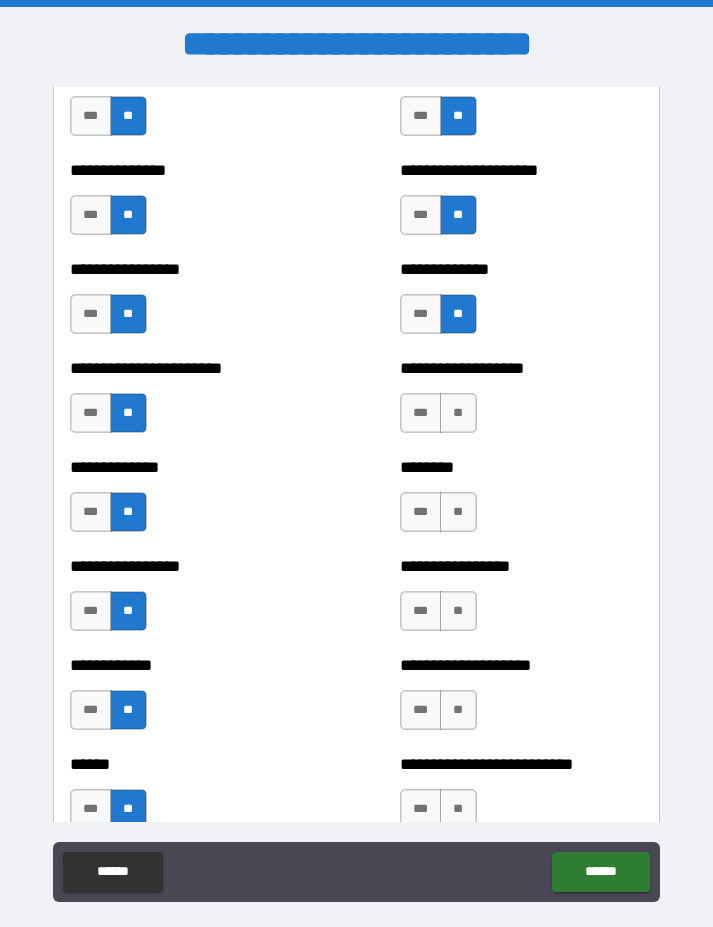 click on "**" at bounding box center (458, 413) 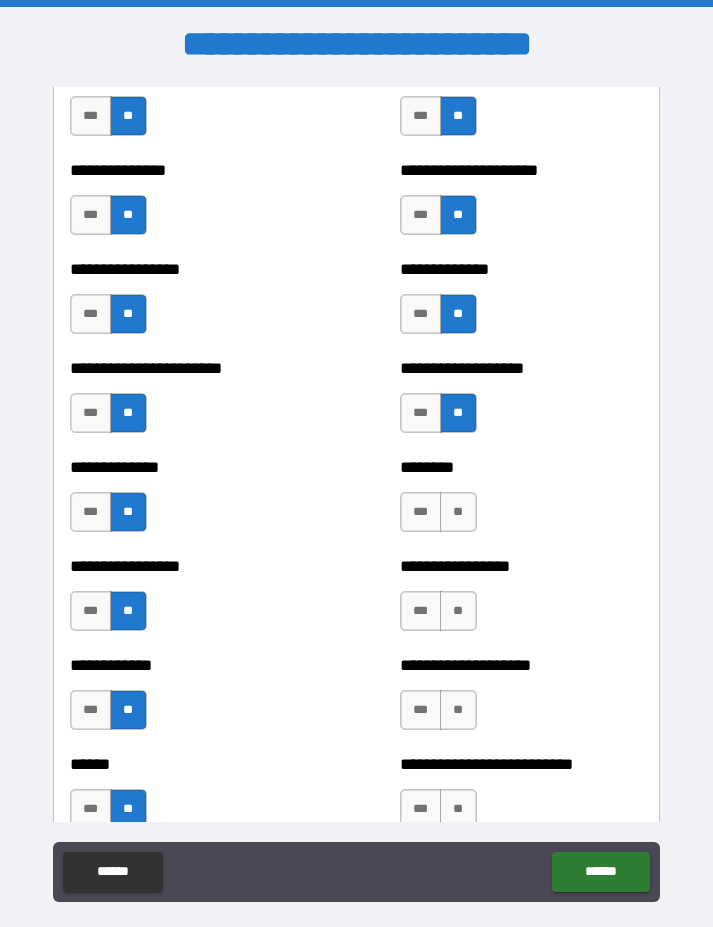 click on "**" at bounding box center (458, 512) 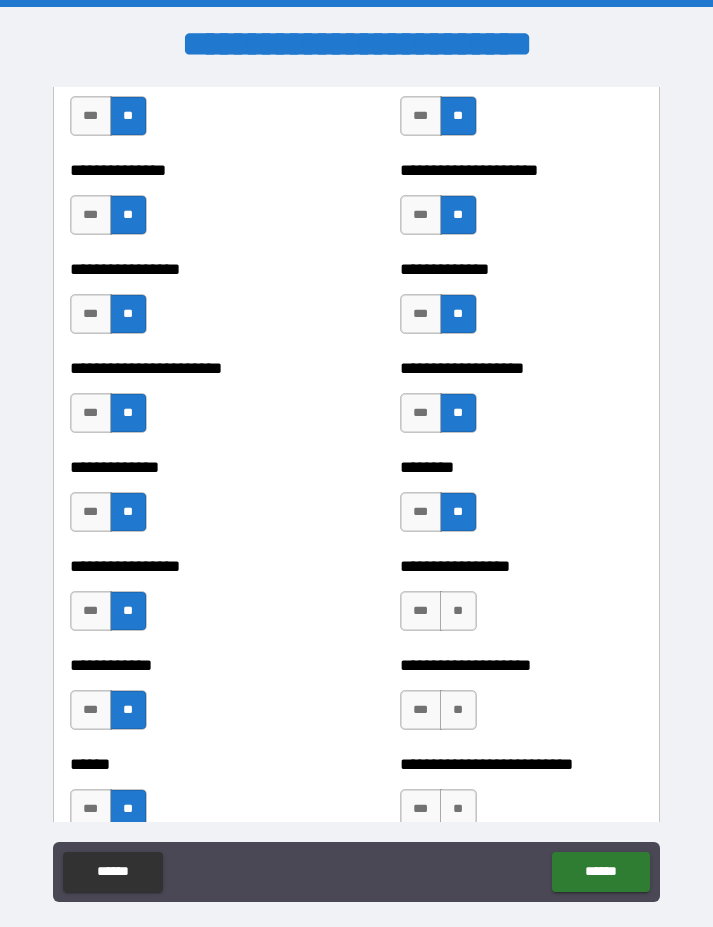 click on "**" at bounding box center (458, 611) 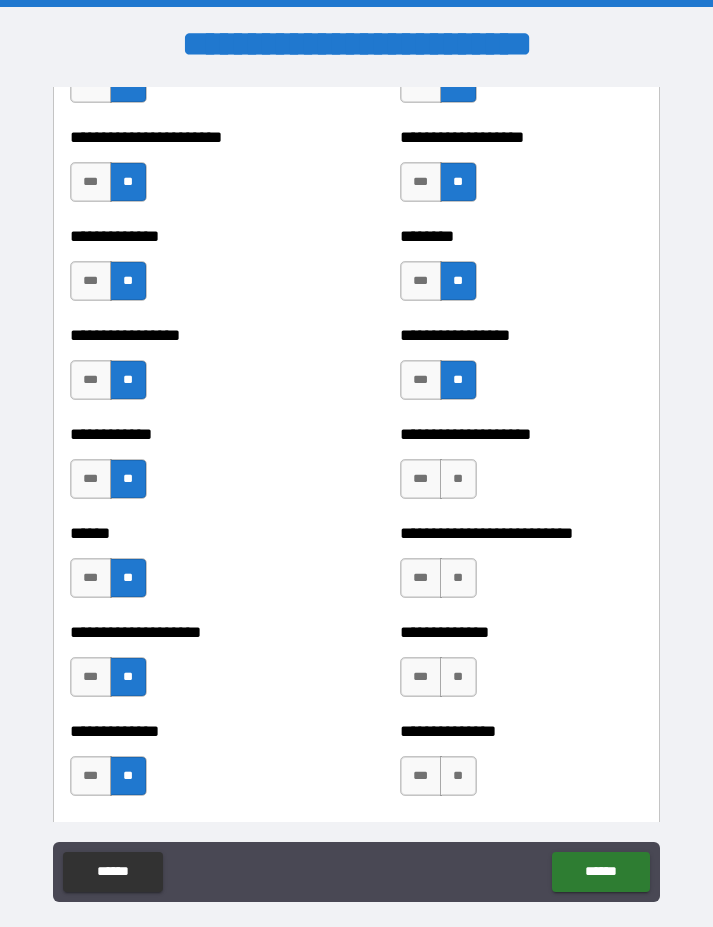 scroll, scrollTop: 3693, scrollLeft: 0, axis: vertical 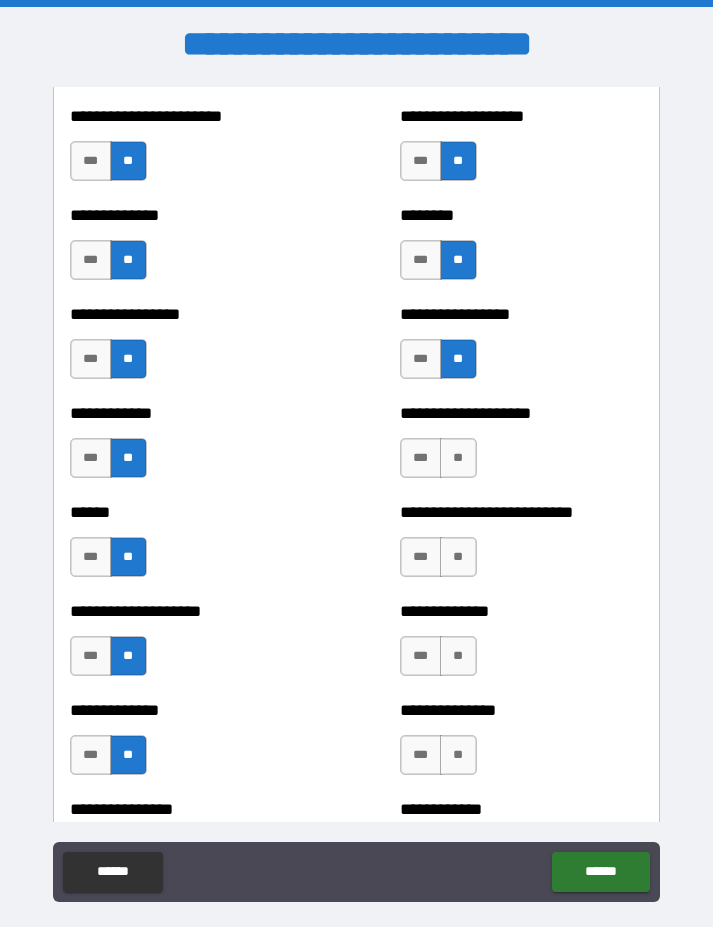 click on "**" at bounding box center (458, 458) 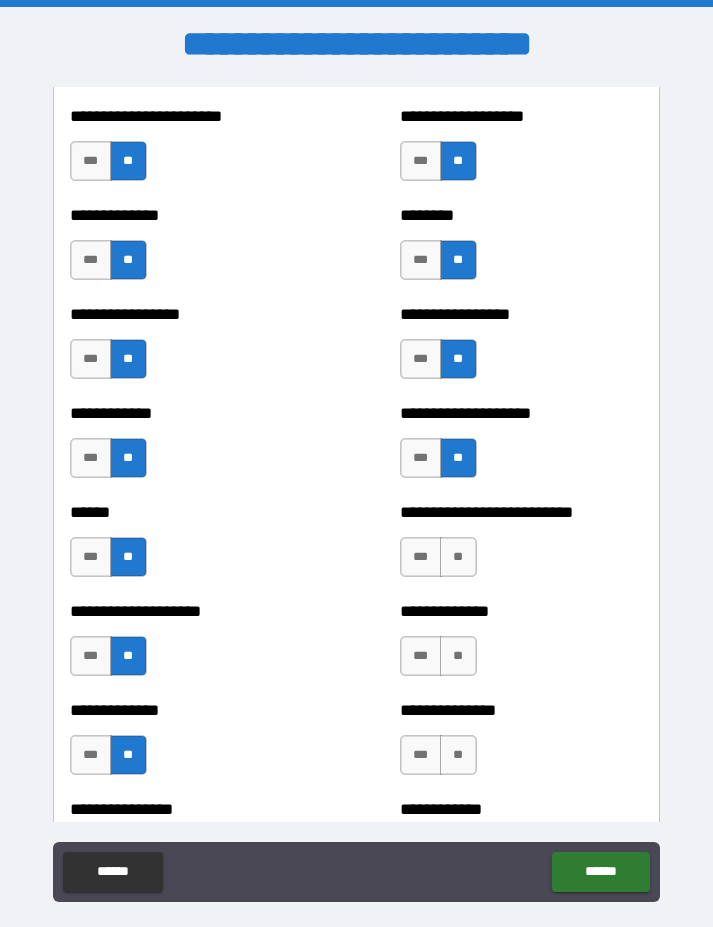 click on "**" at bounding box center [458, 557] 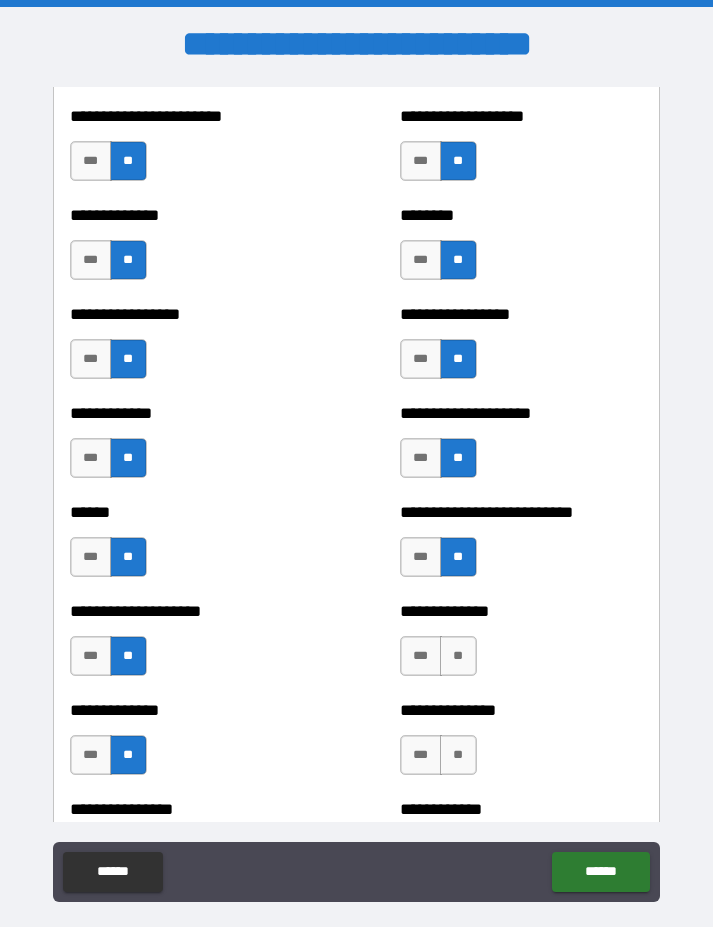 click on "**" at bounding box center (458, 656) 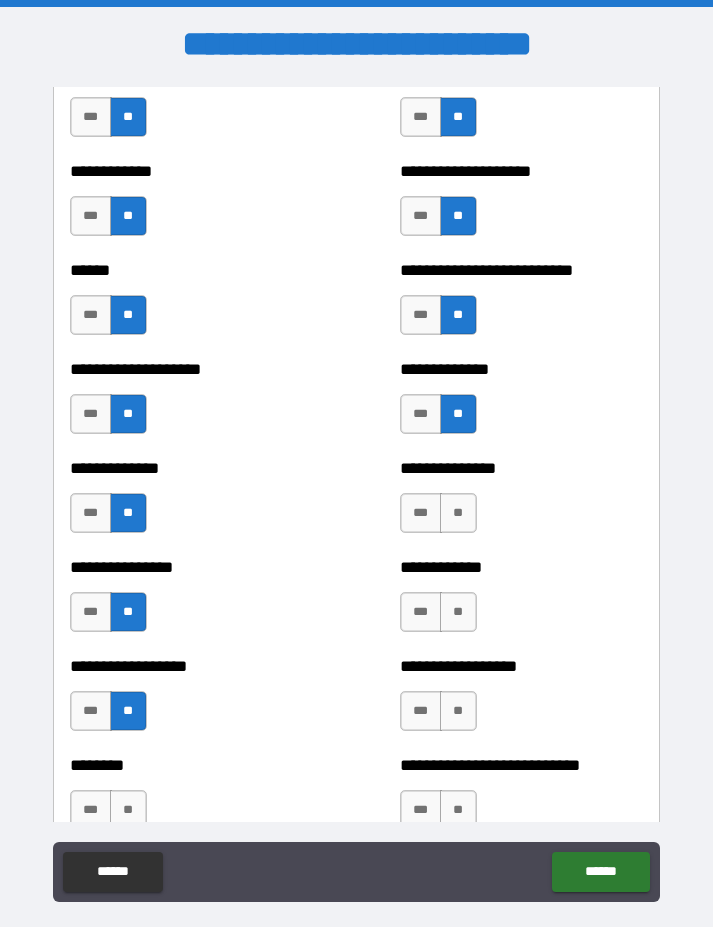 scroll, scrollTop: 3936, scrollLeft: 0, axis: vertical 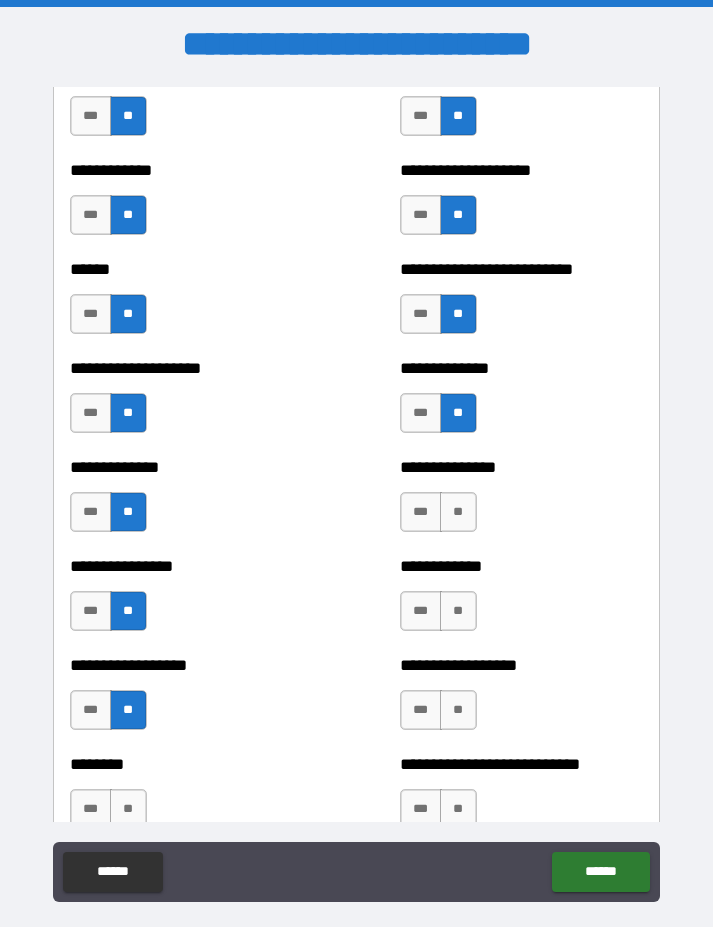 click on "**" at bounding box center [458, 512] 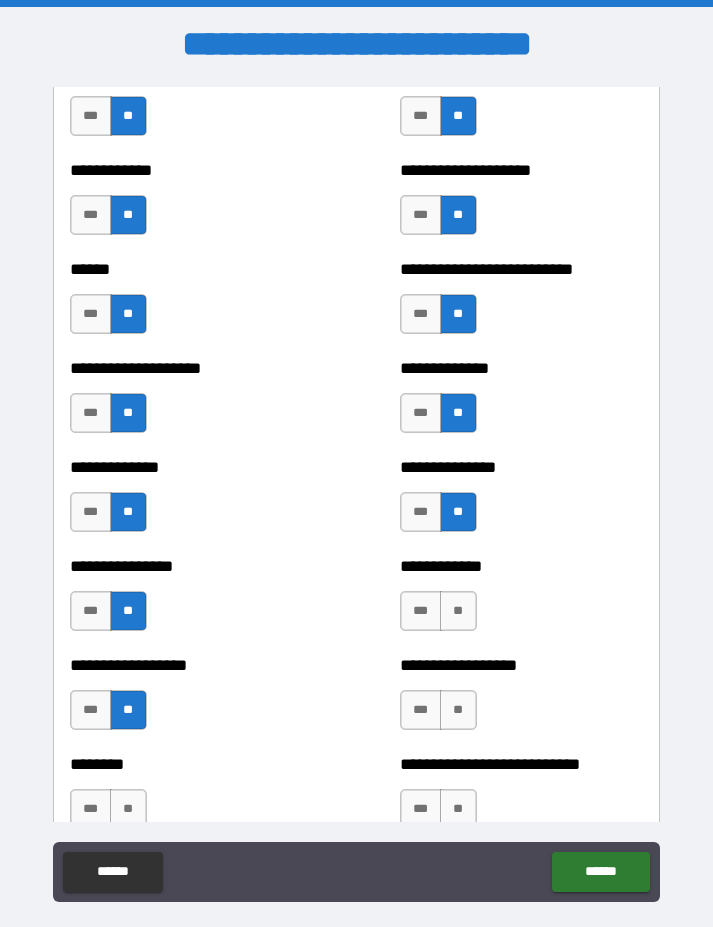 click on "**" at bounding box center (458, 611) 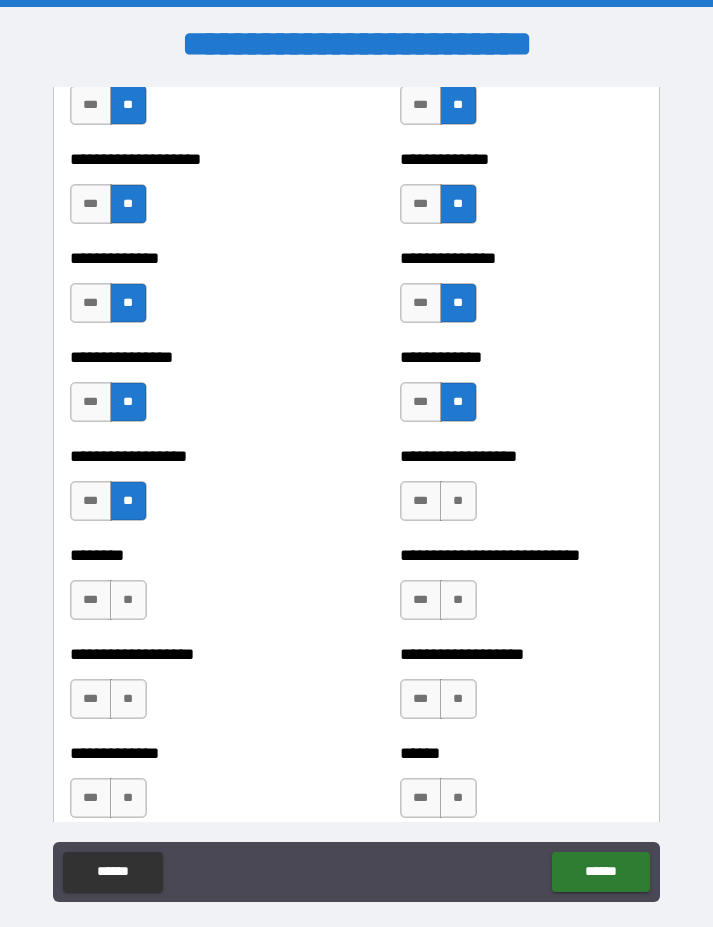 scroll, scrollTop: 4158, scrollLeft: 0, axis: vertical 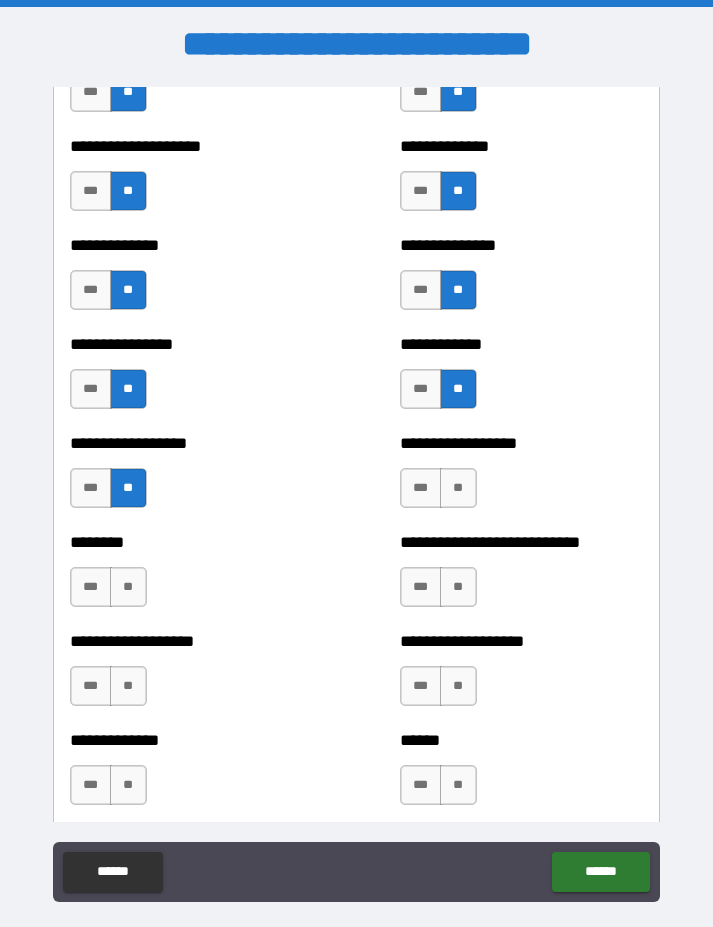 click on "**" at bounding box center [458, 488] 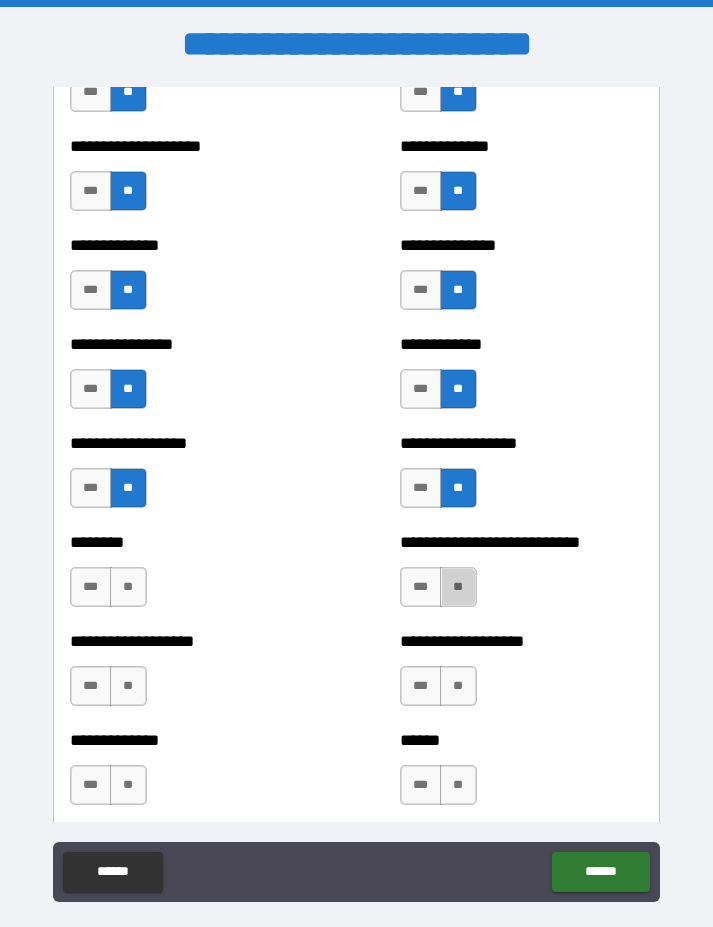 click on "**" at bounding box center [458, 587] 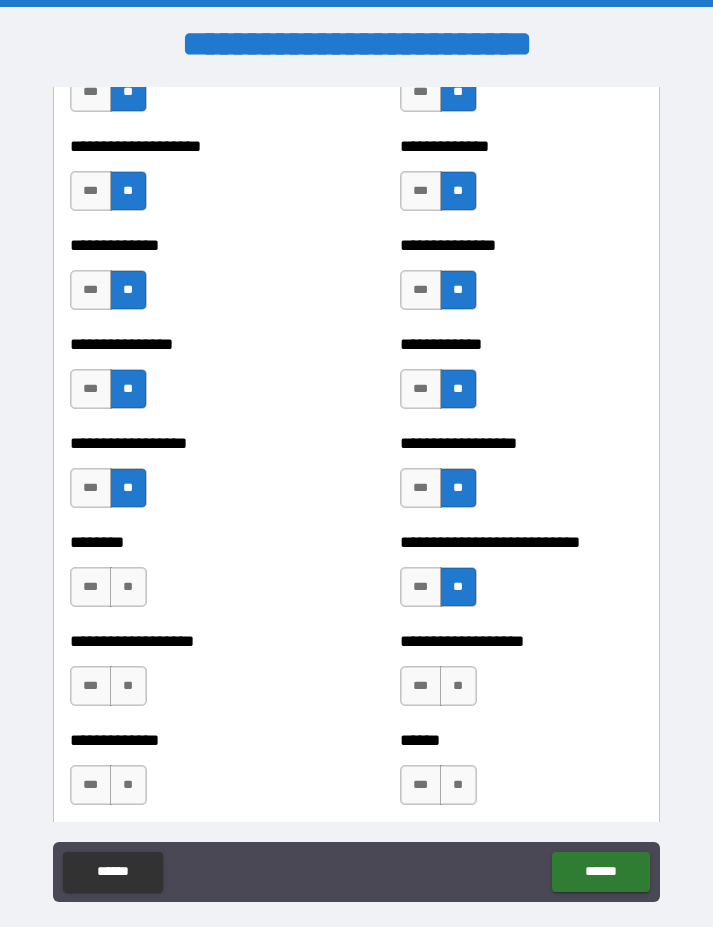 click on "**" at bounding box center [458, 686] 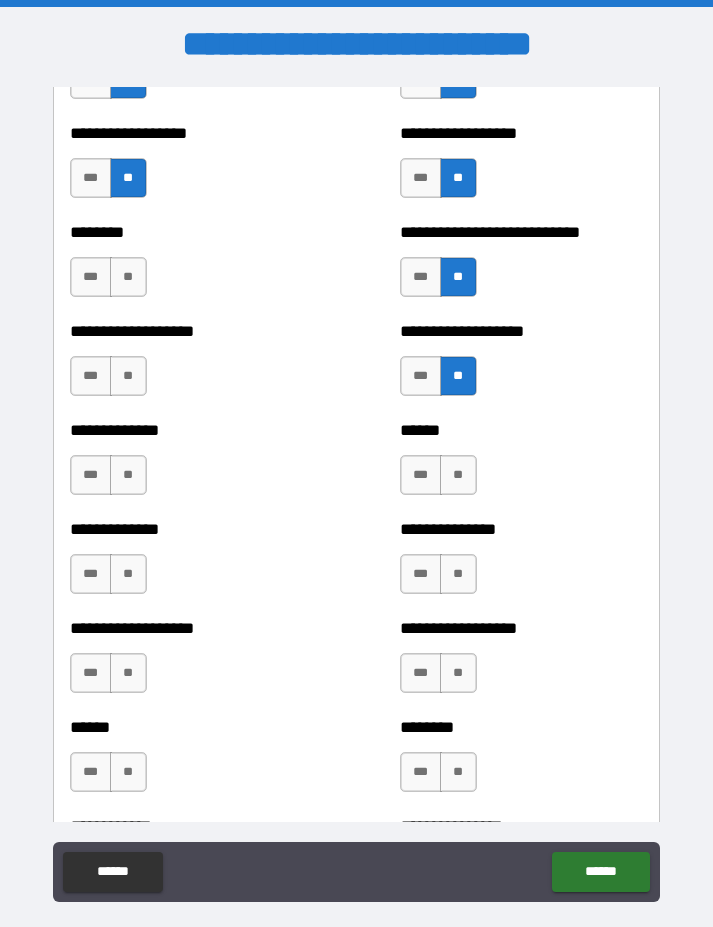 scroll, scrollTop: 4463, scrollLeft: 0, axis: vertical 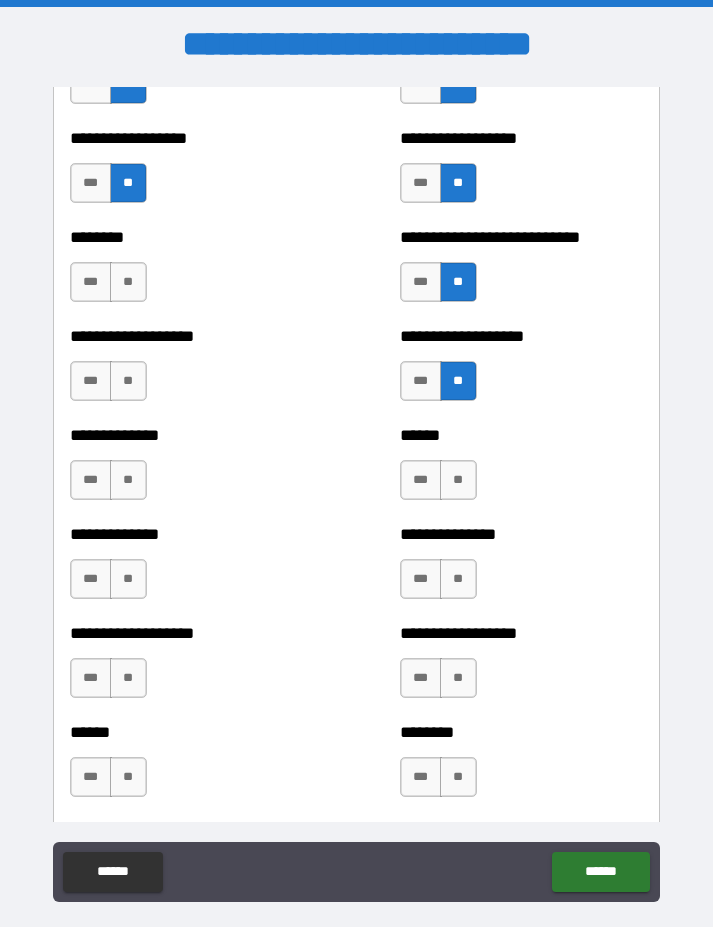 click on "**" at bounding box center [128, 282] 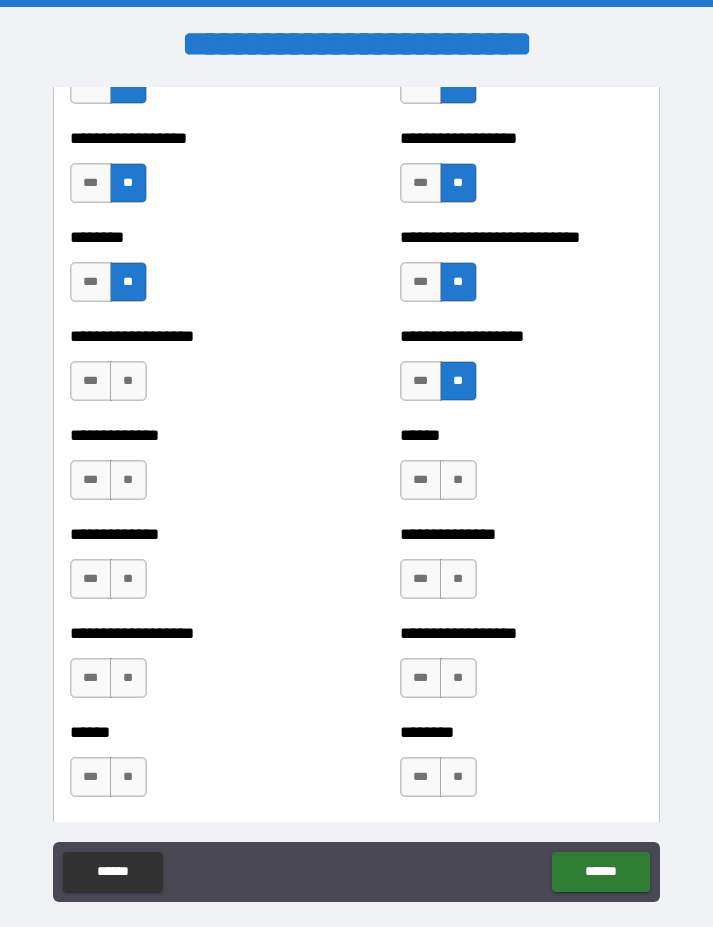 click on "**" at bounding box center [128, 381] 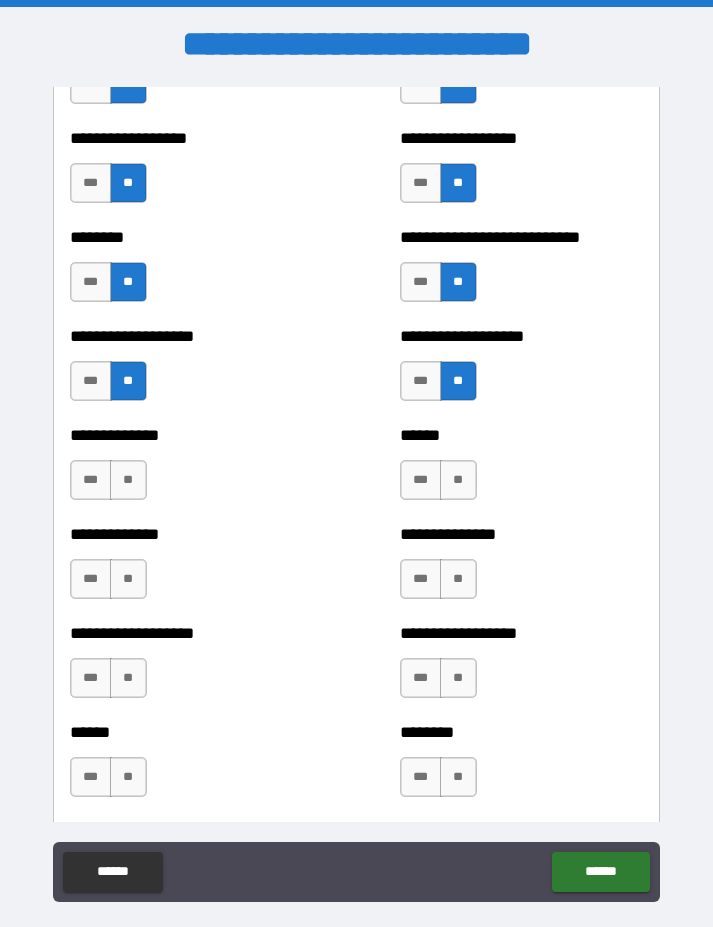 click on "**" at bounding box center (128, 480) 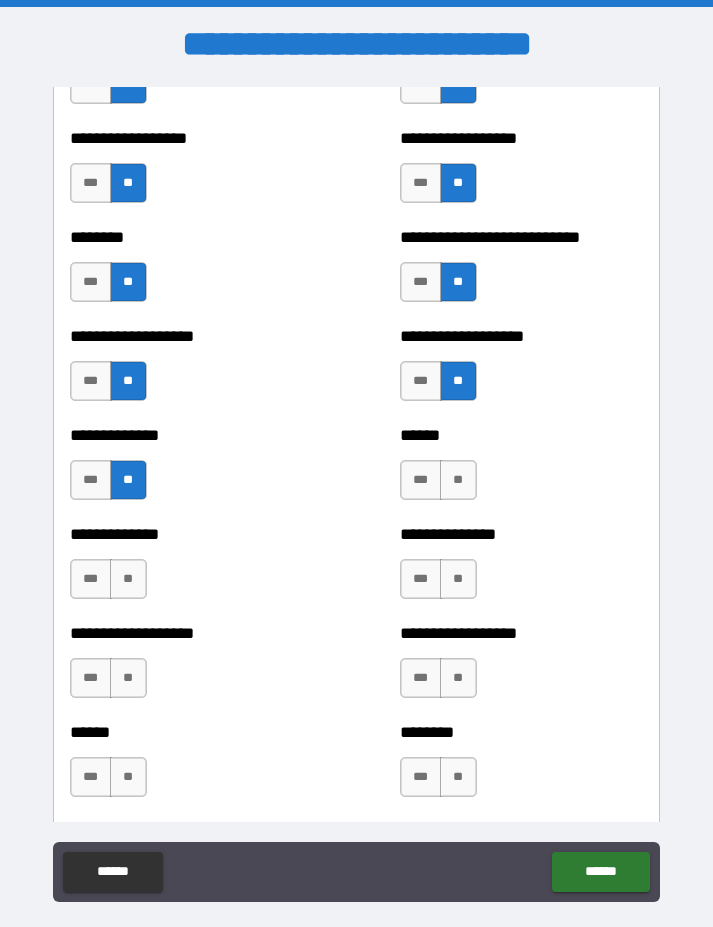 click on "**" at bounding box center (128, 579) 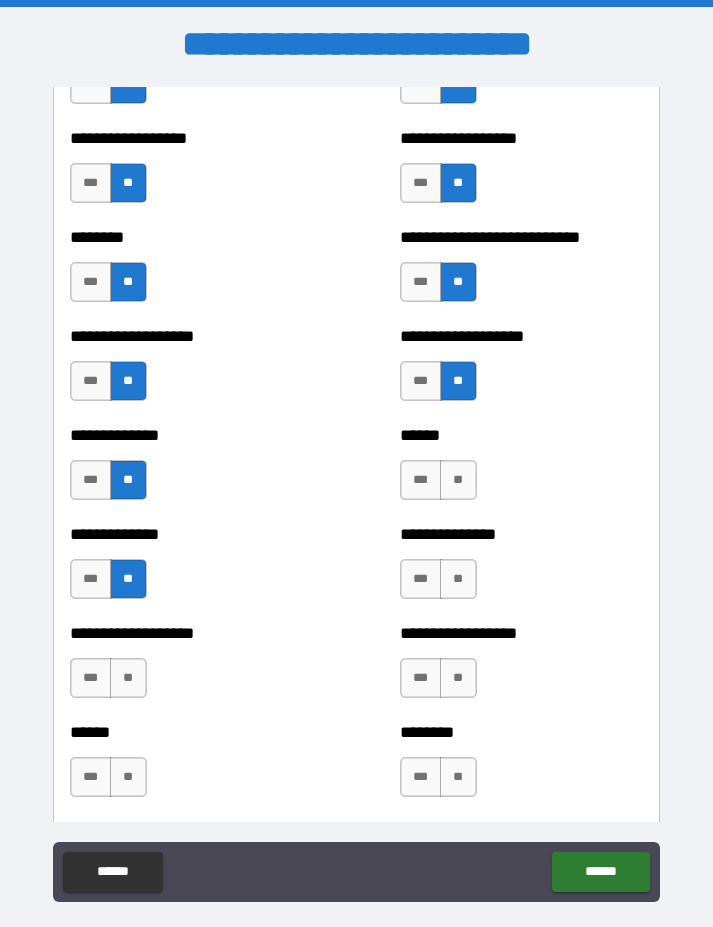 click on "**" at bounding box center (128, 678) 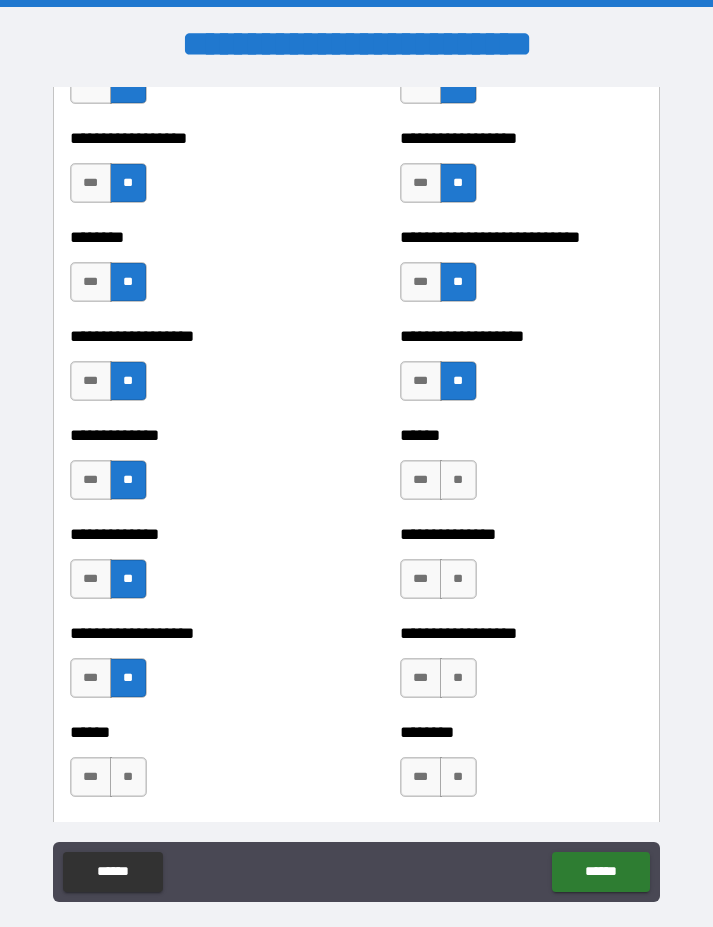 click on "**" at bounding box center (128, 777) 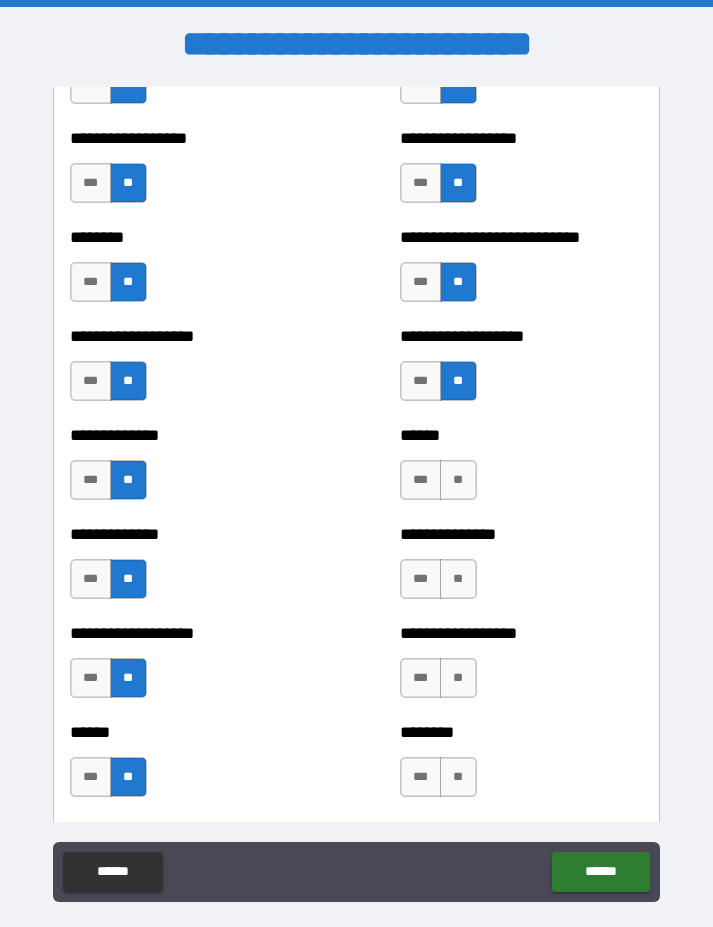 click on "**" at bounding box center (458, 480) 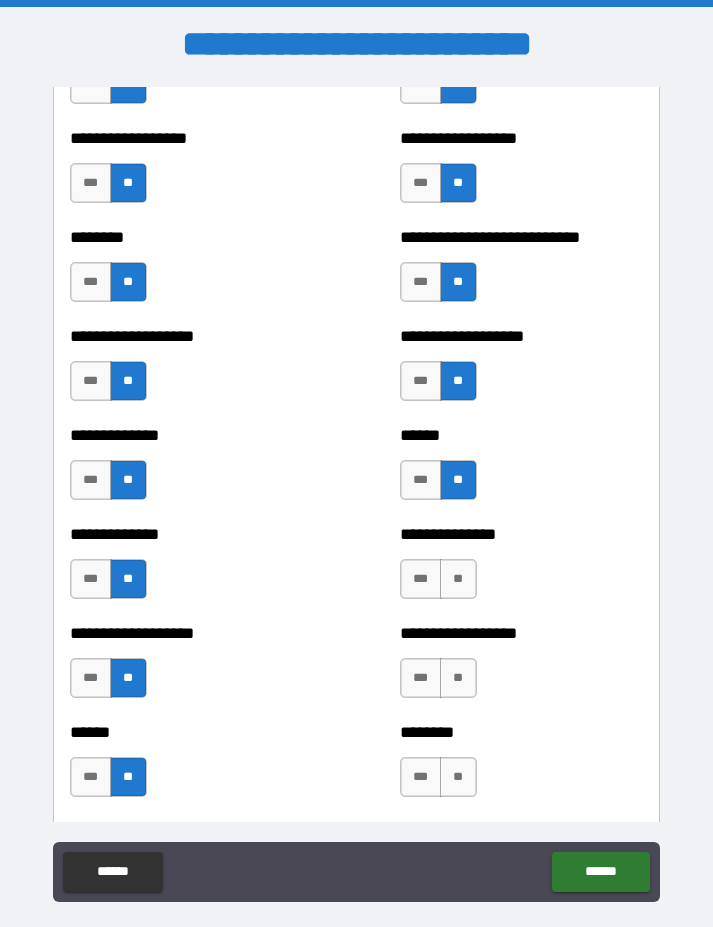 click on "**" at bounding box center (458, 579) 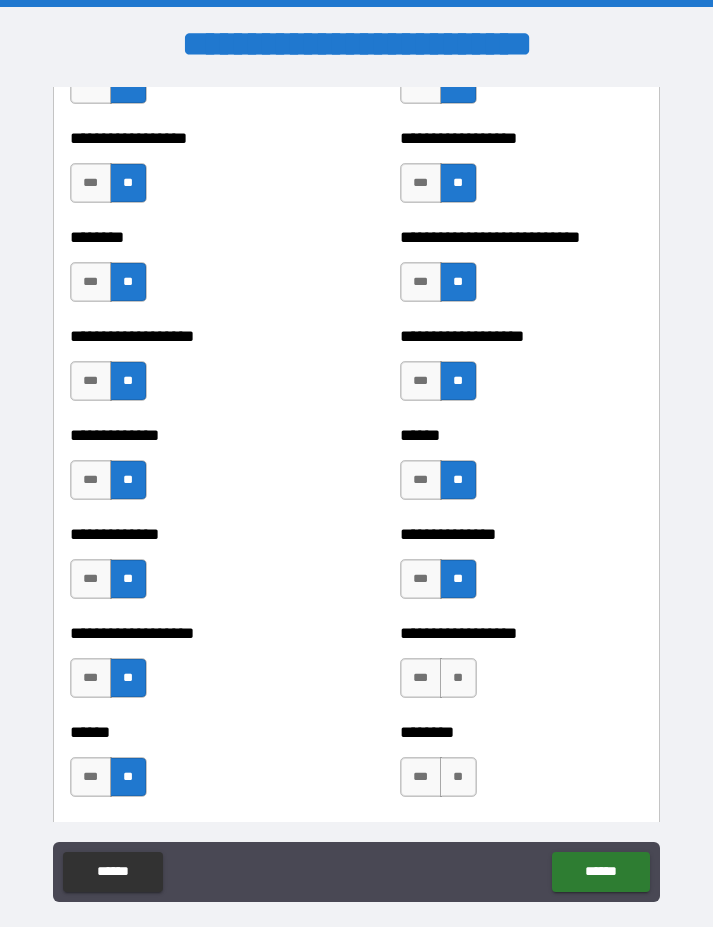 click on "**" at bounding box center (458, 678) 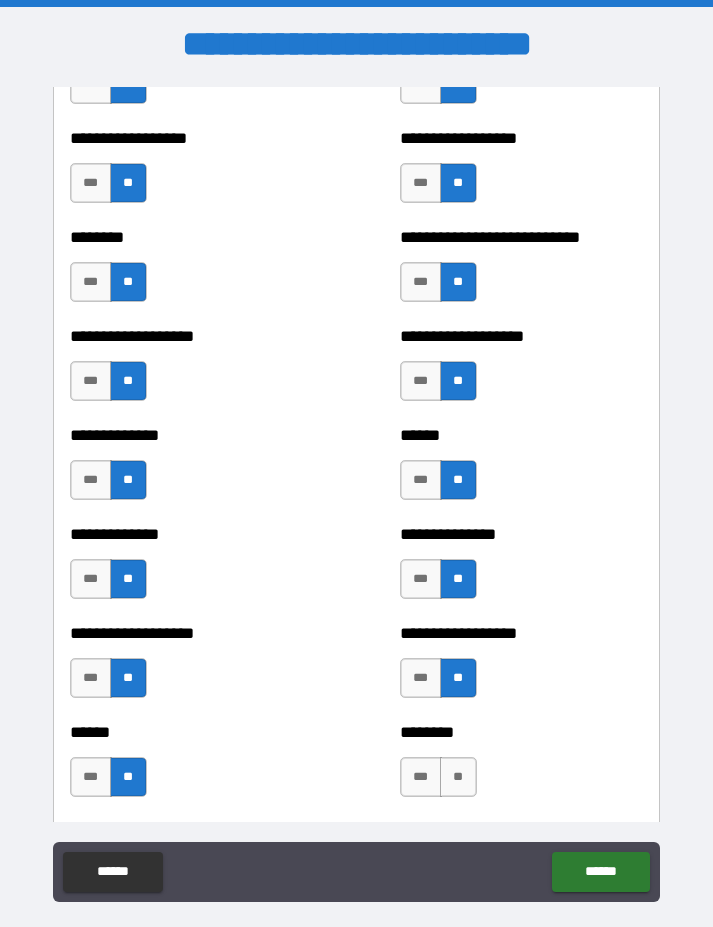 click on "**" at bounding box center [458, 777] 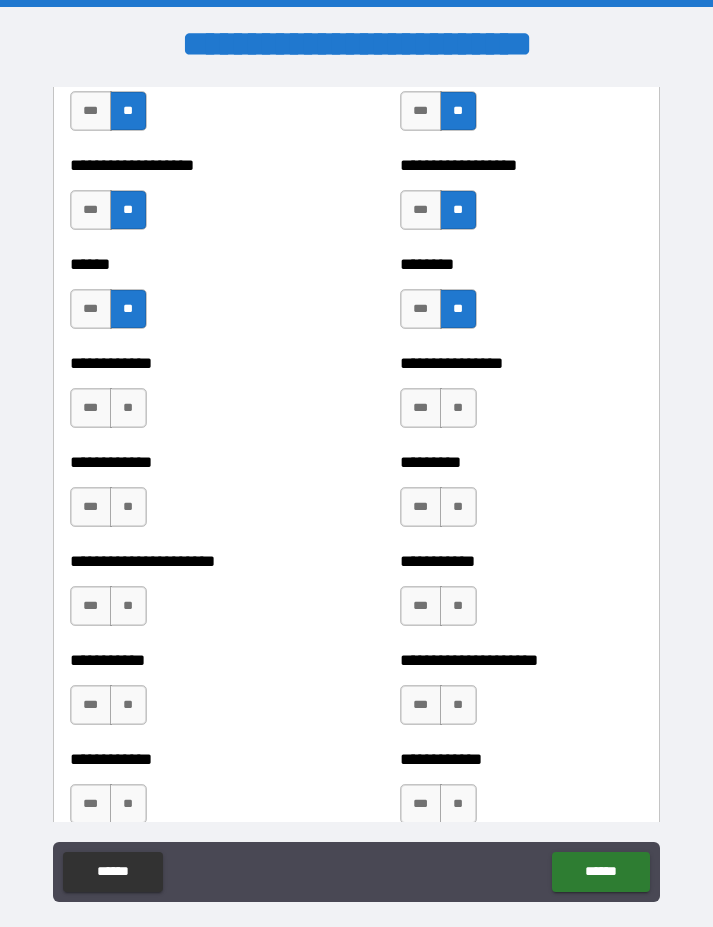 scroll, scrollTop: 4942, scrollLeft: 0, axis: vertical 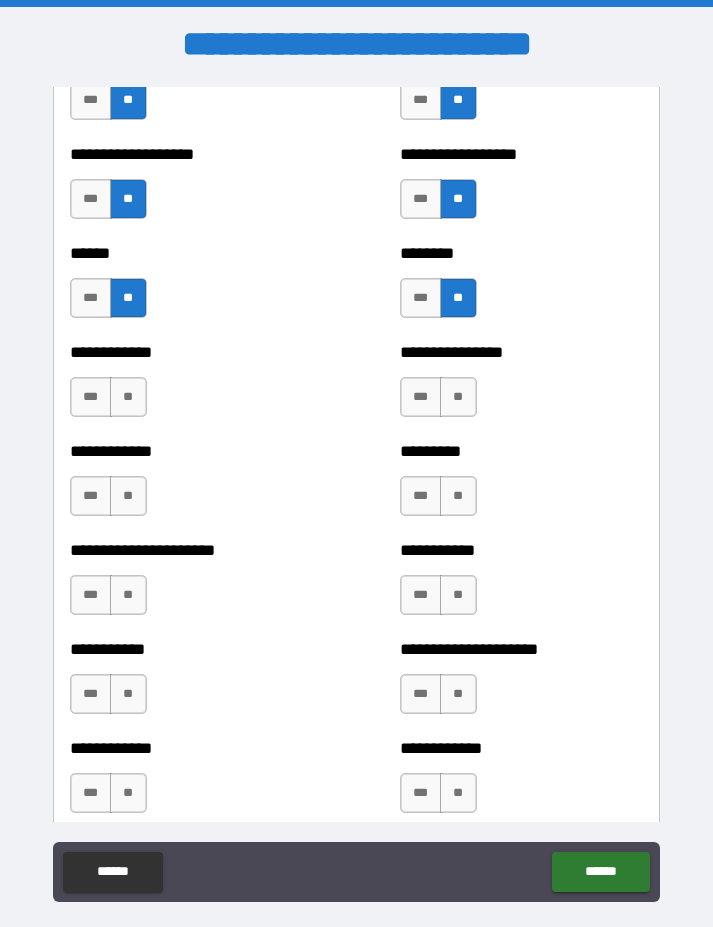 click on "**" at bounding box center (128, 397) 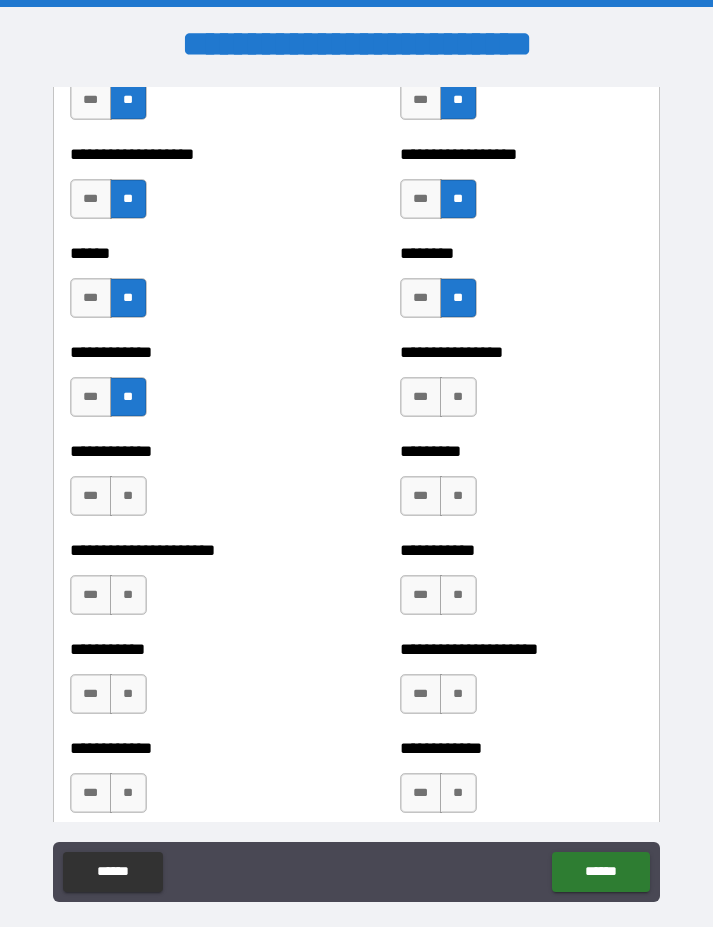 click on "**" at bounding box center (128, 496) 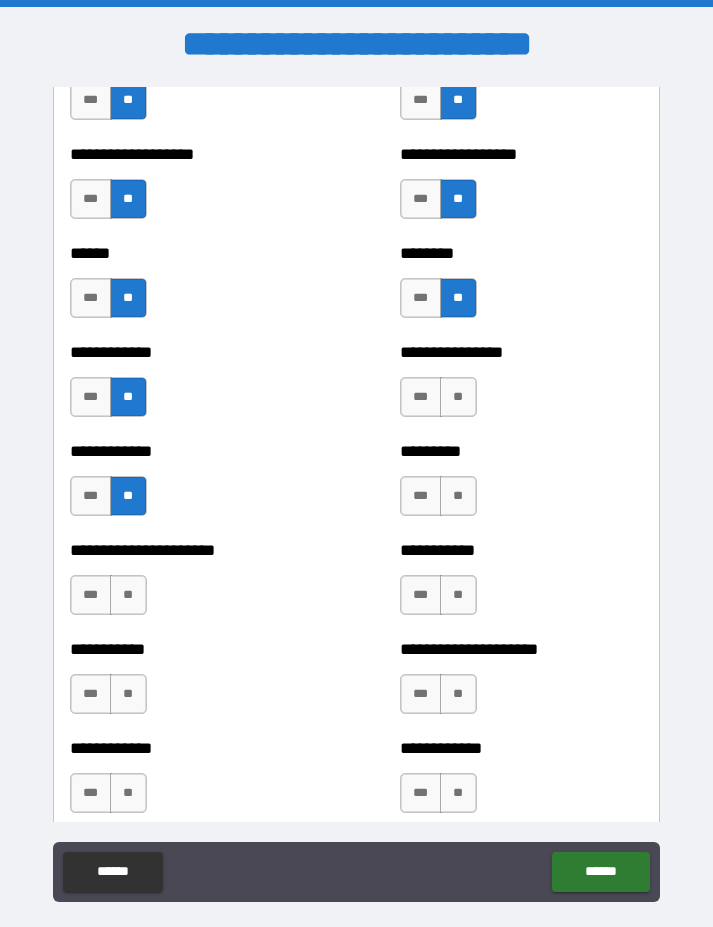 click on "**" at bounding box center [128, 595] 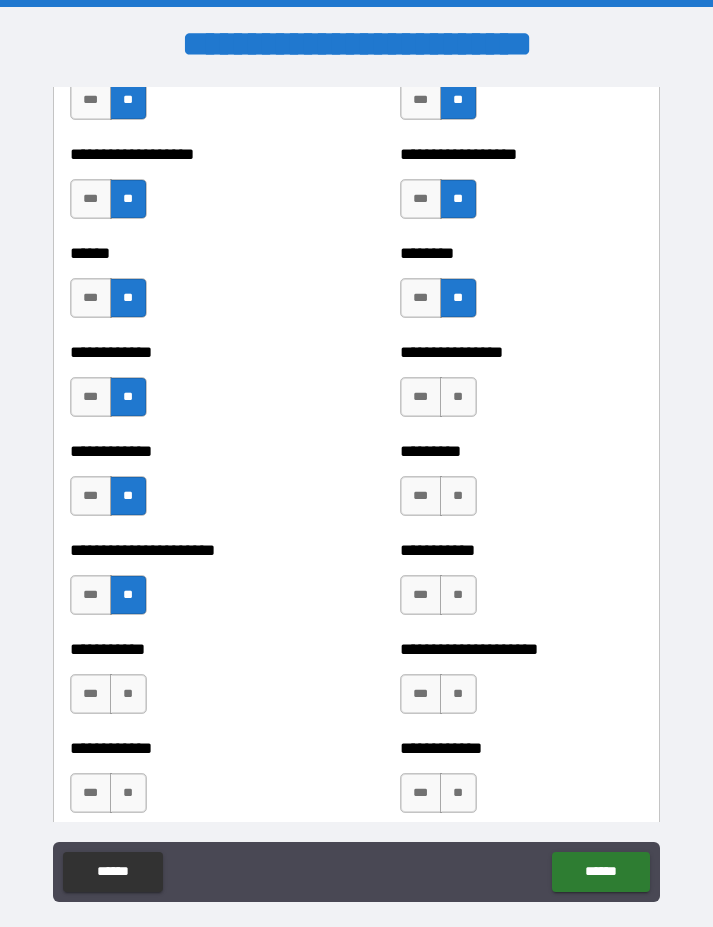 click on "**" at bounding box center [128, 694] 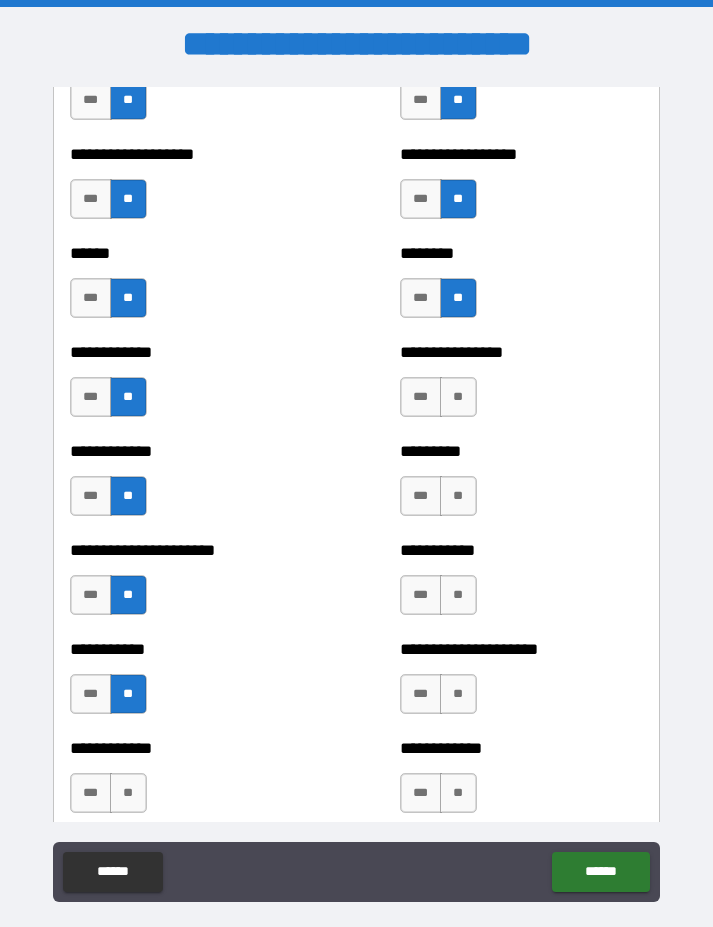 click on "**" at bounding box center [128, 793] 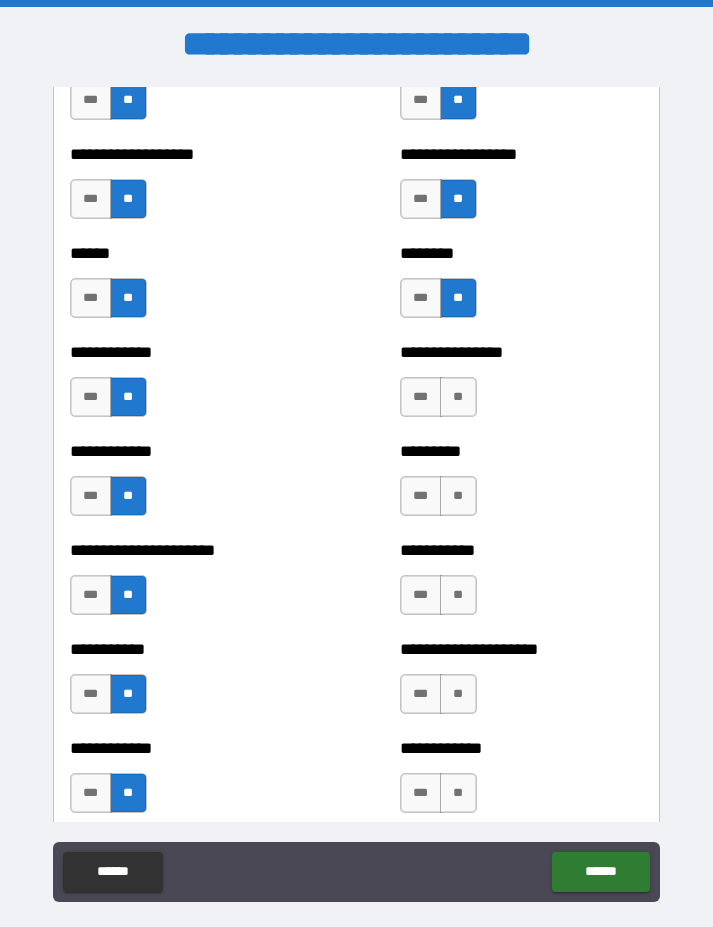 click on "**" at bounding box center [458, 397] 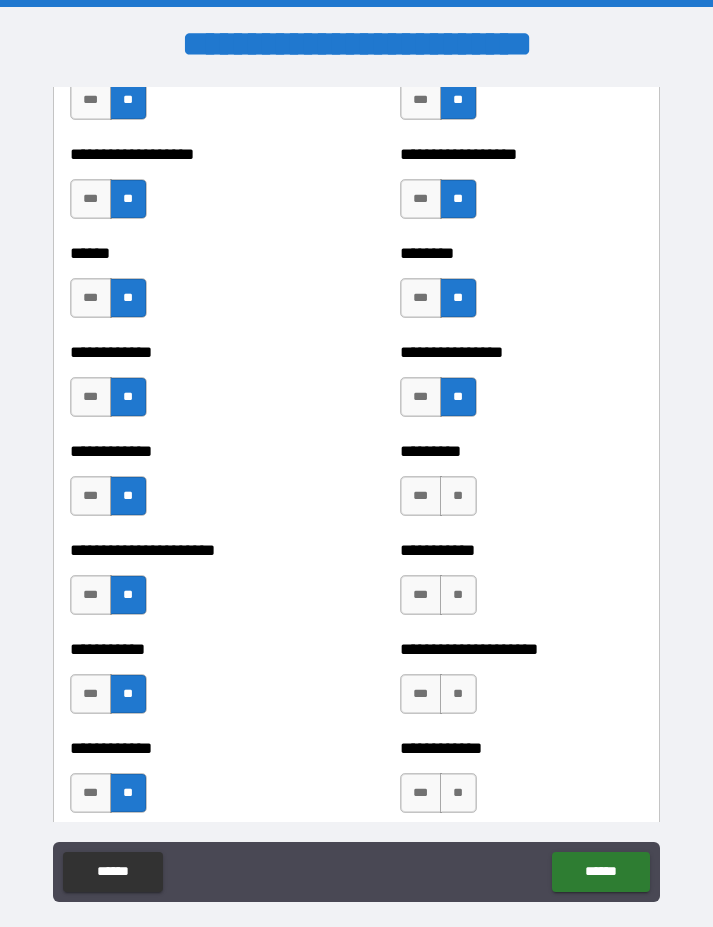 click on "**" at bounding box center [458, 496] 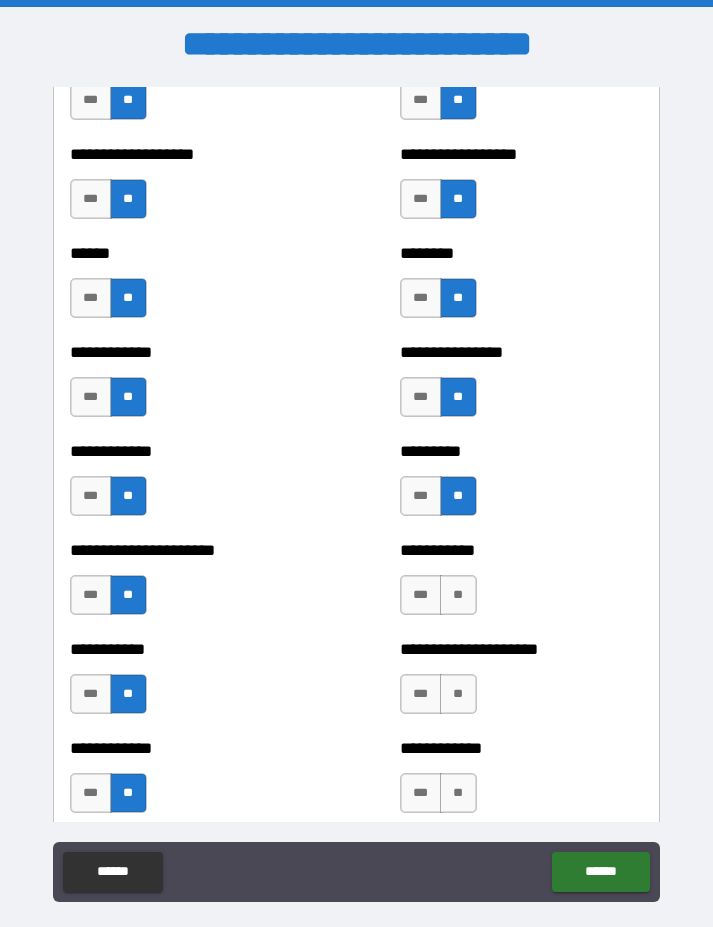 click on "**" at bounding box center (458, 595) 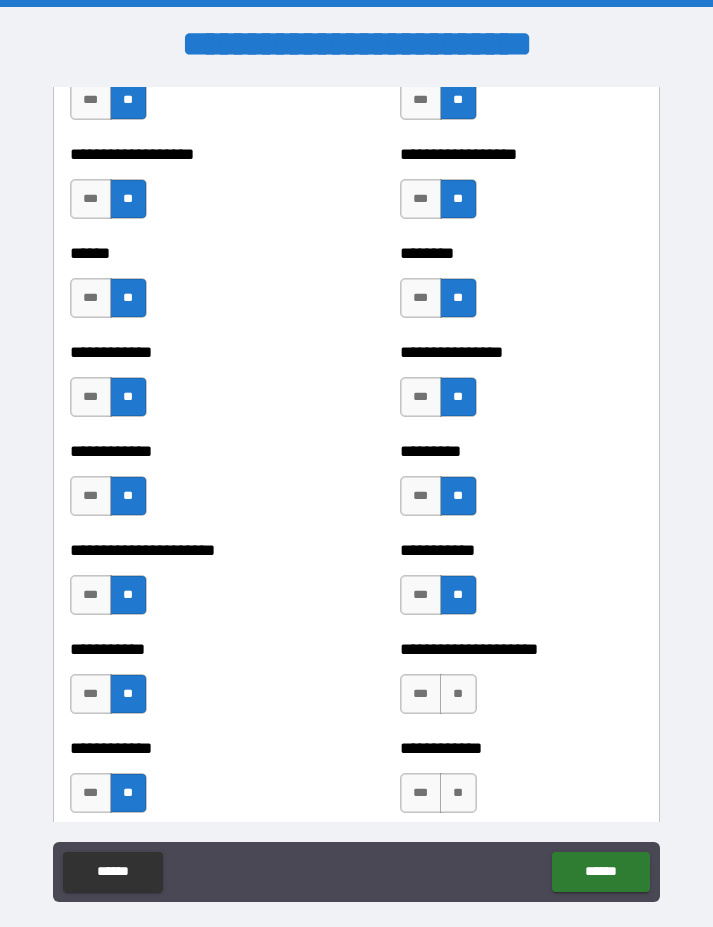 click on "**" at bounding box center [458, 694] 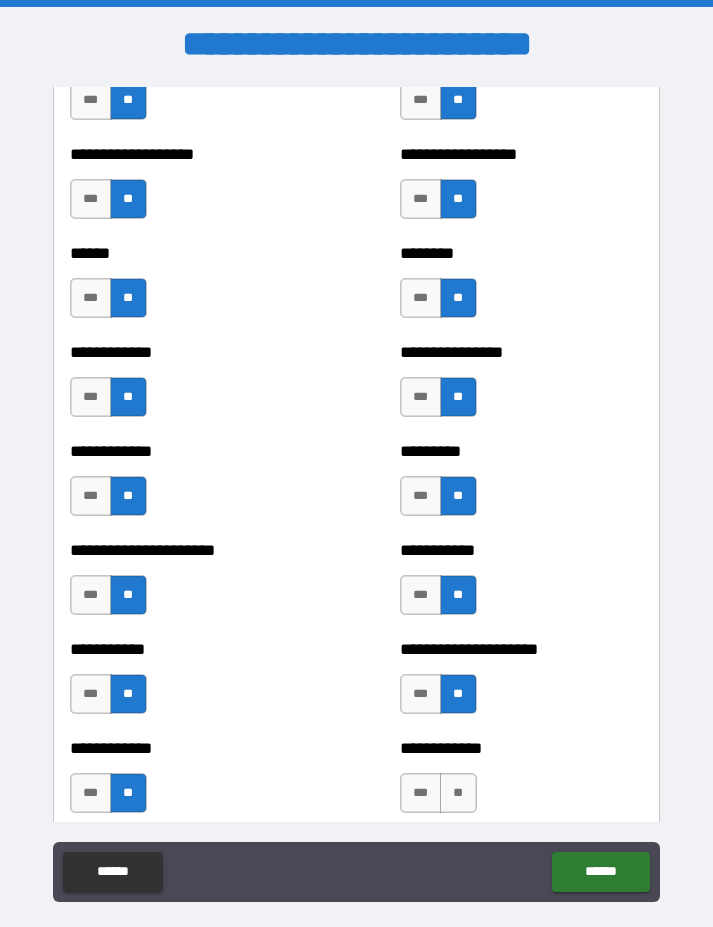 click on "**********" at bounding box center [522, 783] 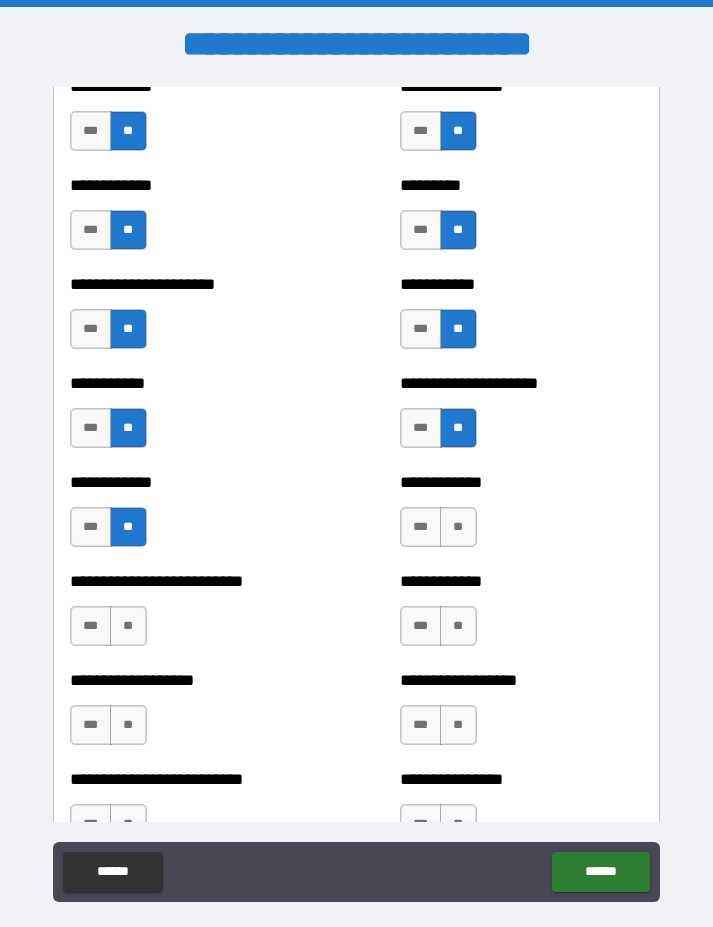 scroll, scrollTop: 5341, scrollLeft: 0, axis: vertical 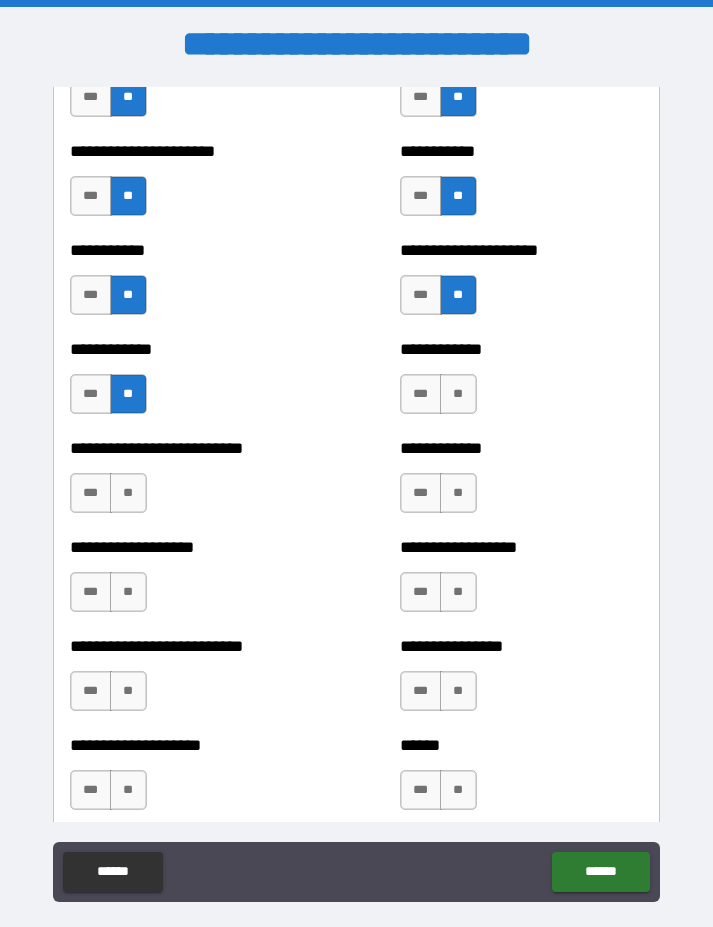 click on "**" at bounding box center (458, 394) 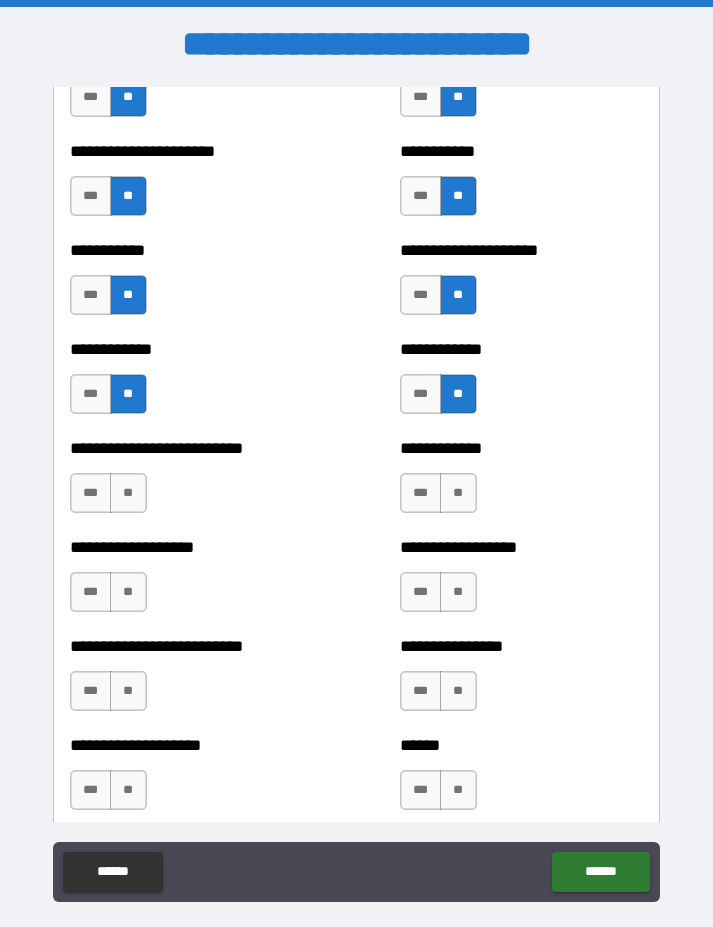 click on "**" at bounding box center [458, 493] 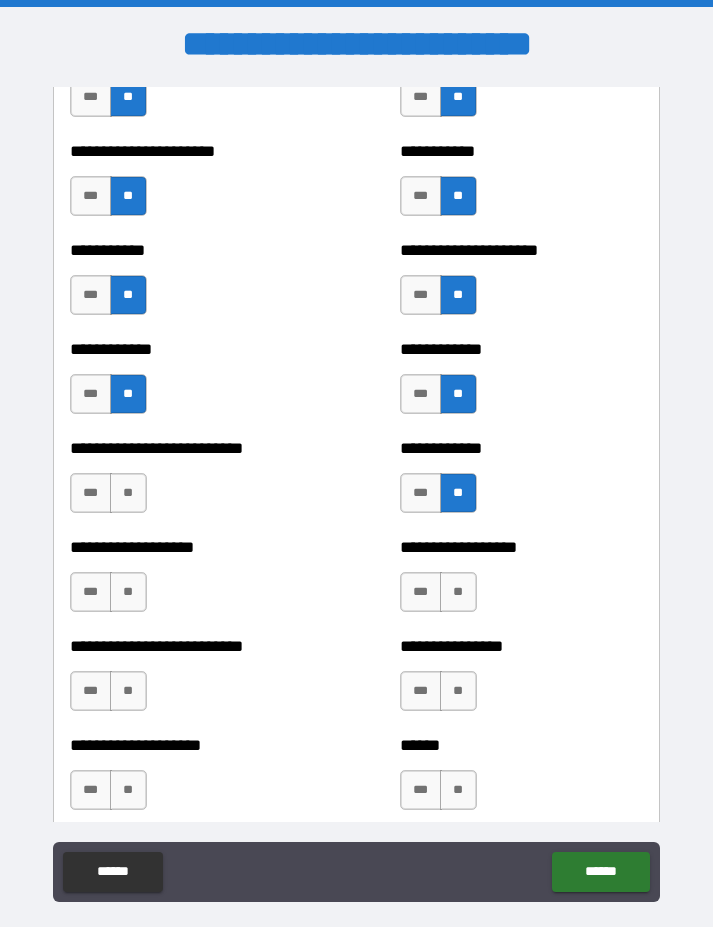 click on "**" at bounding box center (458, 592) 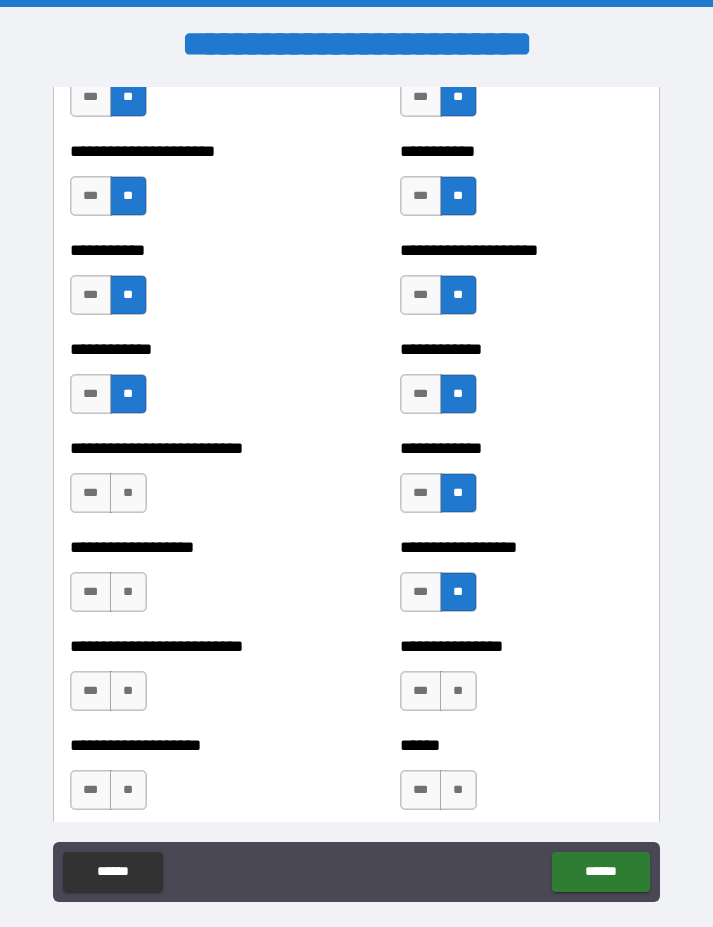 click on "**" at bounding box center (458, 691) 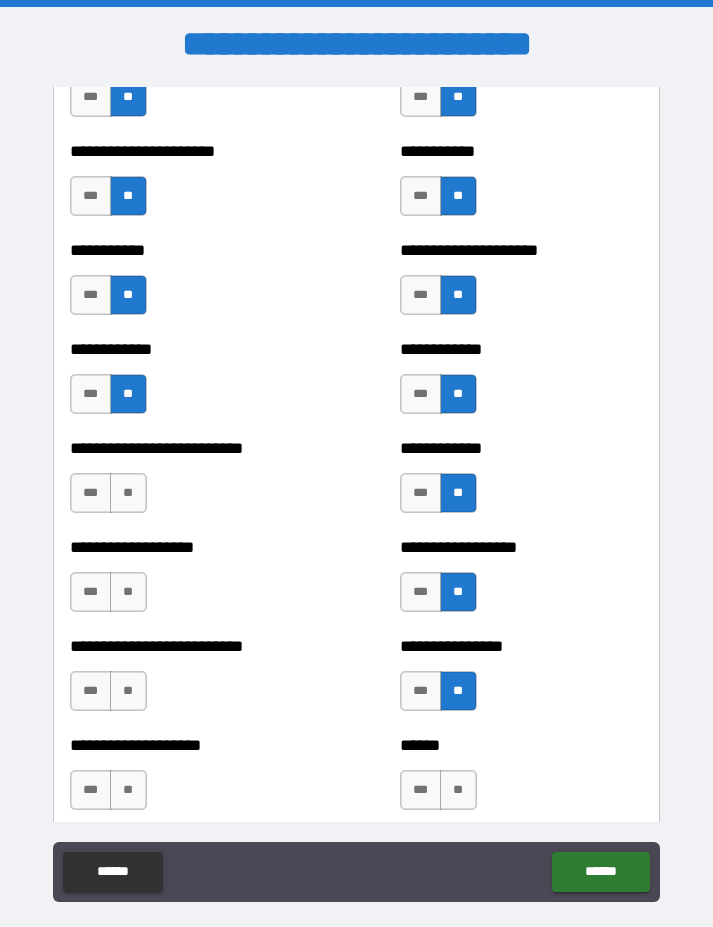 click on "**" at bounding box center [458, 790] 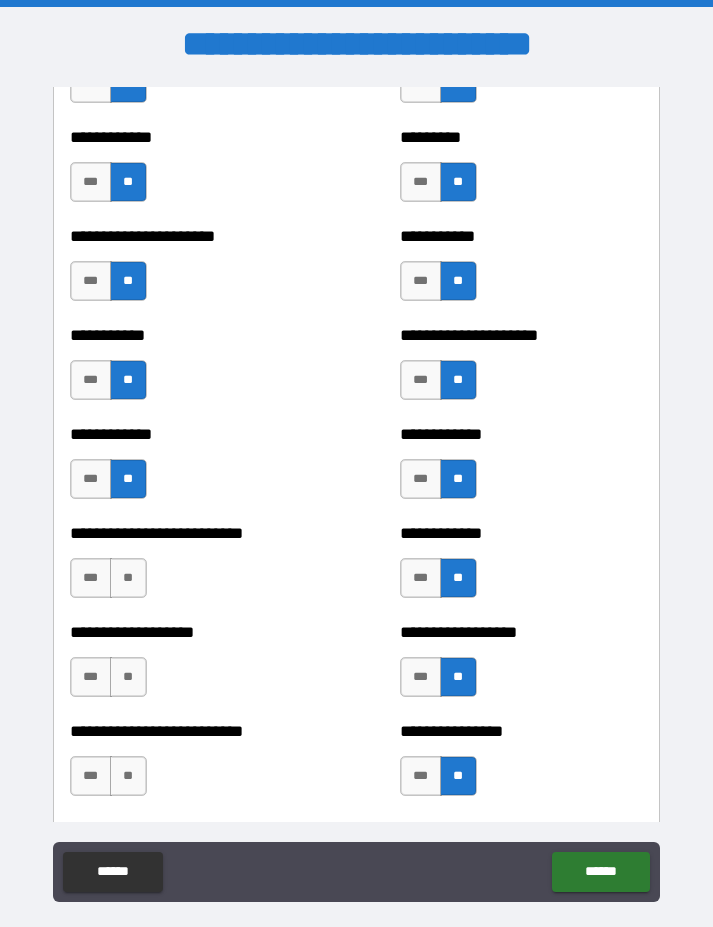 scroll, scrollTop: 5359, scrollLeft: 0, axis: vertical 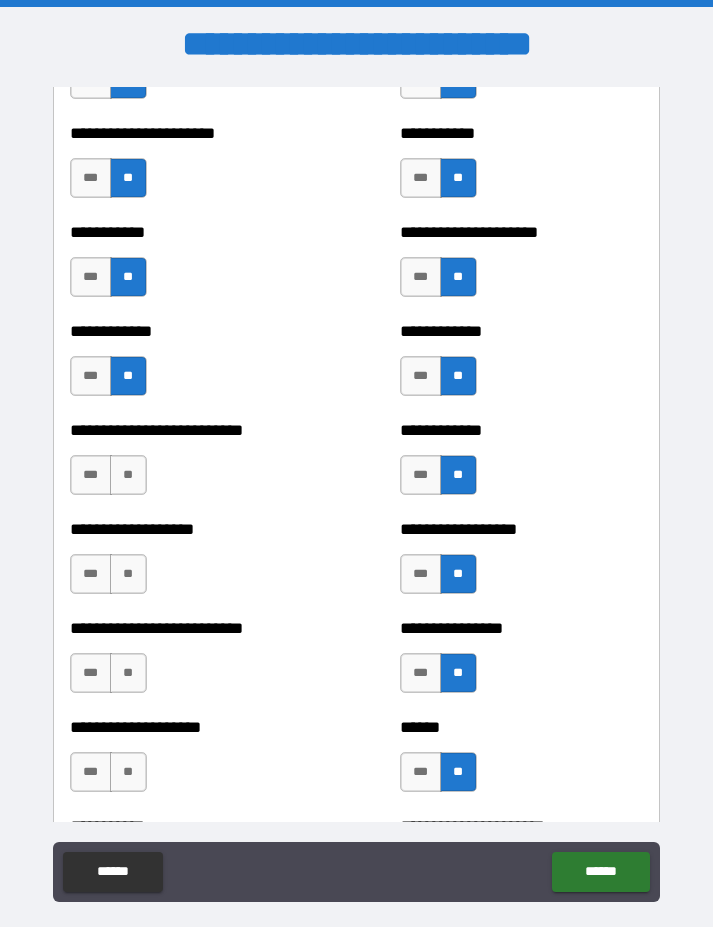 click on "**" at bounding box center [128, 475] 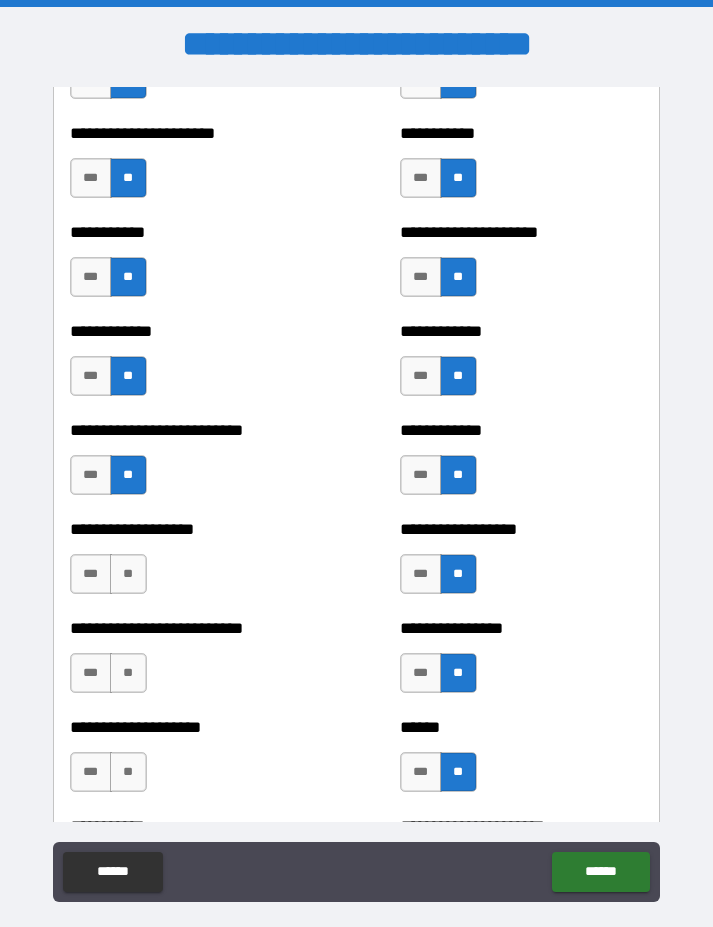 click on "**" at bounding box center (128, 574) 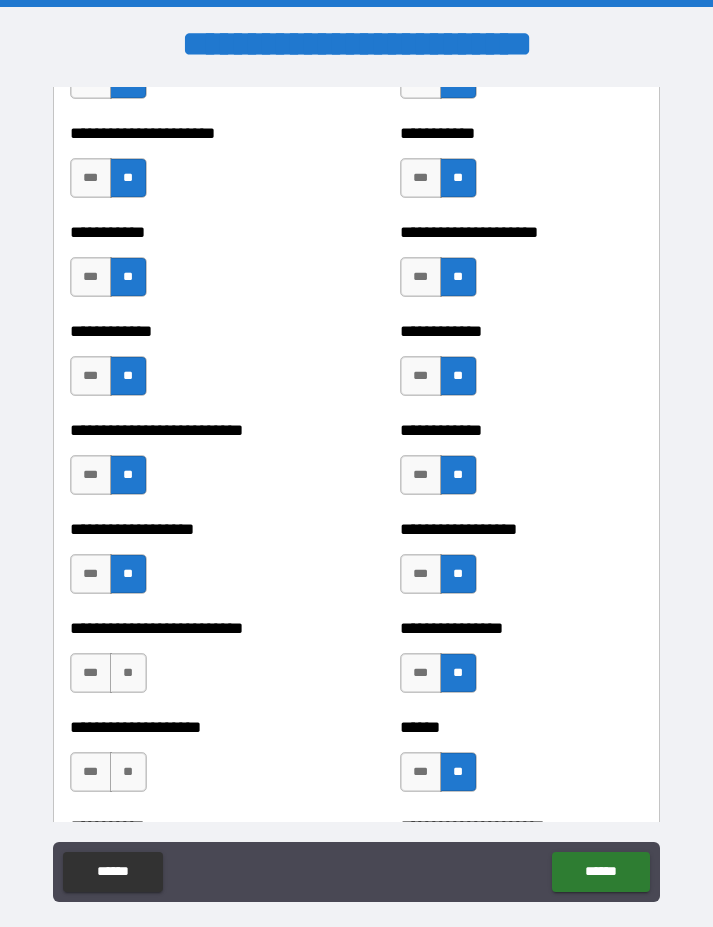 click on "**" at bounding box center (128, 673) 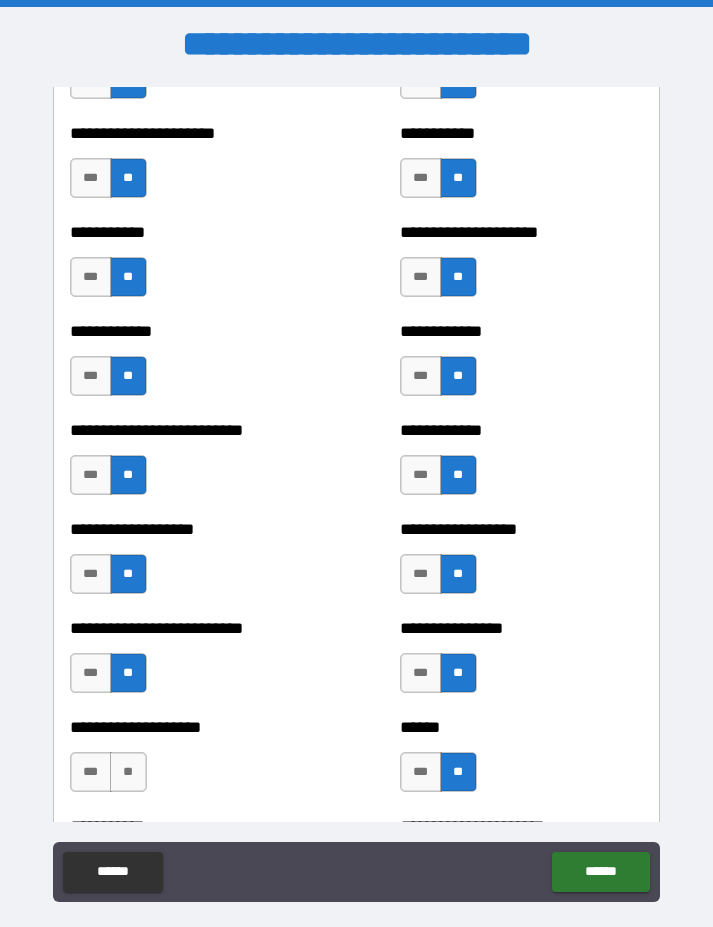 click on "**" at bounding box center (128, 772) 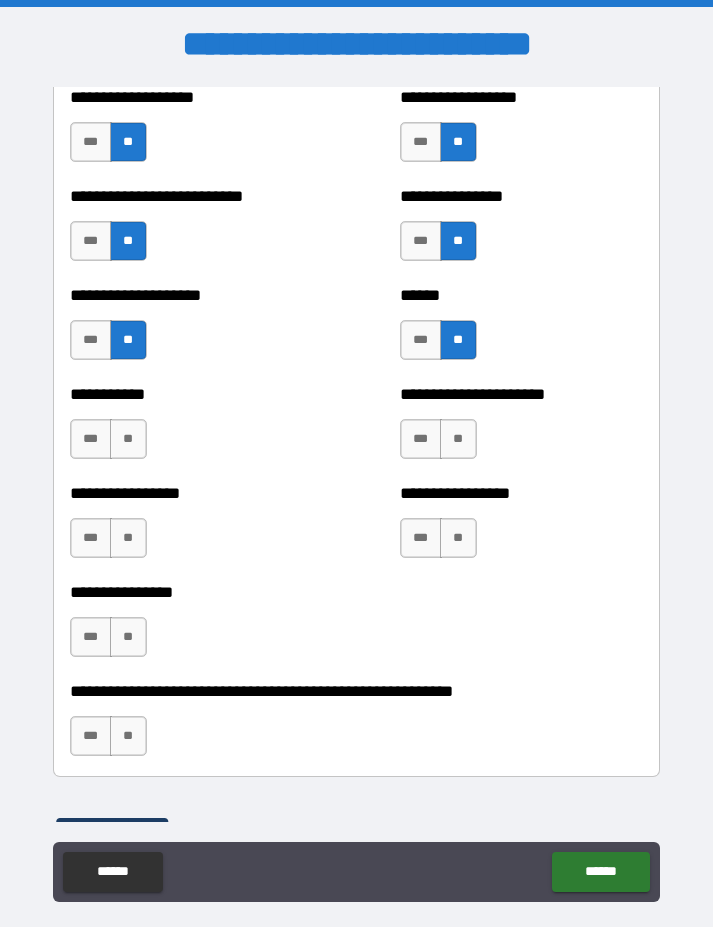 scroll, scrollTop: 5794, scrollLeft: 0, axis: vertical 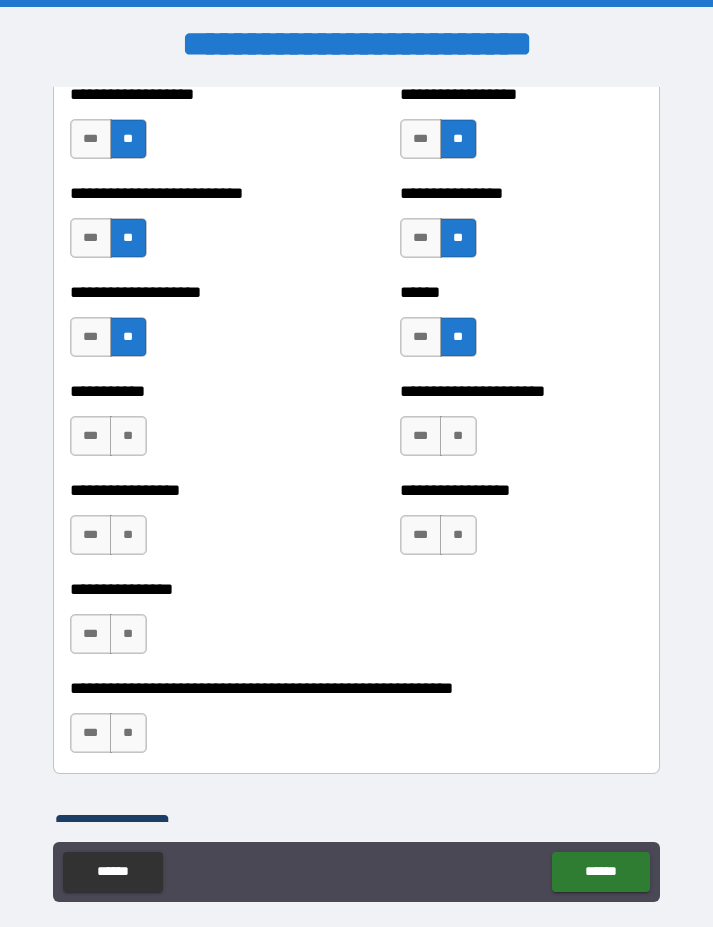 click on "**" at bounding box center (458, 436) 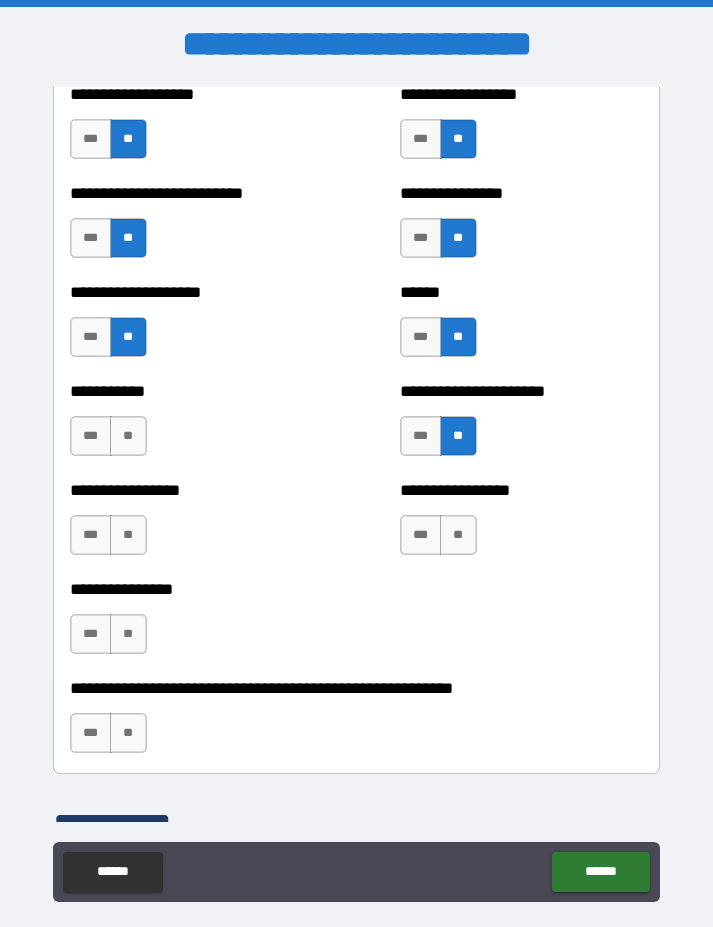 click on "**" at bounding box center (458, 535) 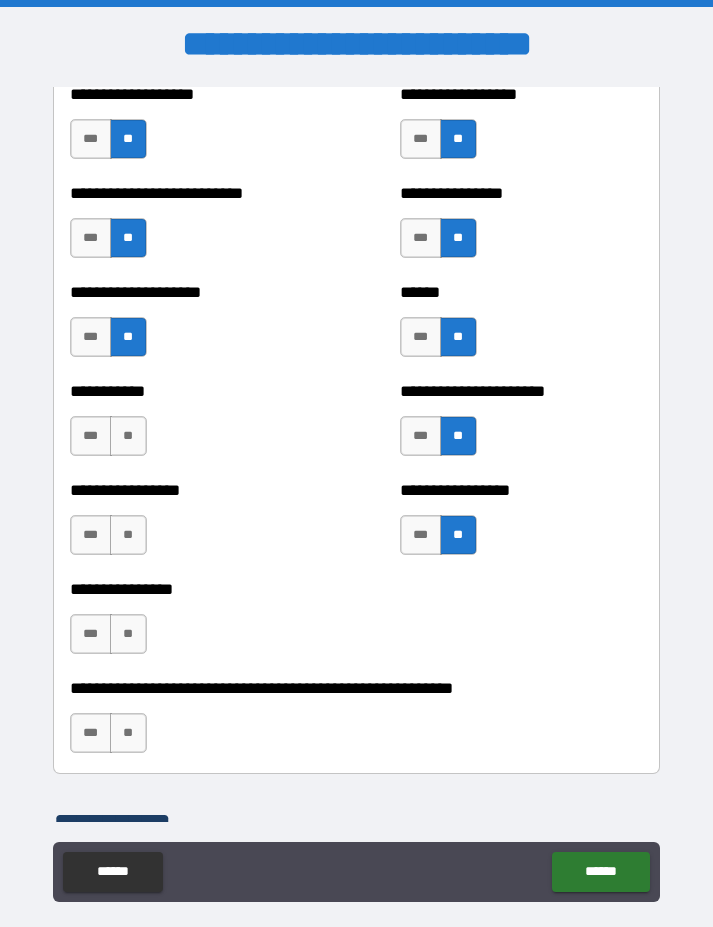 click on "**" at bounding box center [128, 436] 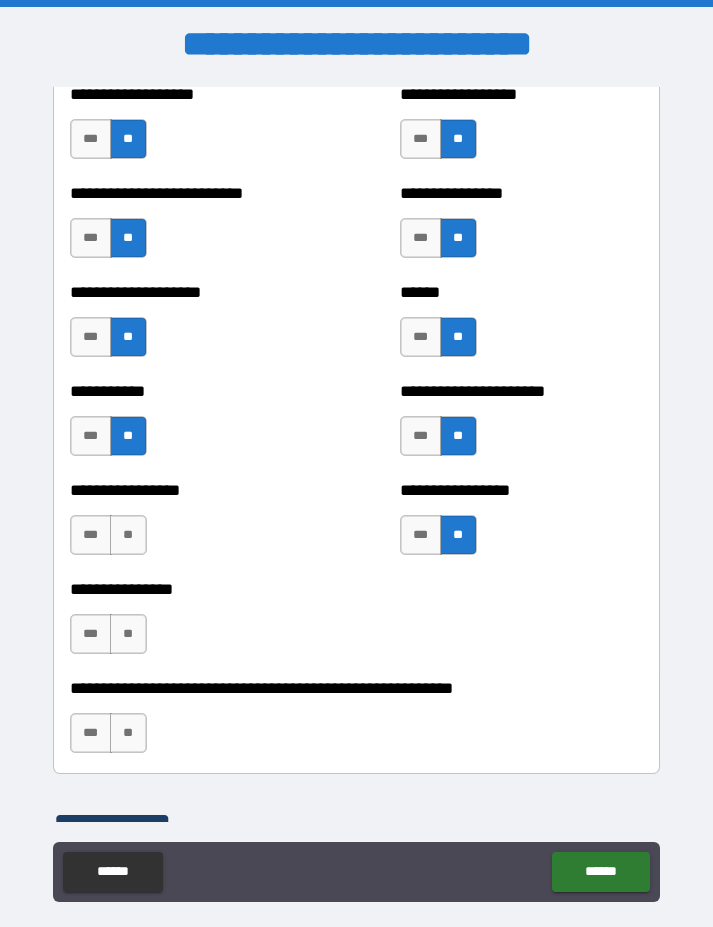 click on "**" at bounding box center (128, 535) 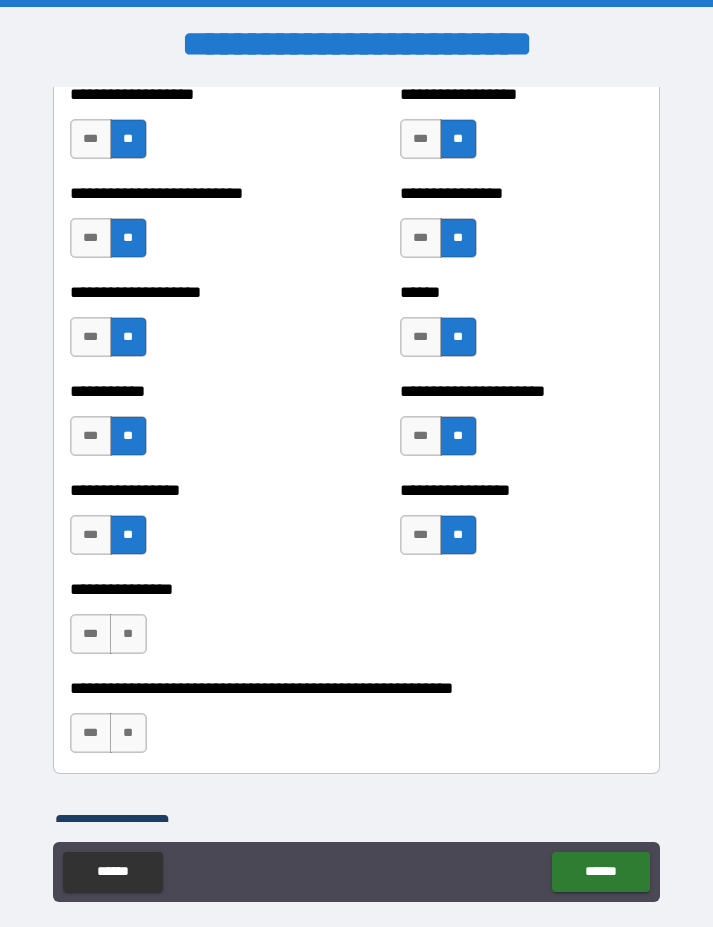 click on "**" at bounding box center (128, 634) 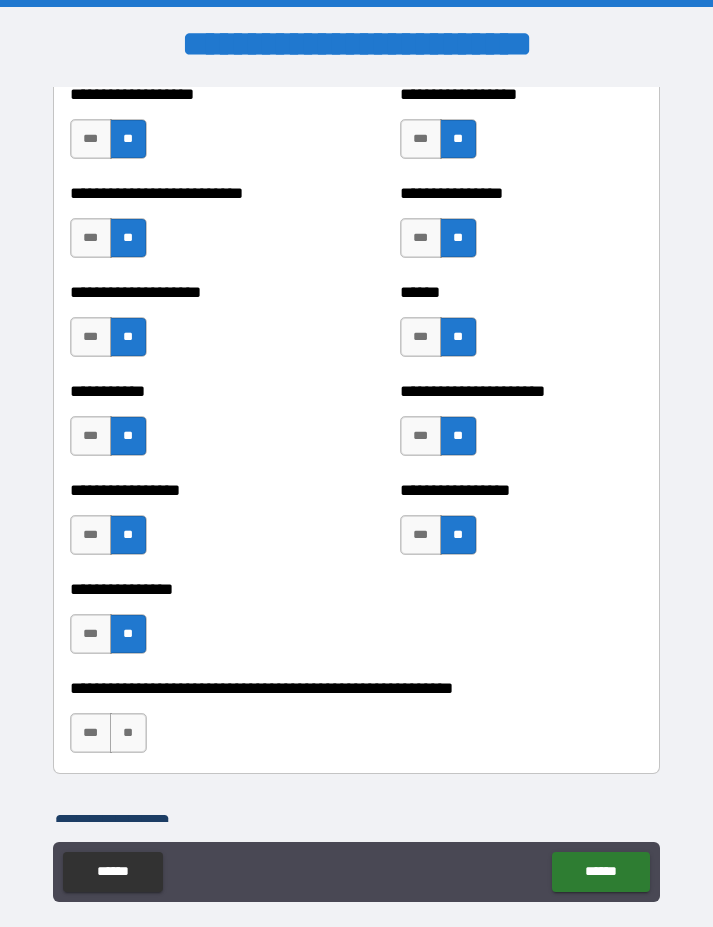 click on "**" at bounding box center [128, 733] 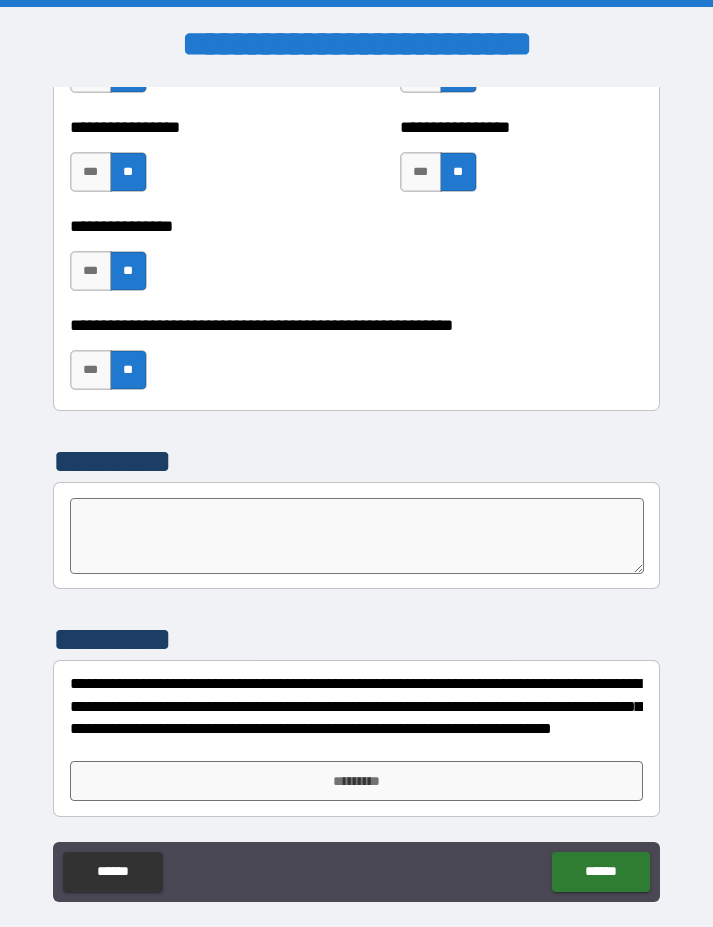 scroll, scrollTop: 6157, scrollLeft: 0, axis: vertical 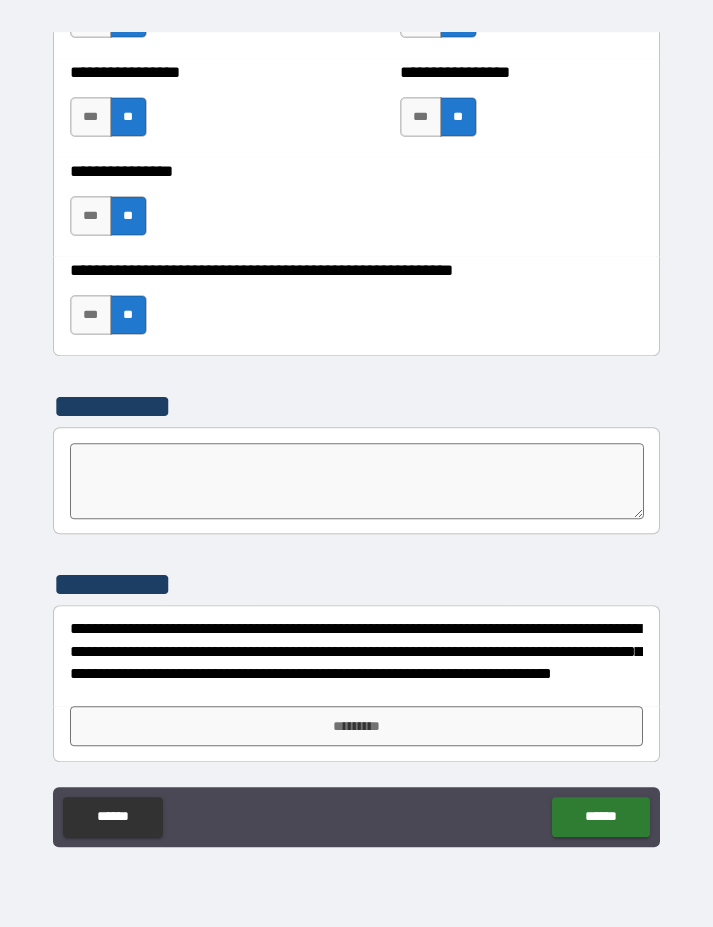 click on "*********" at bounding box center (357, 726) 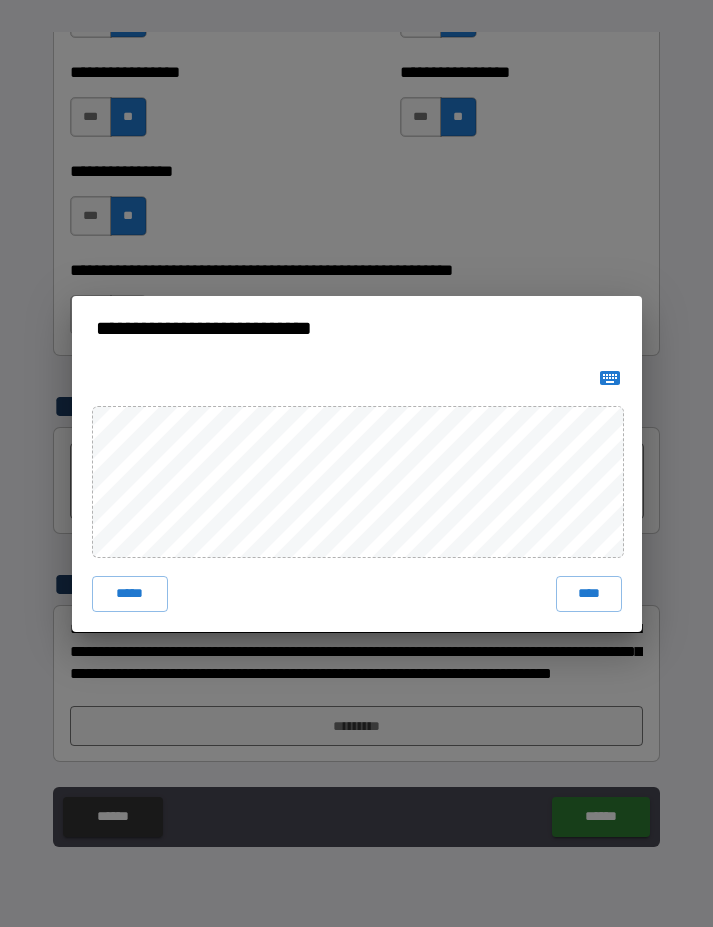 click on "****" at bounding box center (589, 594) 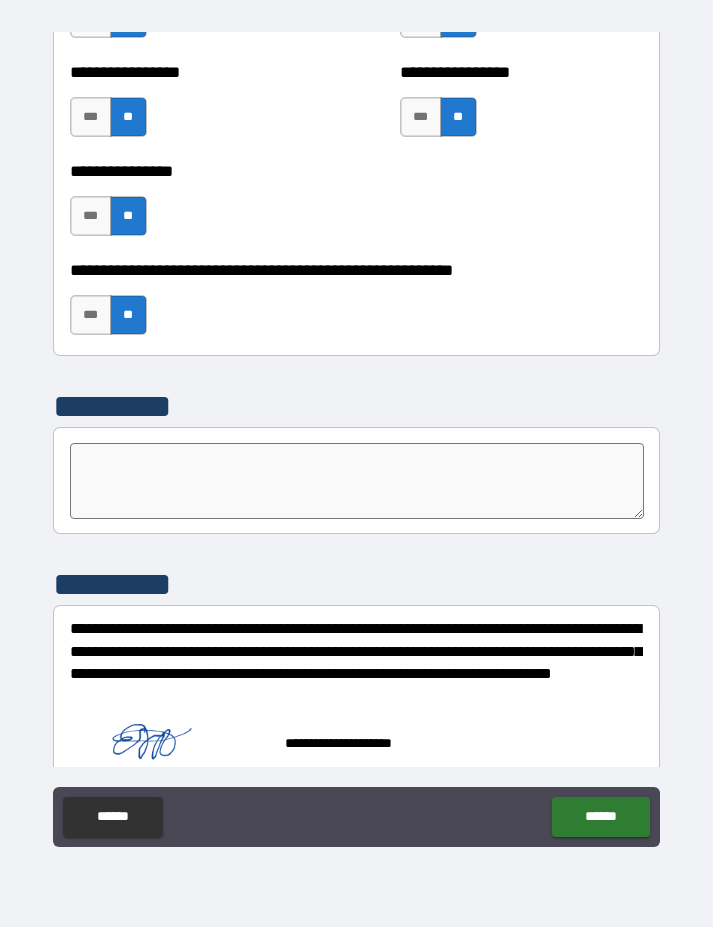 scroll, scrollTop: 6147, scrollLeft: 0, axis: vertical 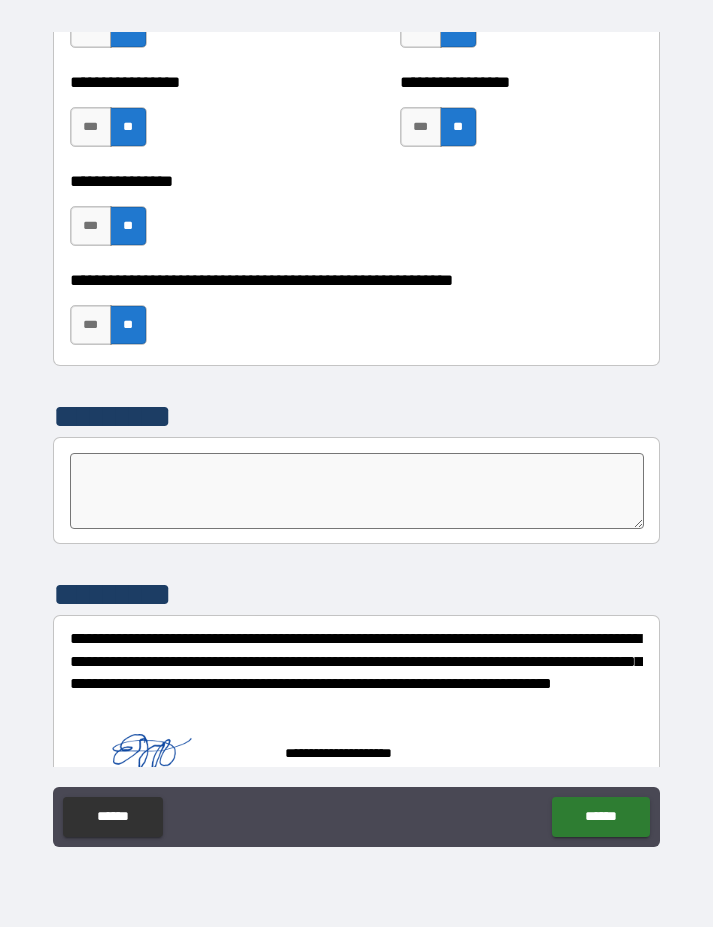 click on "******" at bounding box center (600, 817) 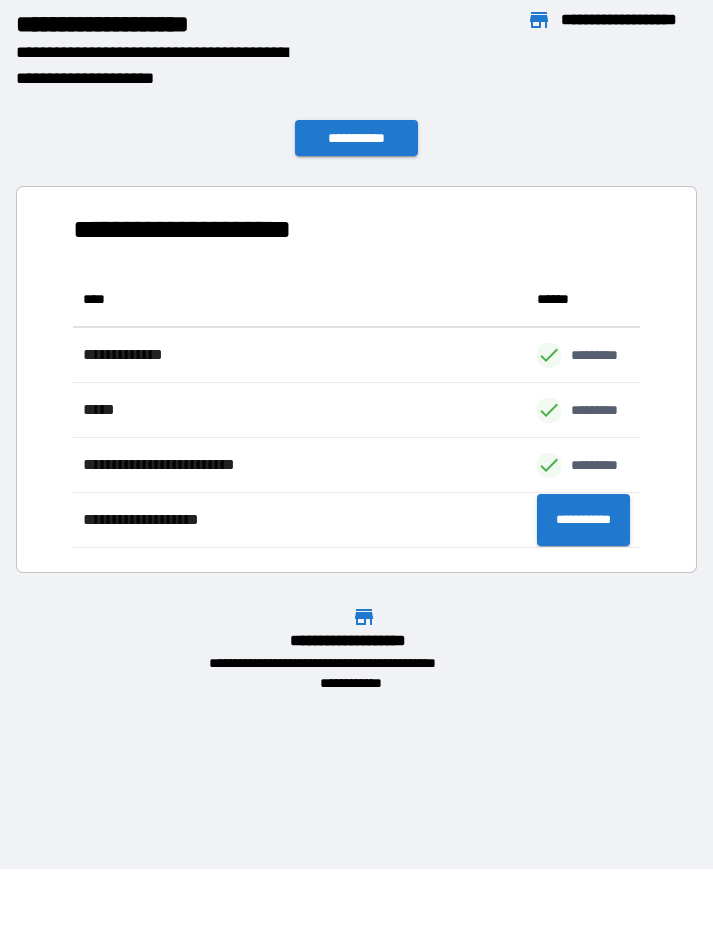 scroll, scrollTop: 276, scrollLeft: 567, axis: both 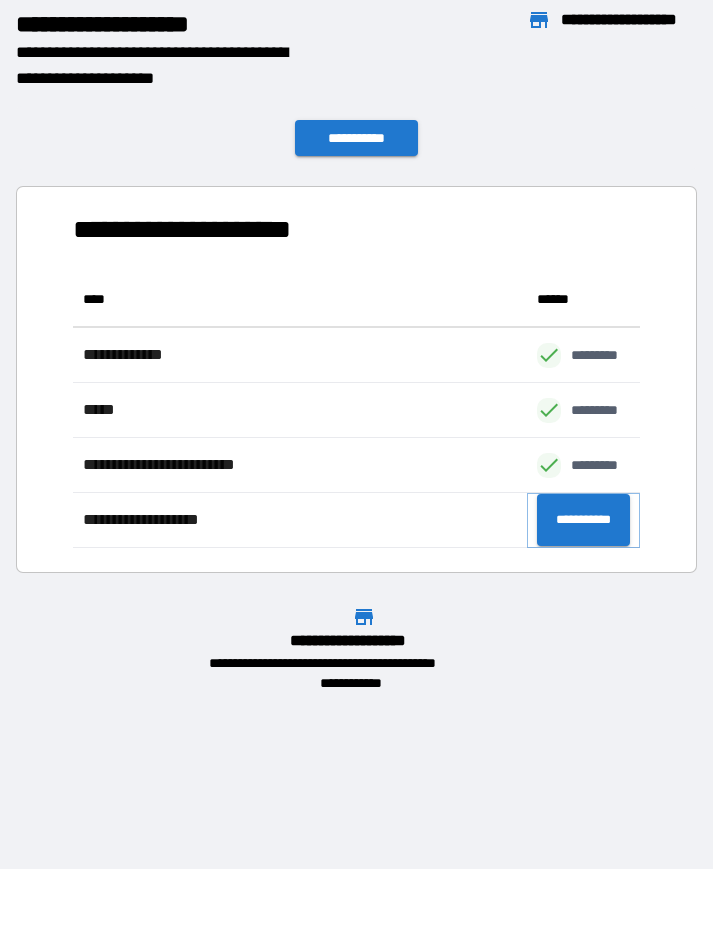 click on "**********" at bounding box center [583, 520] 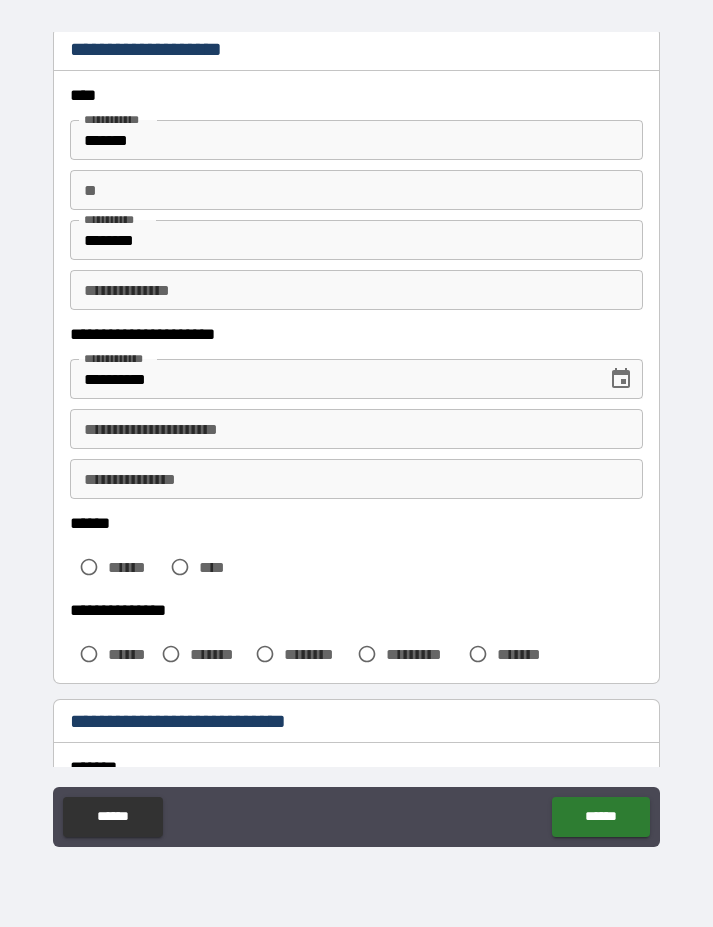 scroll, scrollTop: 148, scrollLeft: 0, axis: vertical 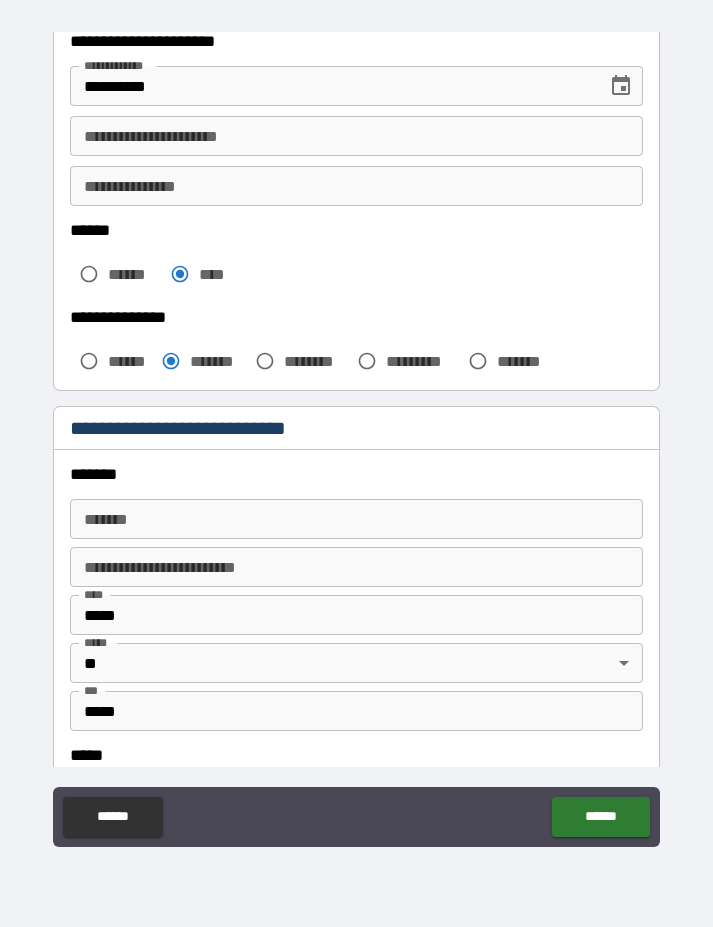 click on "*******" at bounding box center (357, 519) 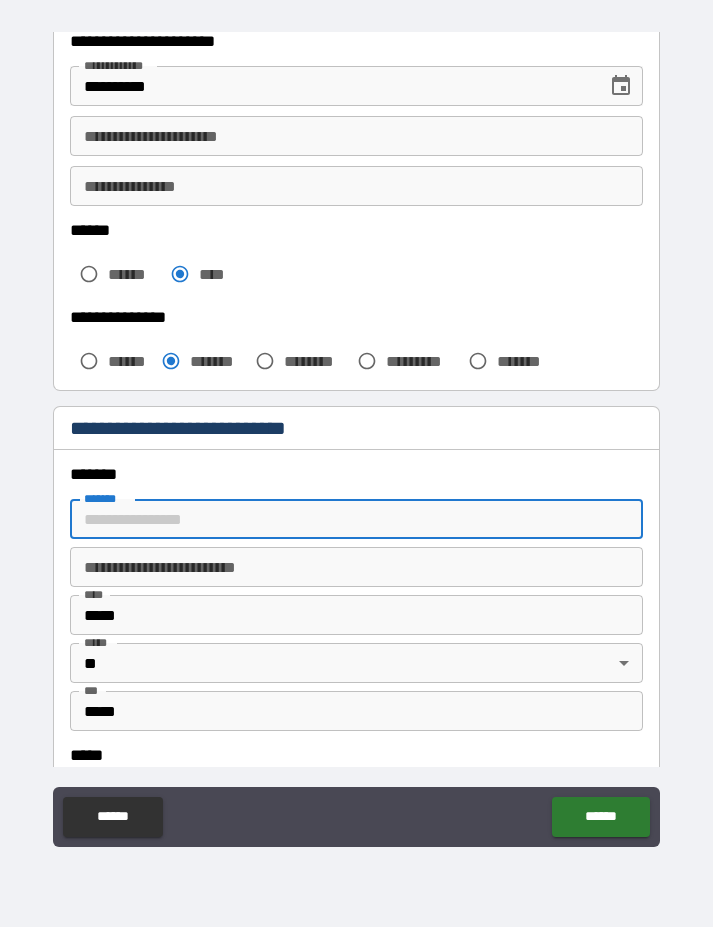 scroll, scrollTop: 58, scrollLeft: 0, axis: vertical 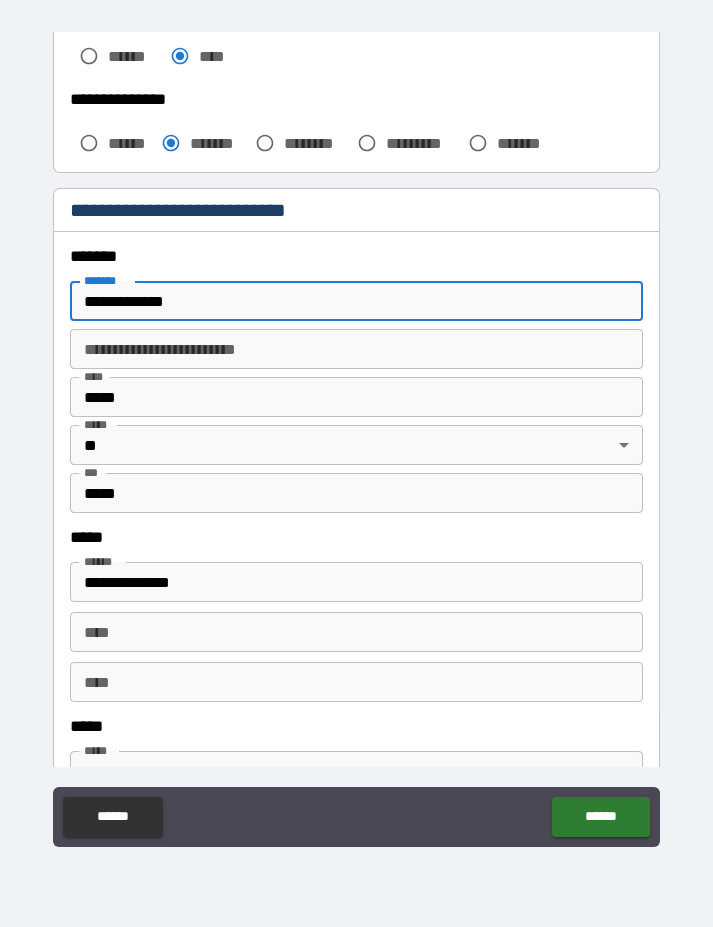 type on "**********" 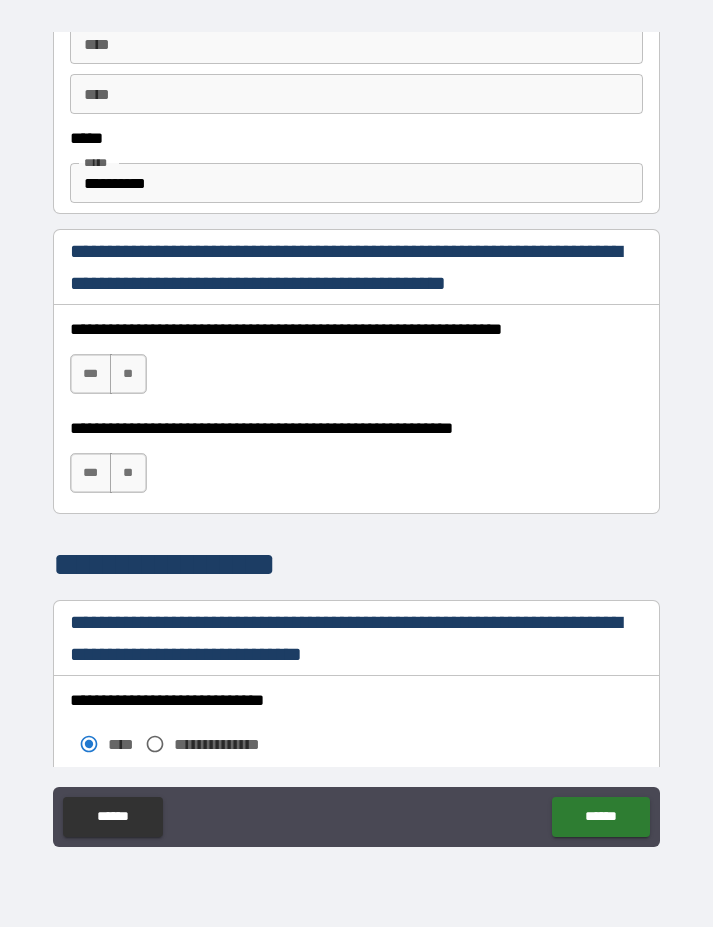 scroll, scrollTop: 1162, scrollLeft: 0, axis: vertical 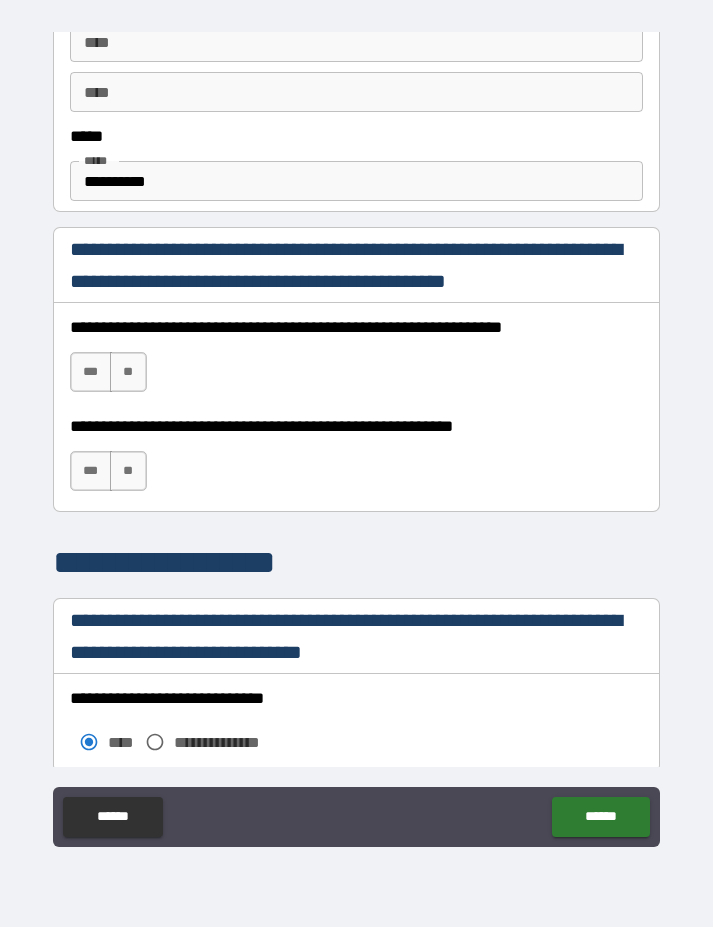 type on "*****" 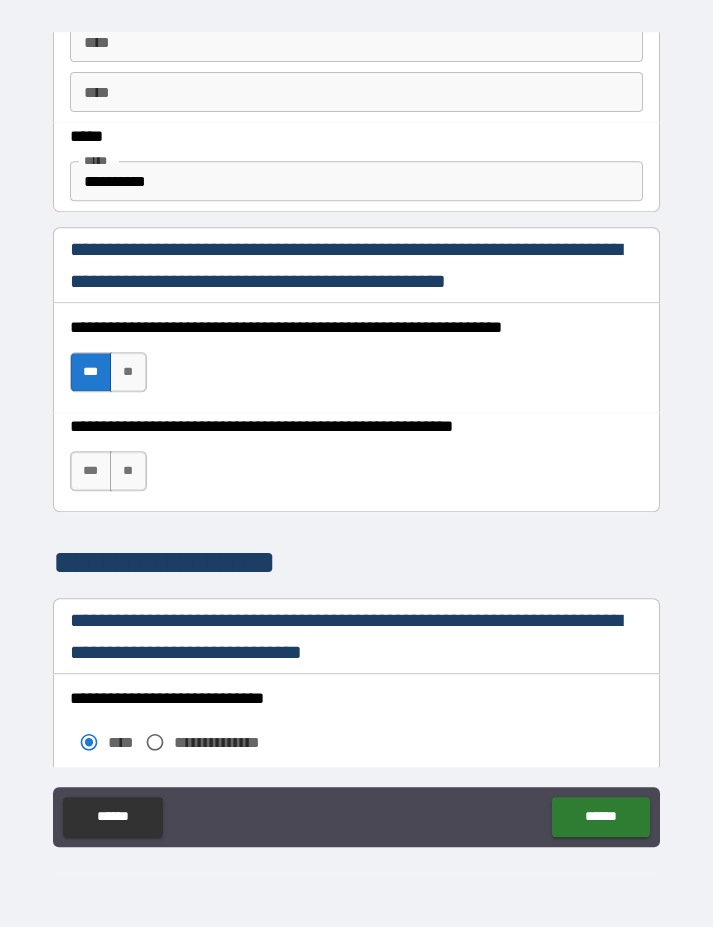 click on "***" at bounding box center (91, 471) 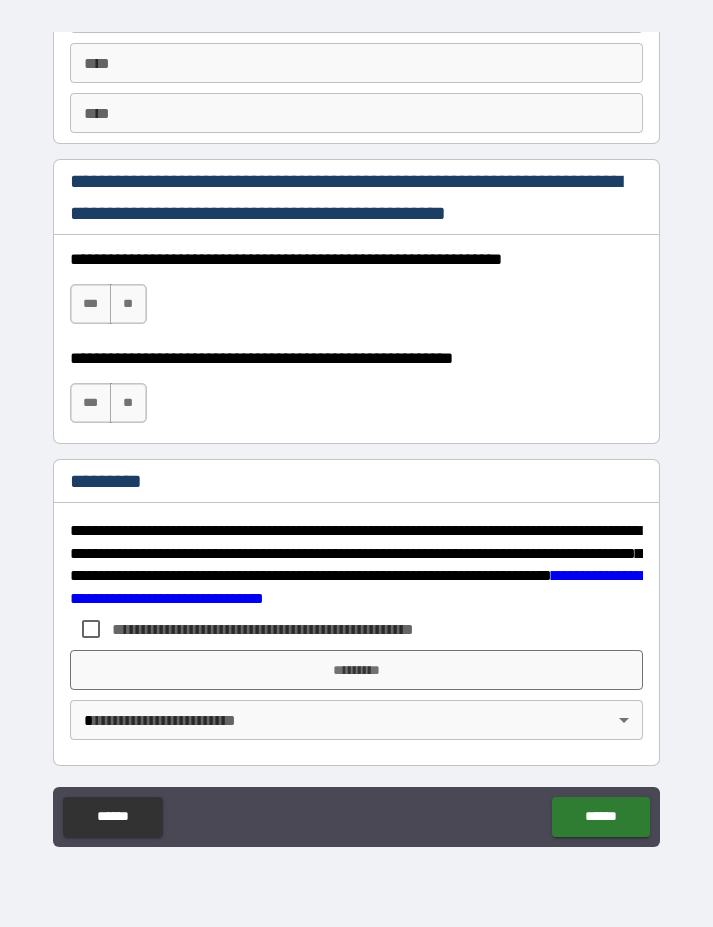 scroll, scrollTop: 2871, scrollLeft: 0, axis: vertical 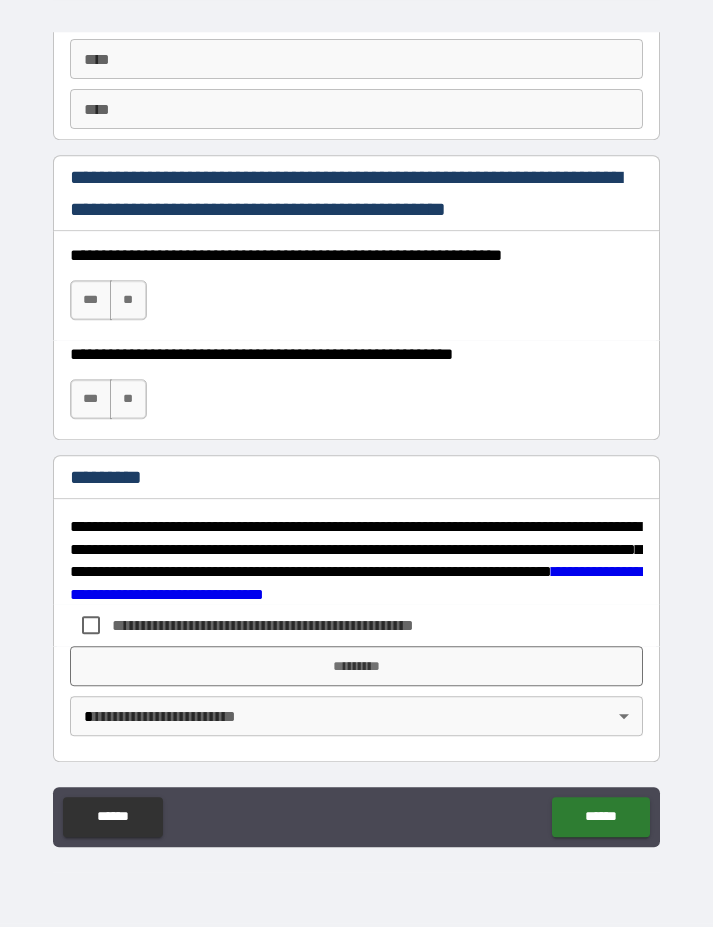 click on "***" at bounding box center [91, 300] 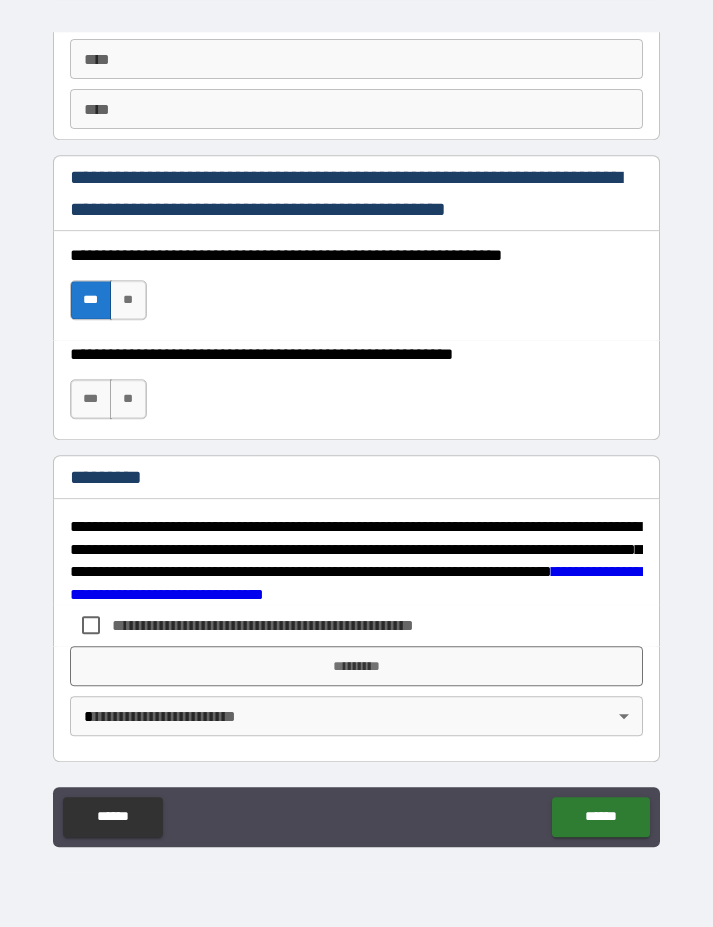 scroll, scrollTop: 58, scrollLeft: 0, axis: vertical 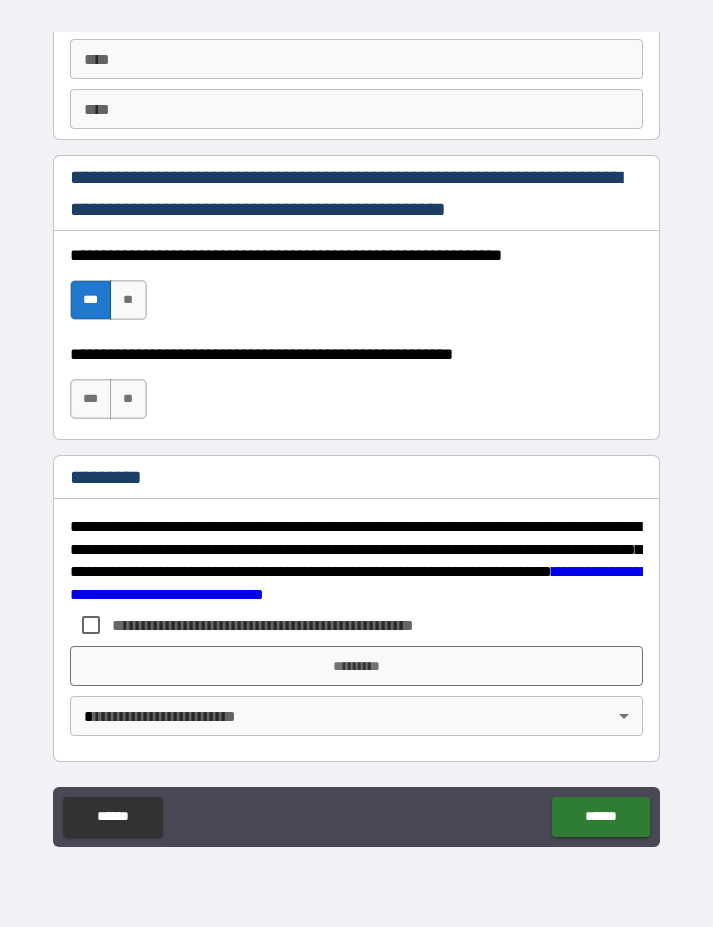 click on "***" at bounding box center [91, 399] 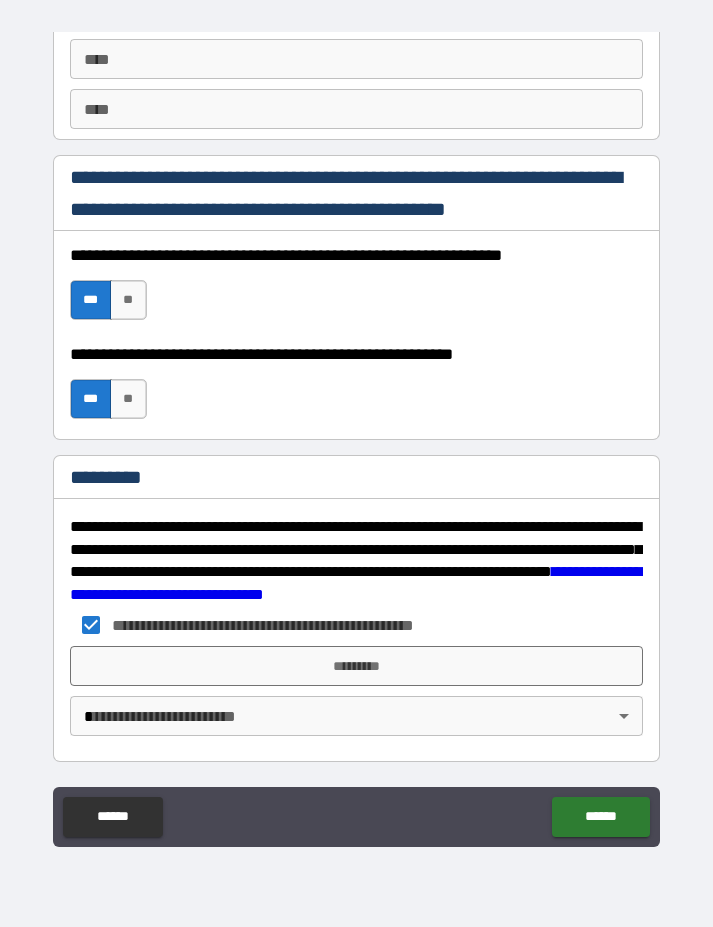 click on "*********" at bounding box center (357, 666) 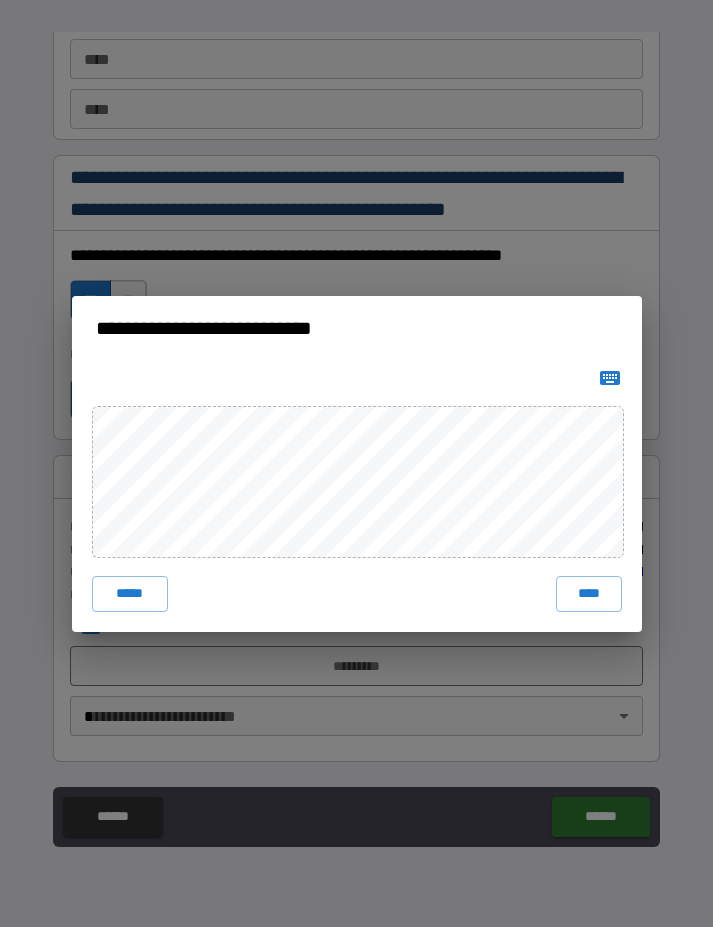 click on "****" at bounding box center [589, 594] 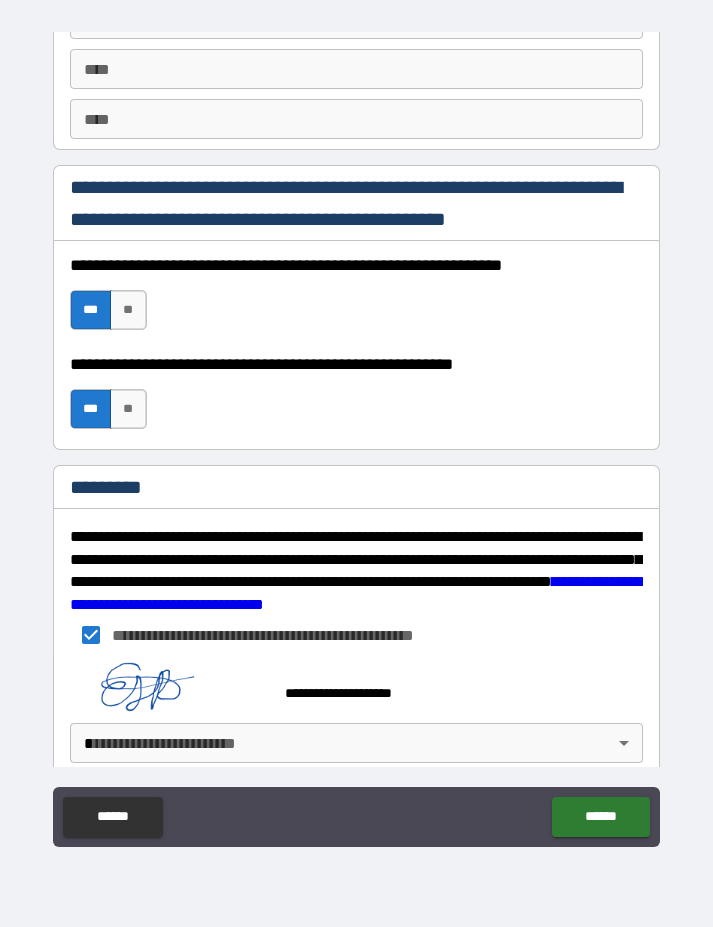 click on "**********" at bounding box center (356, 435) 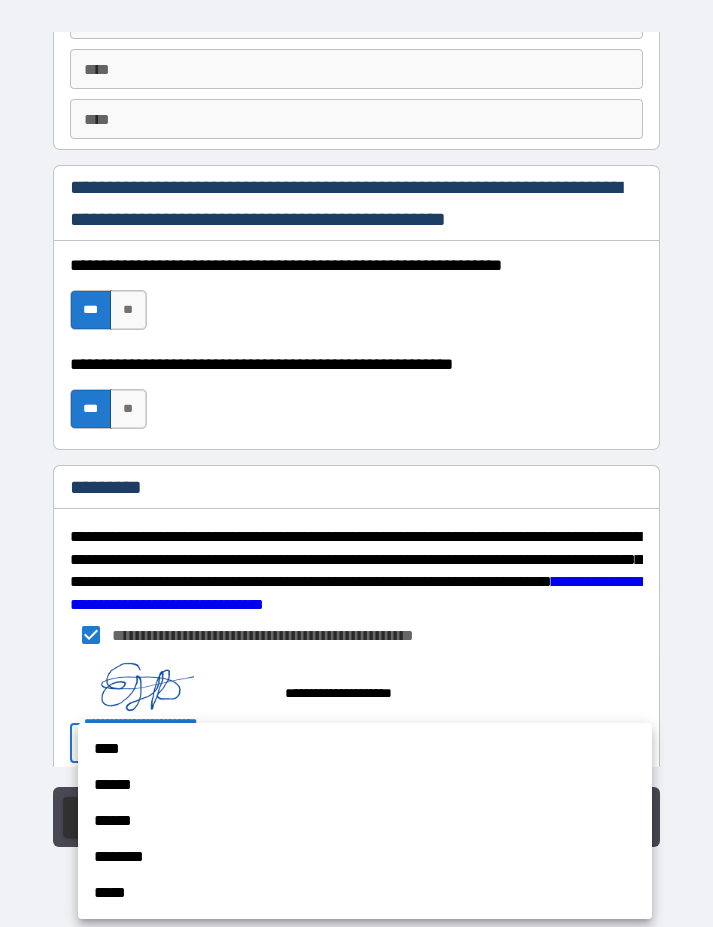 click on "****" at bounding box center [365, 749] 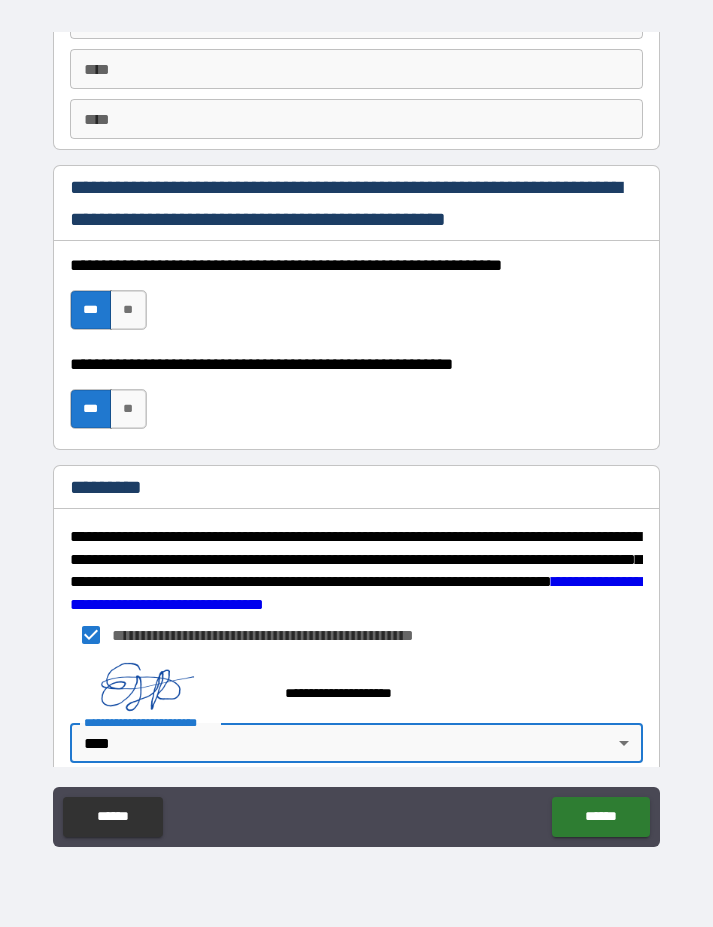 click on "******" at bounding box center (600, 817) 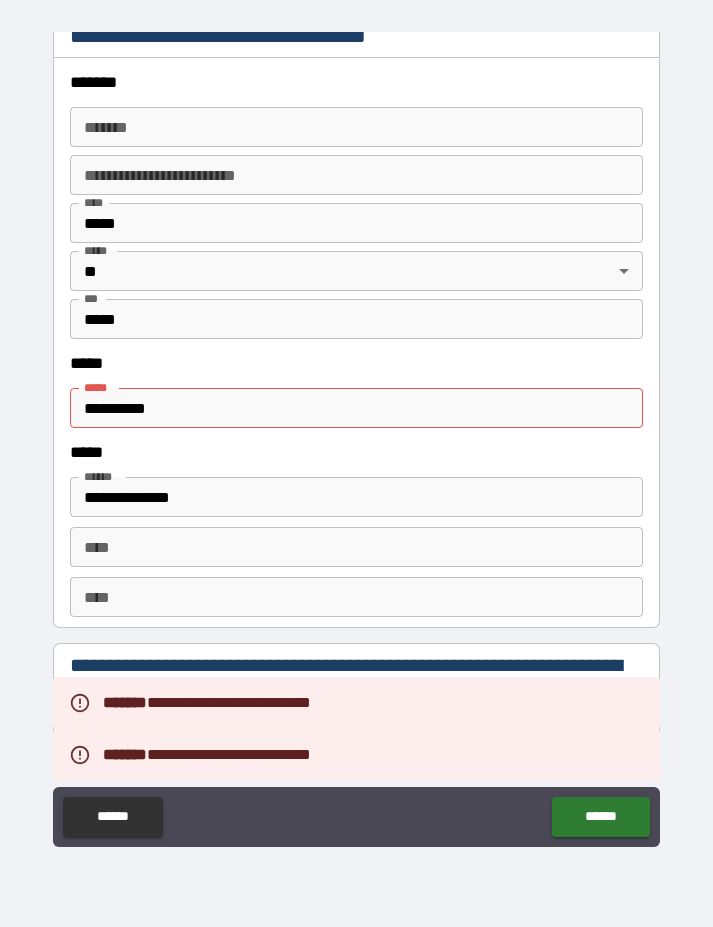 scroll, scrollTop: 2352, scrollLeft: 0, axis: vertical 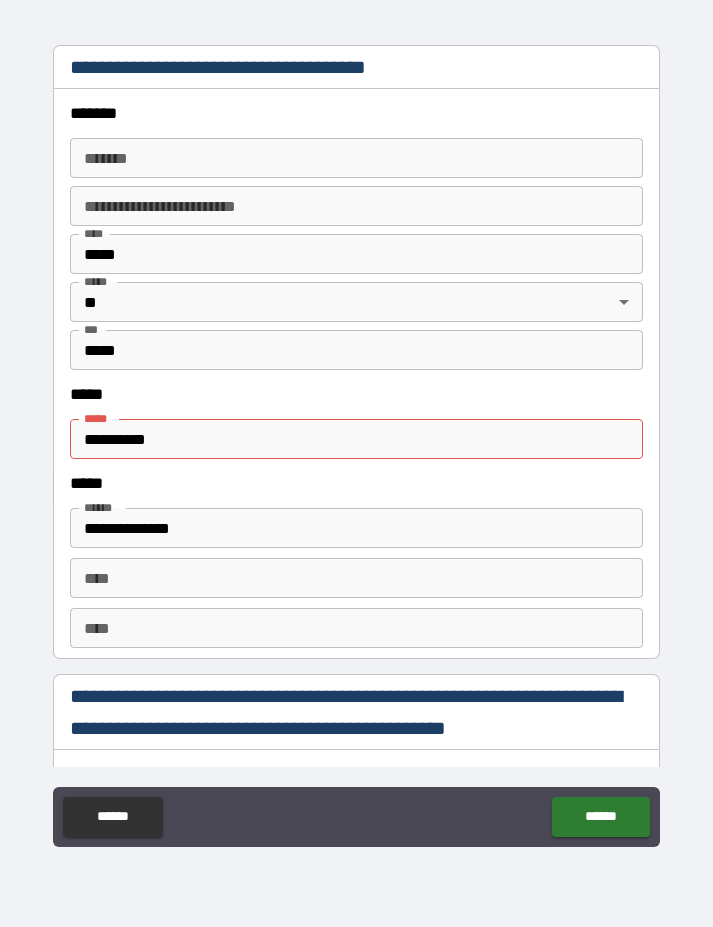 click on "**********" at bounding box center [357, 439] 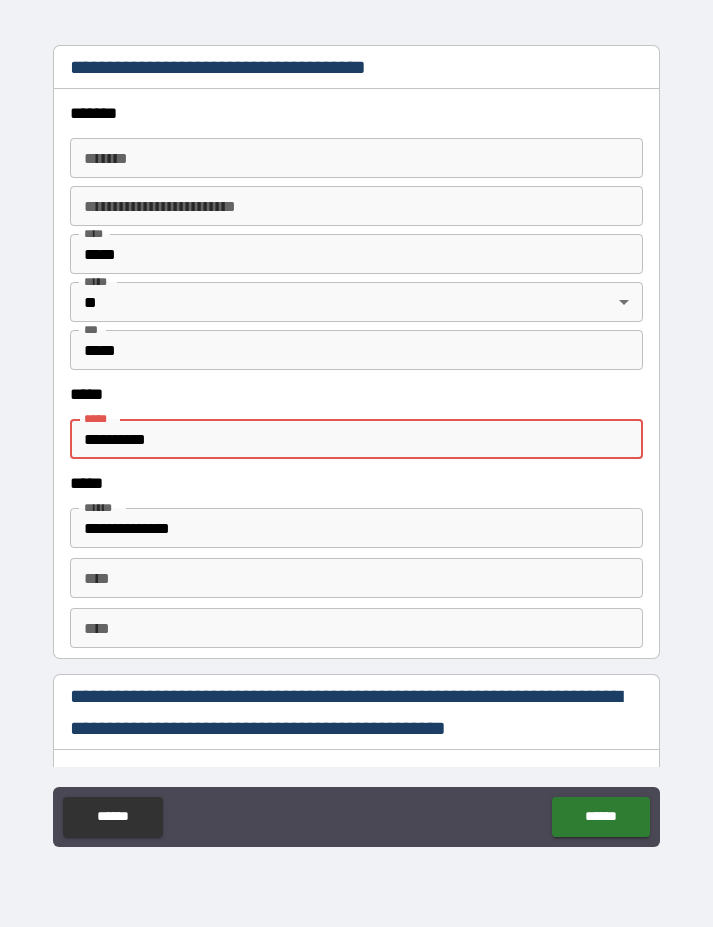 scroll, scrollTop: 58, scrollLeft: 0, axis: vertical 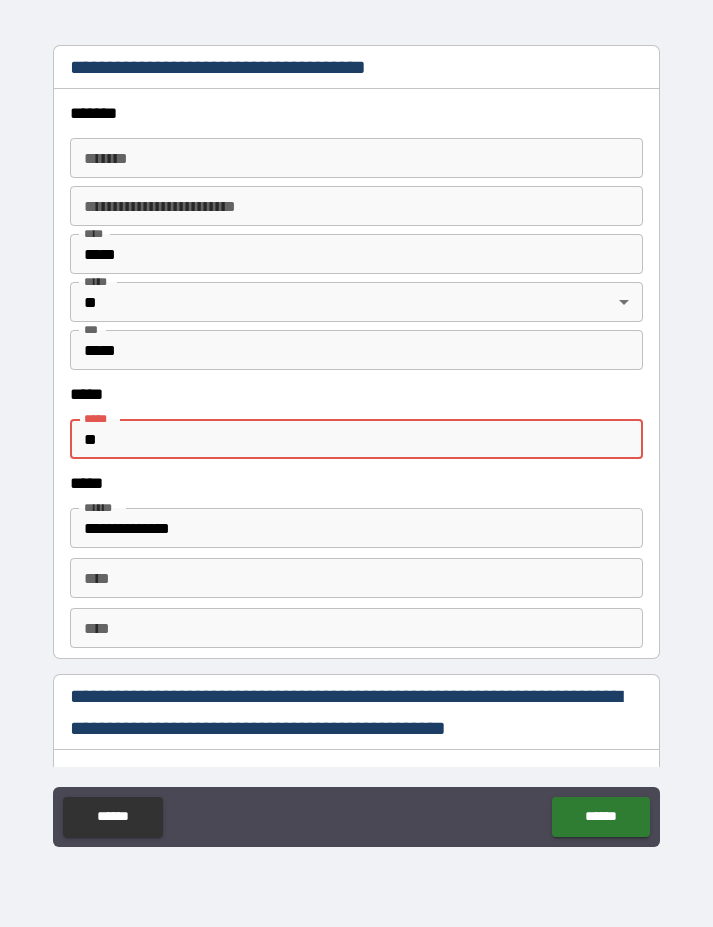 type on "*" 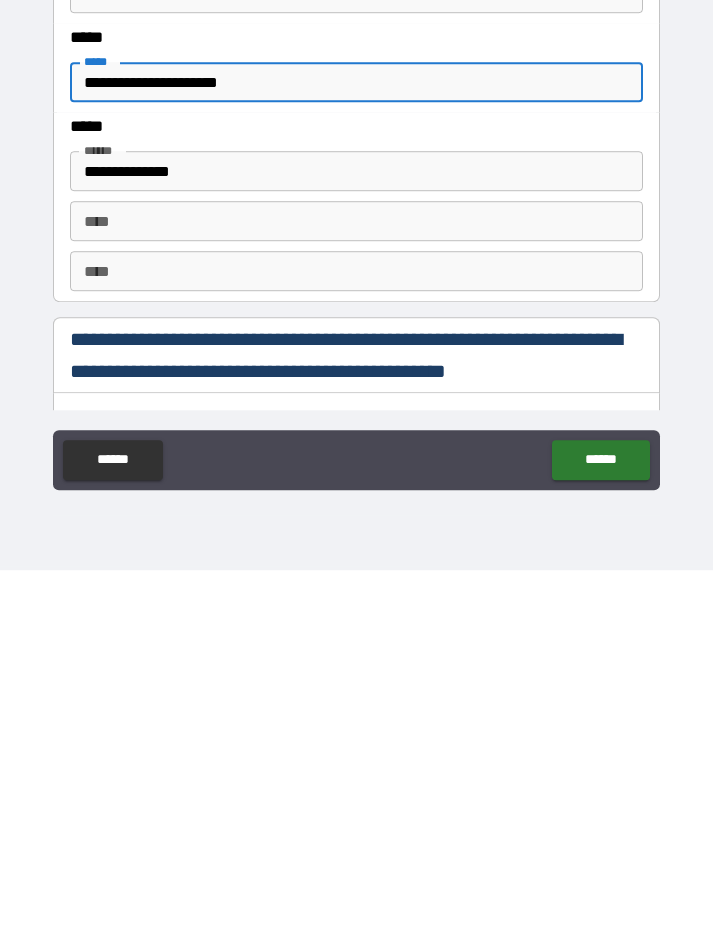 scroll, scrollTop: 59, scrollLeft: 0, axis: vertical 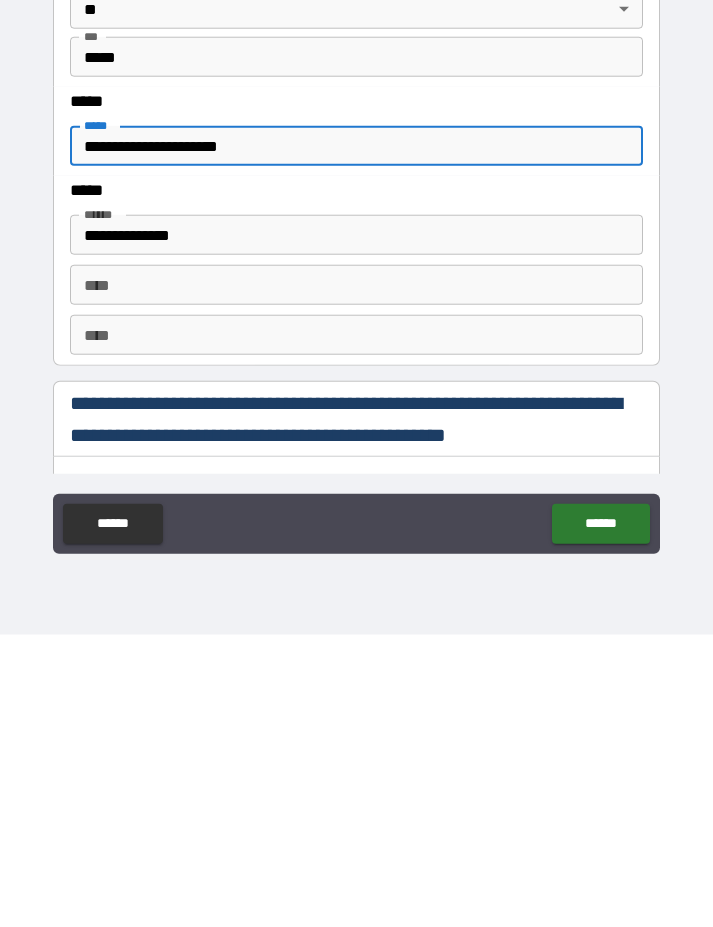 type on "**********" 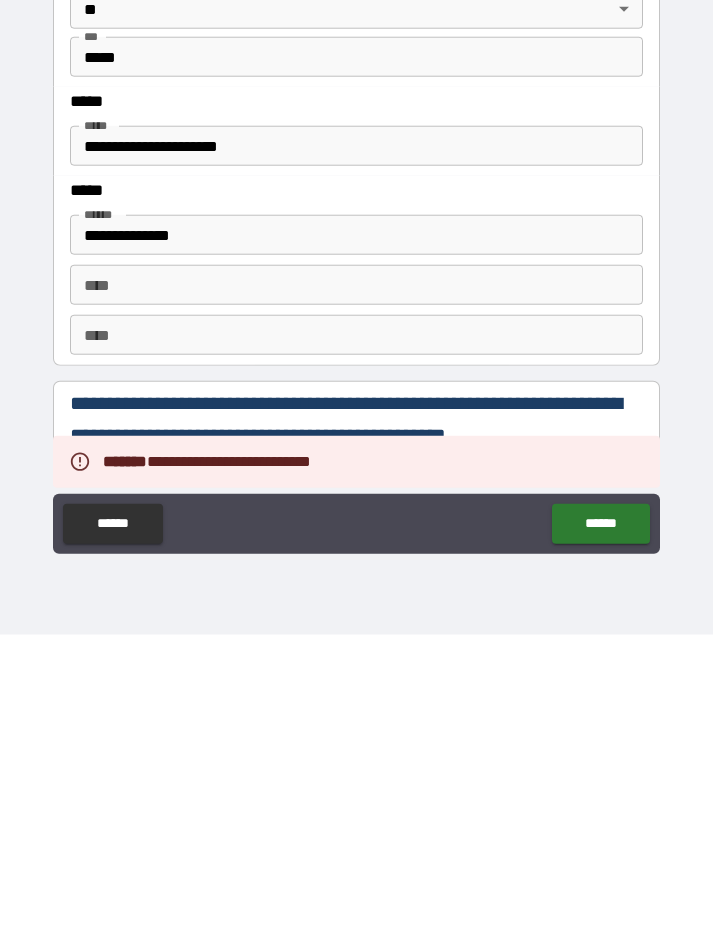 scroll, scrollTop: 58, scrollLeft: 0, axis: vertical 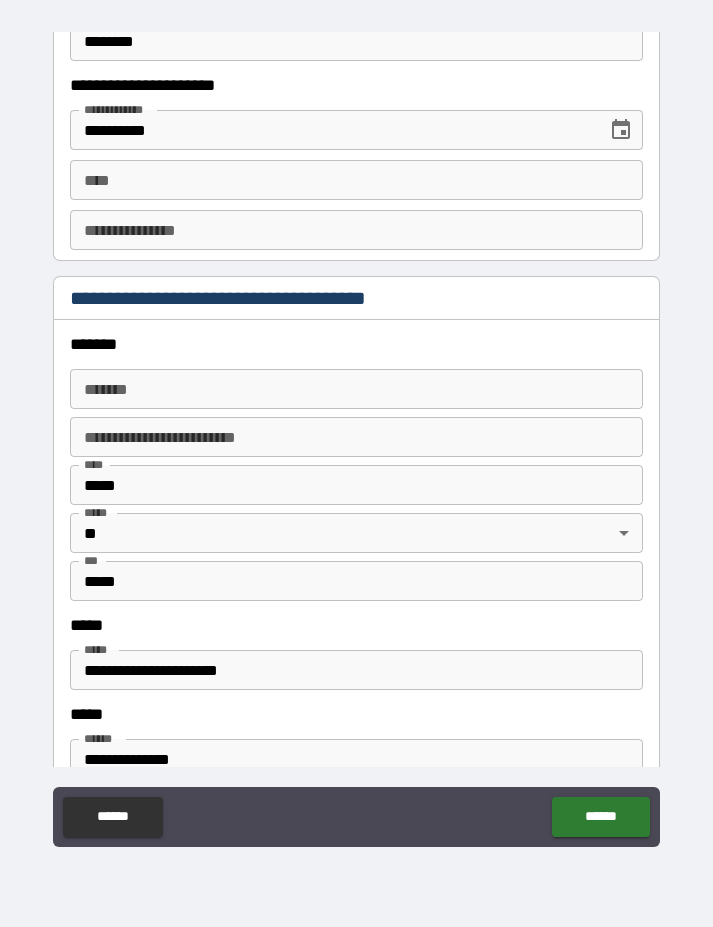 click on "**********" at bounding box center [357, 670] 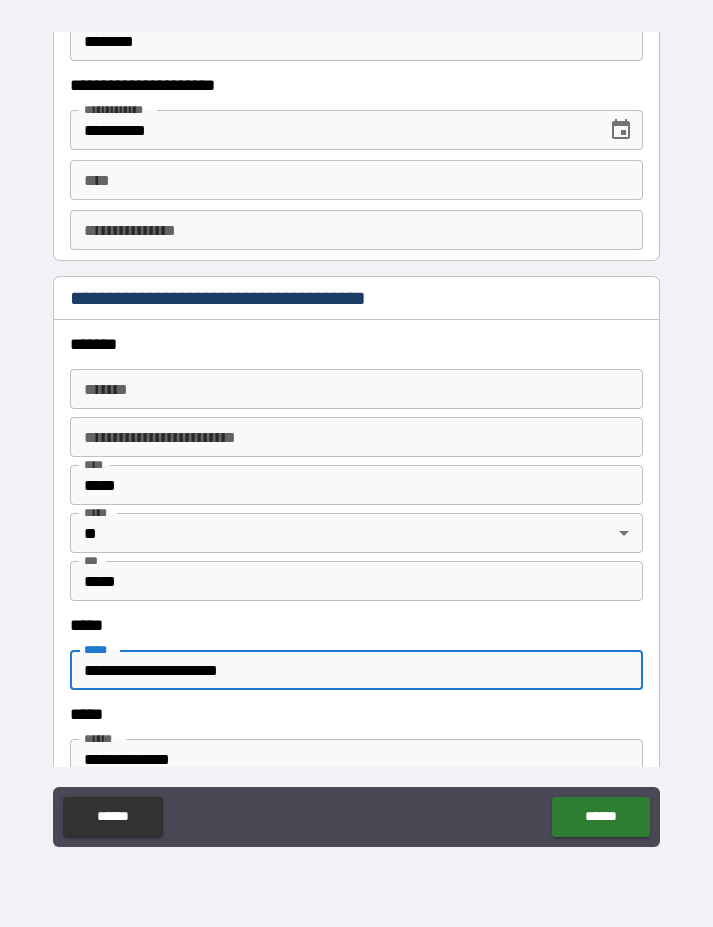 scroll, scrollTop: 58, scrollLeft: 0, axis: vertical 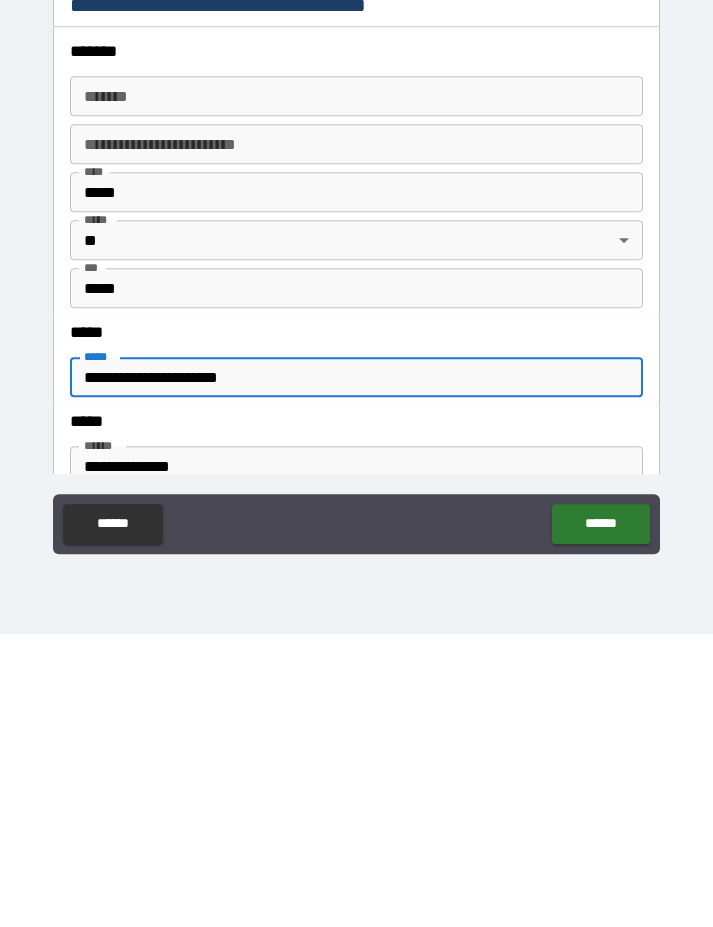 click on "**********" at bounding box center [357, 670] 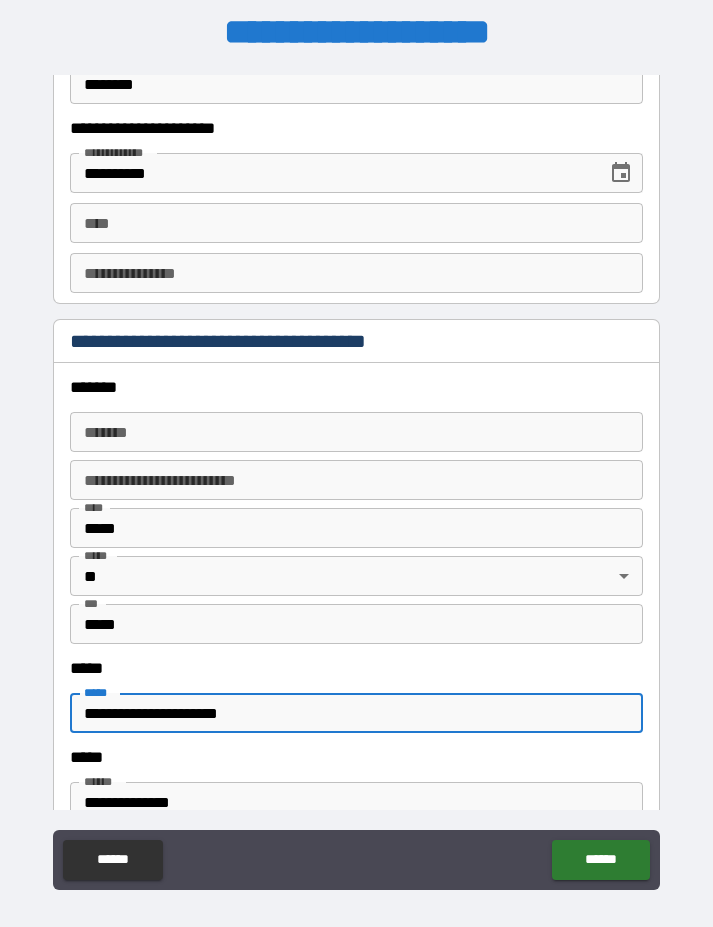 scroll, scrollTop: 0, scrollLeft: 0, axis: both 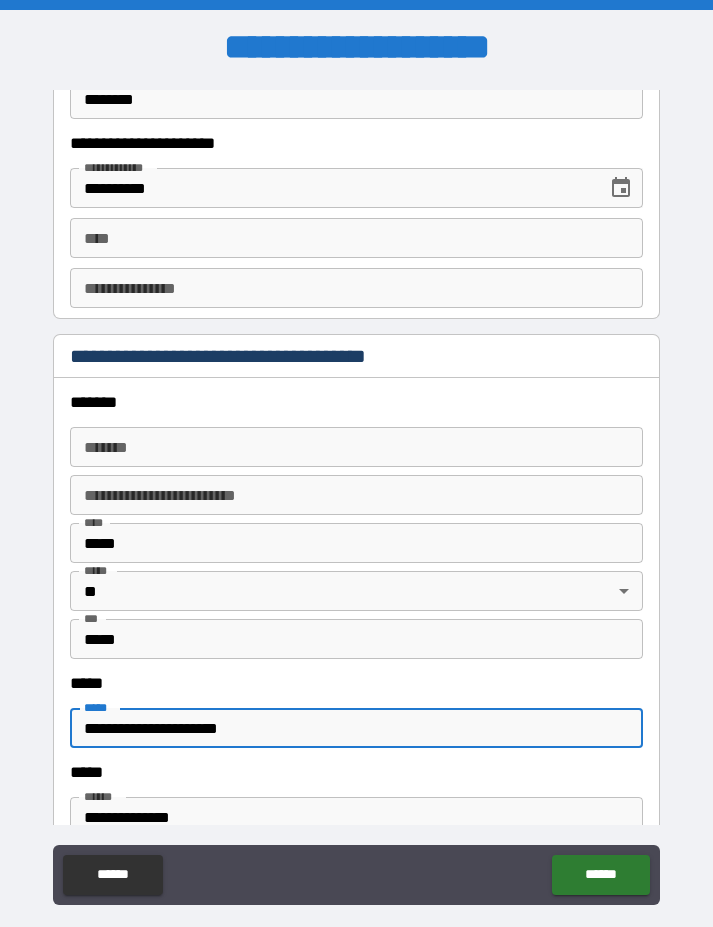 click on "**********" at bounding box center [356, 495] 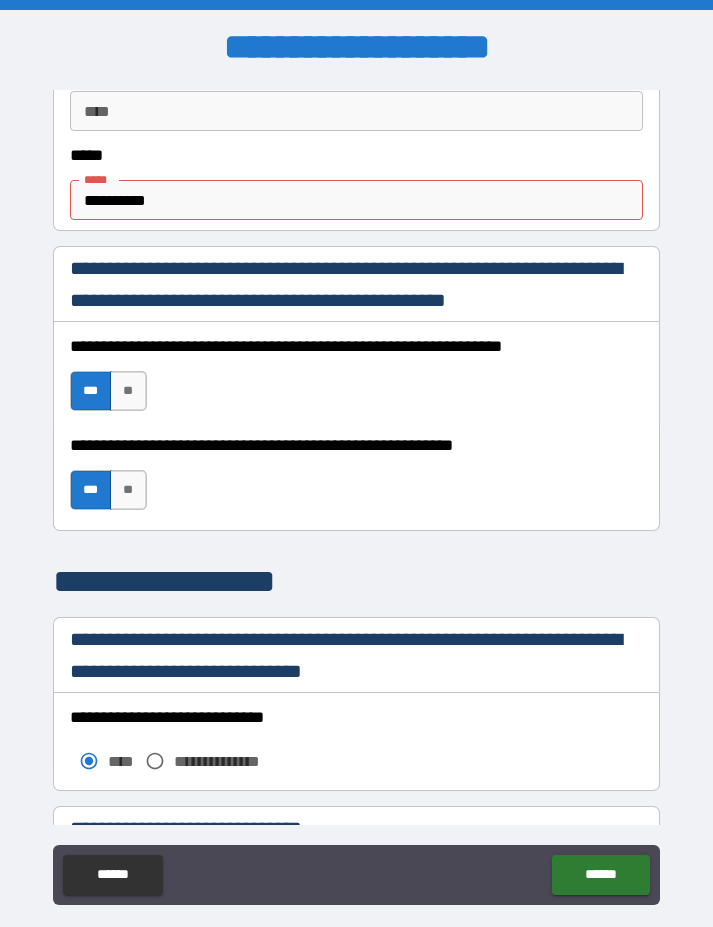 scroll, scrollTop: 1127, scrollLeft: 0, axis: vertical 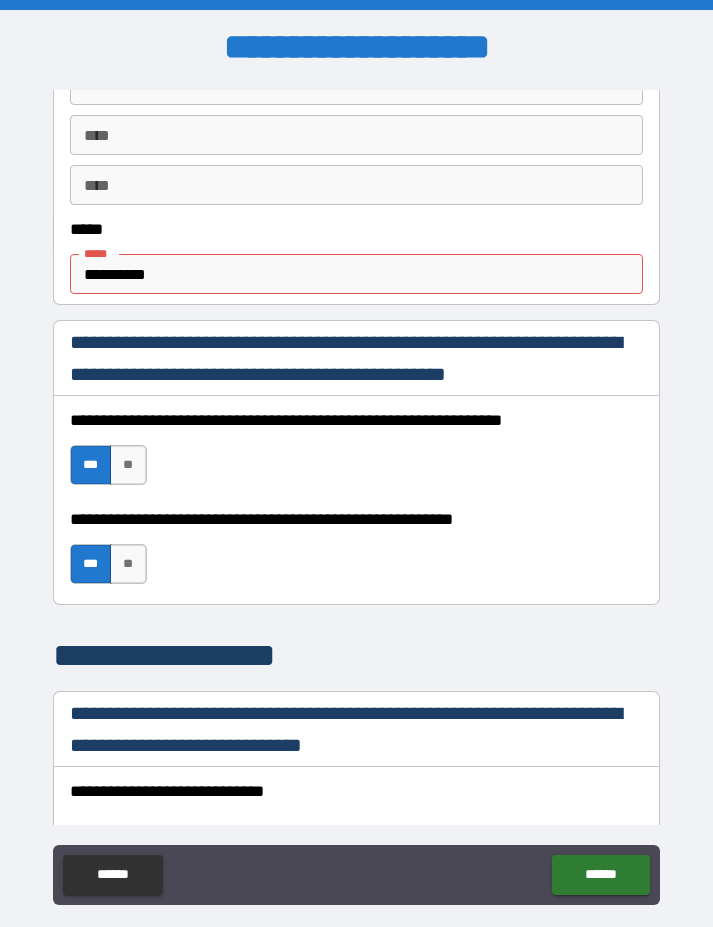 click on "**********" at bounding box center (357, 274) 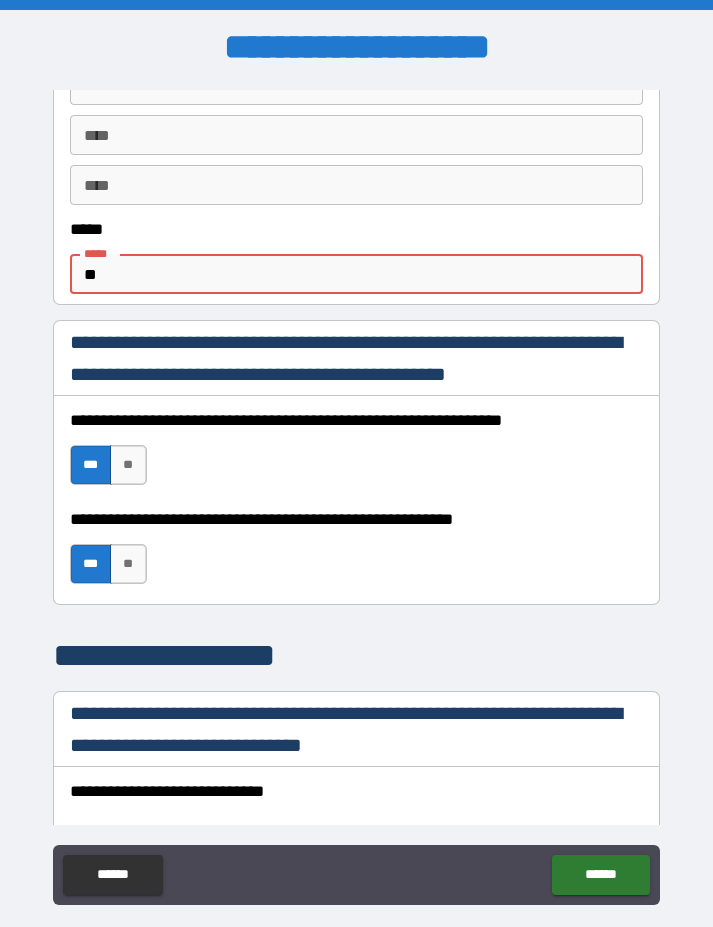 type on "*" 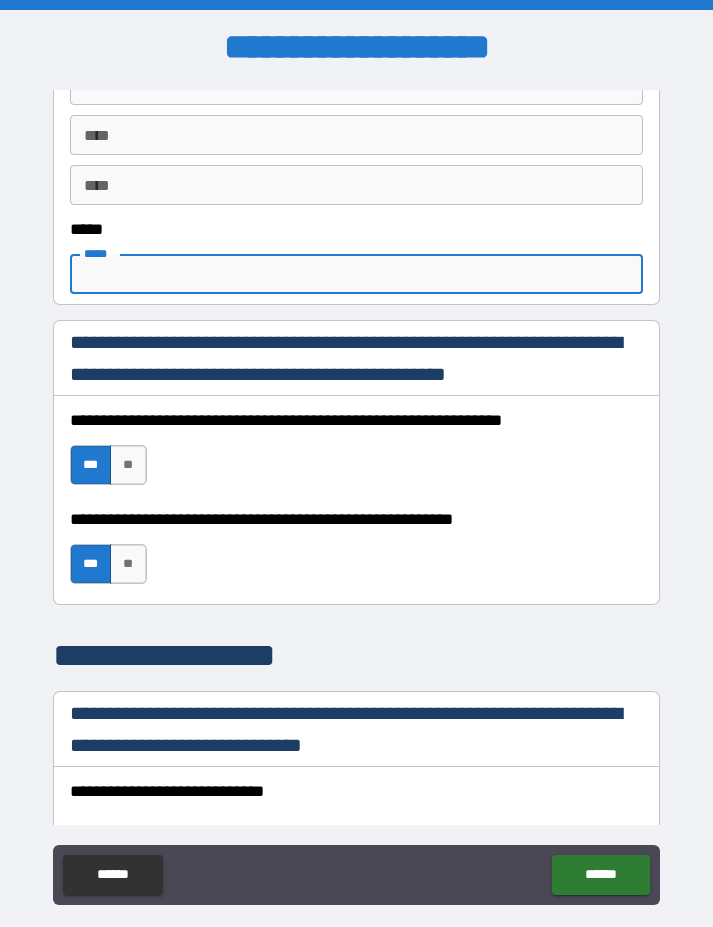 click on "*****" at bounding box center [357, 274] 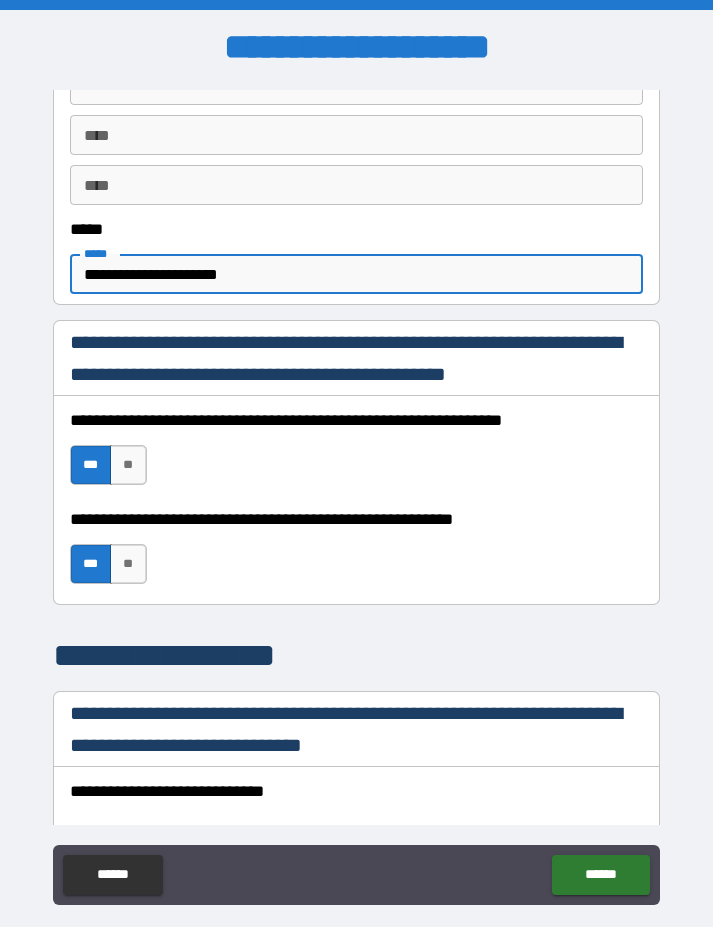 type on "**********" 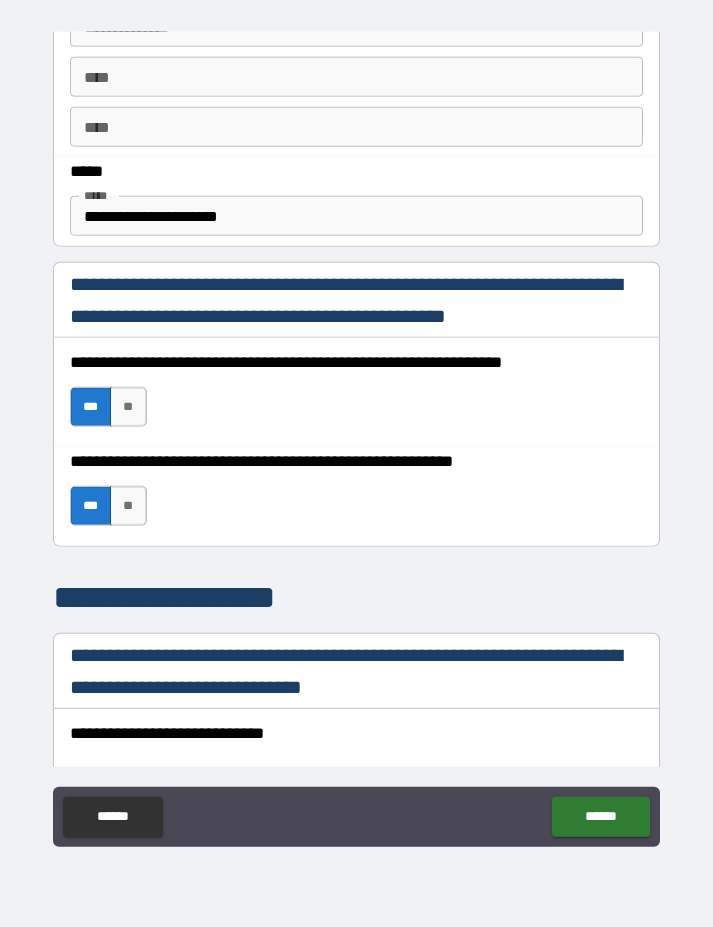 scroll, scrollTop: 58, scrollLeft: 0, axis: vertical 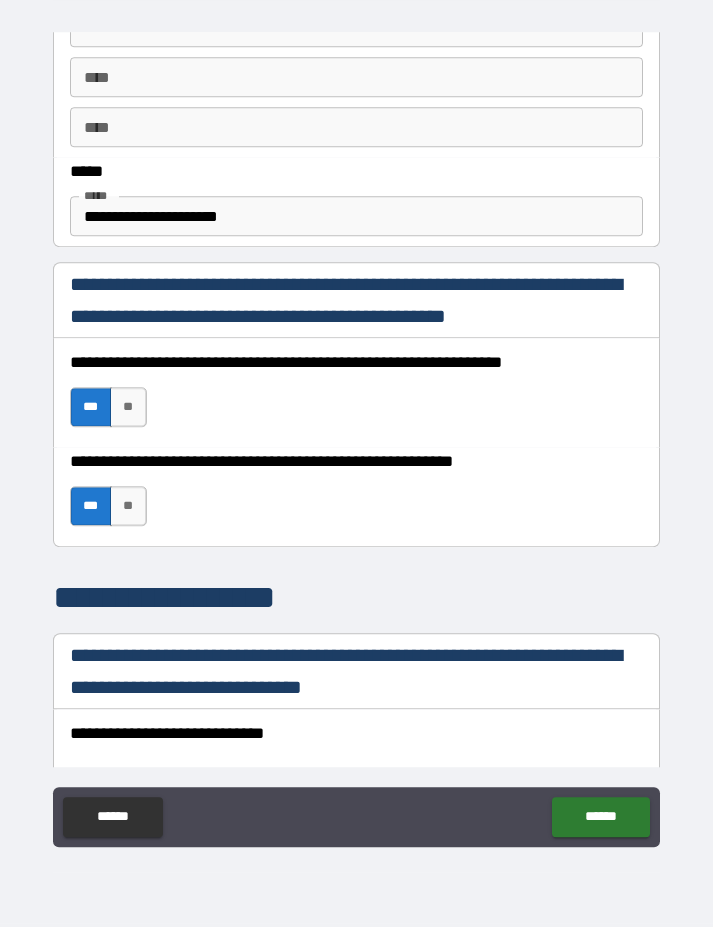 click on "******" at bounding box center (600, 817) 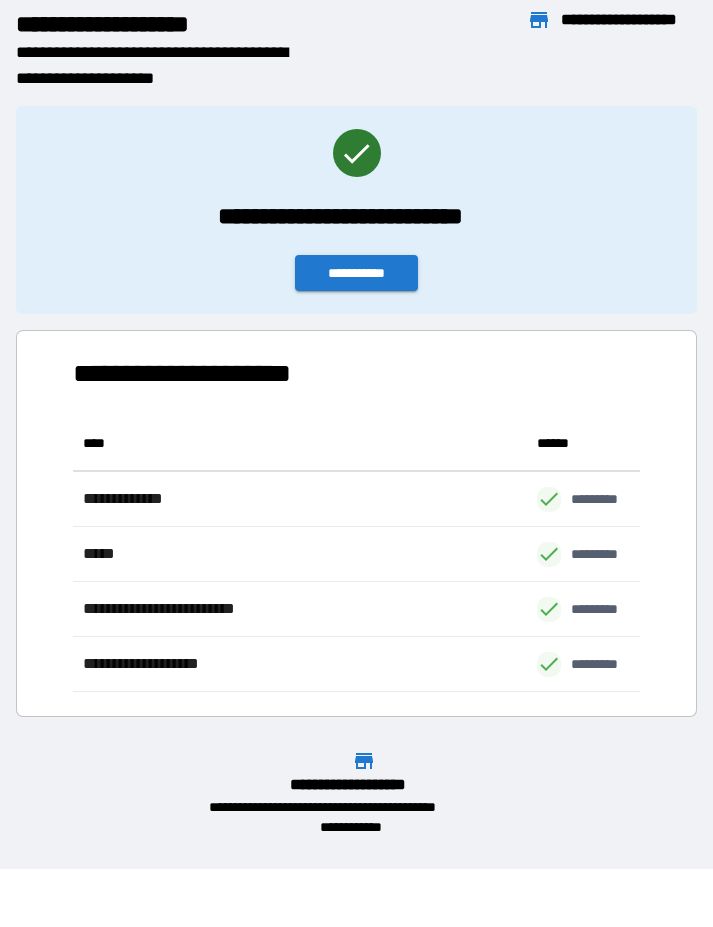 scroll, scrollTop: 276, scrollLeft: 567, axis: both 